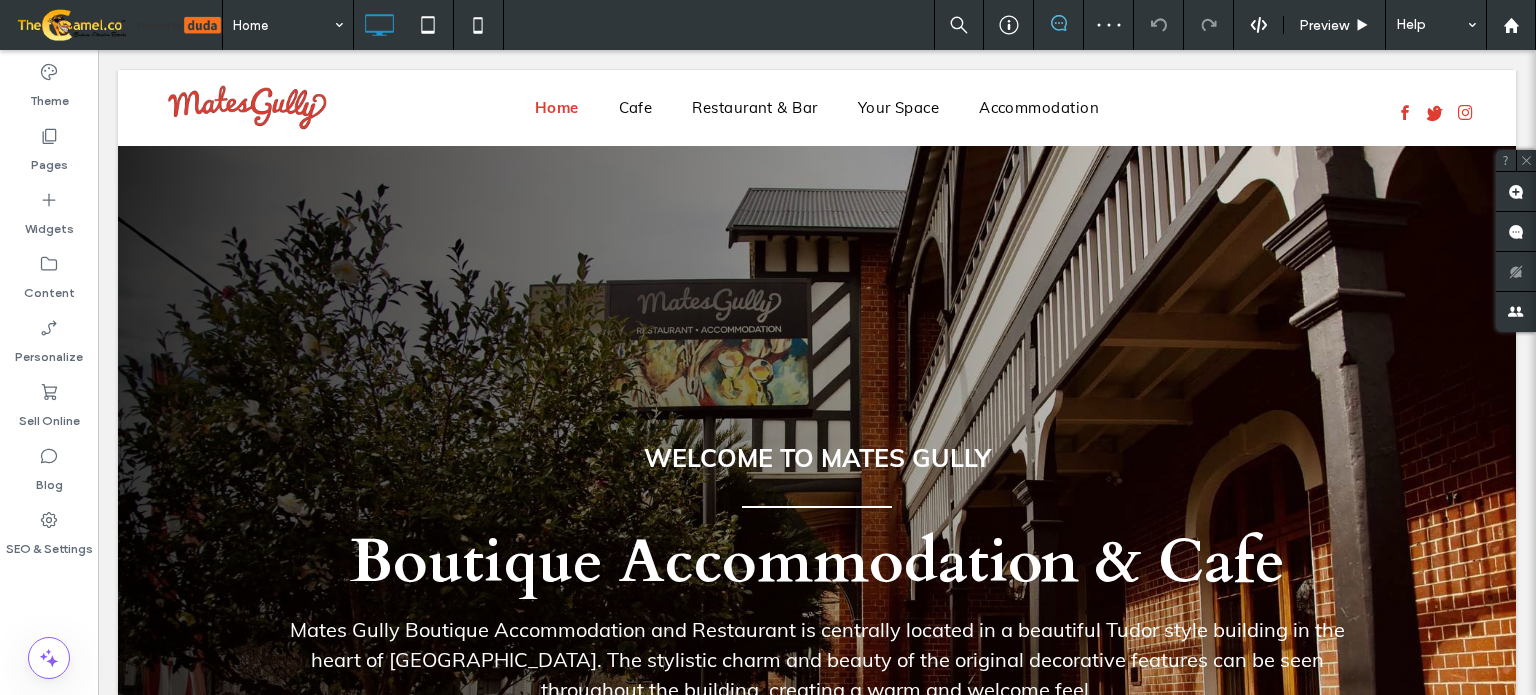 scroll, scrollTop: 2878, scrollLeft: 0, axis: vertical 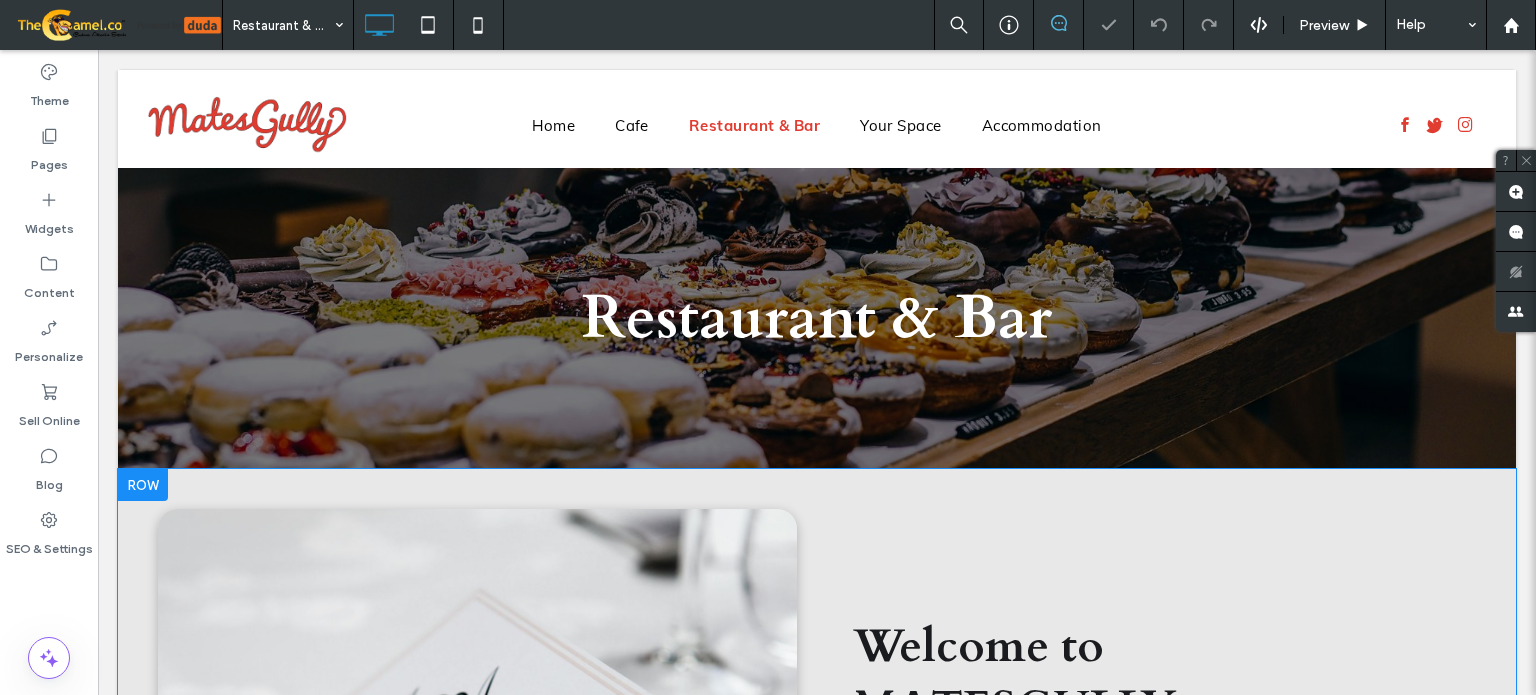 click at bounding box center (143, 485) 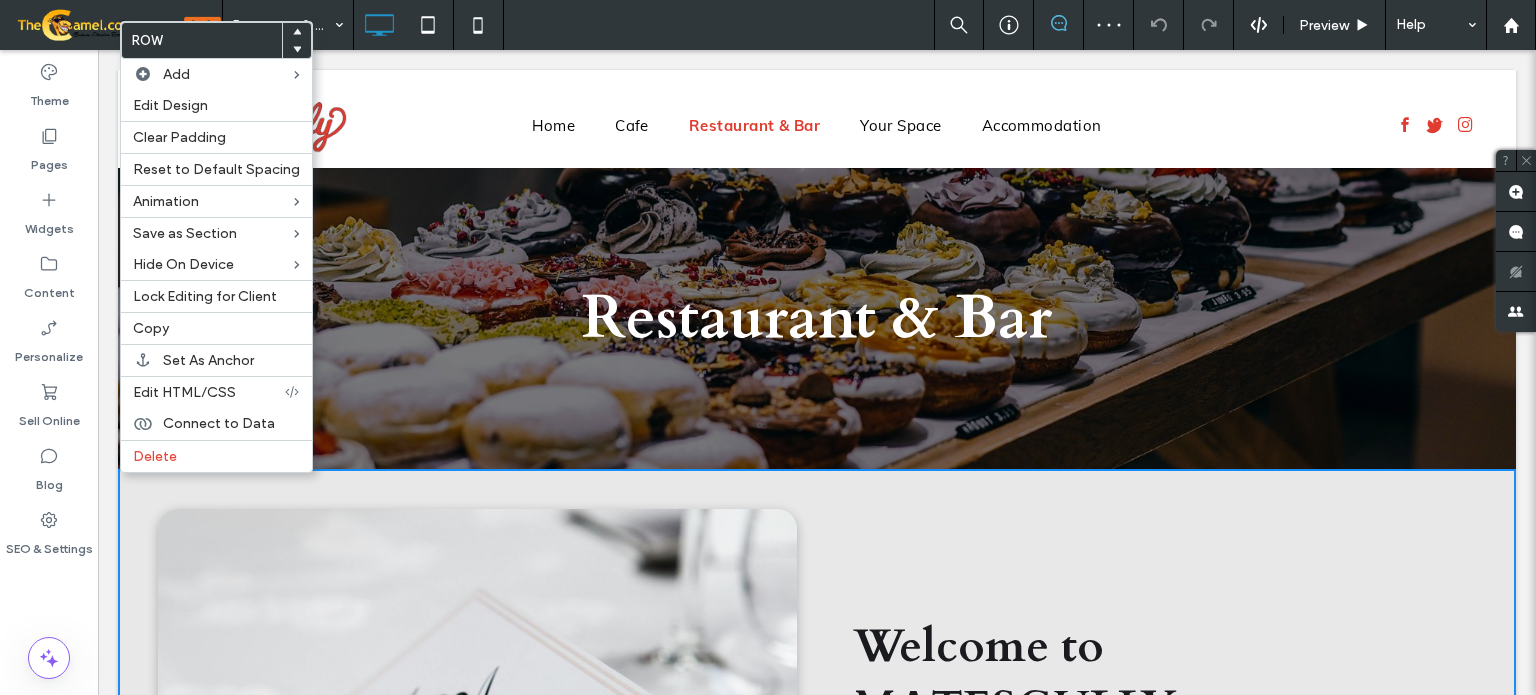 click on "Click To Paste
Row
Home
Cafe
Restaurant & Bar
Your Space
Accommodation
Click To Paste
Row
Contact Information
Phone:
[PHONE_NUMBER]   Email:
[EMAIL_ADDRESS][DOMAIN_NAME]
Address:
[STREET_ADDRESS][PERSON_NAME]
Click To Paste
Row
Menu
Click To Paste
Header
Click To Paste
Home
Cafe
Restaurant & Bar
Your Space
Accommodation
Click To Paste
Click To Paste
Header
Restaurant & Bar
Click To Paste
Row + Add Section" at bounding box center [817, 3085] 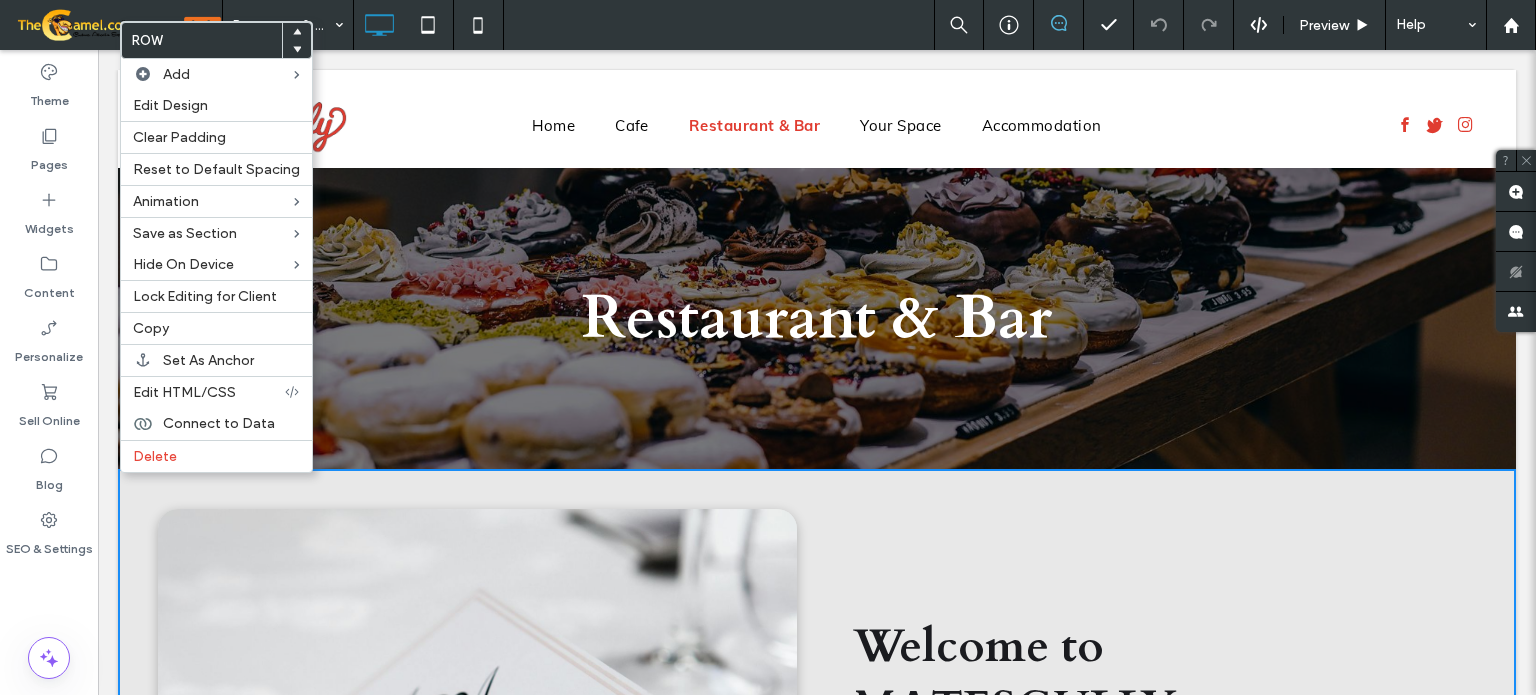 click on "Click To Paste
Row
Home
Cafe
Restaurant & Bar
Your Space
Accommodation
Click To Paste
Row
Contact Information
Phone:
[PHONE_NUMBER]   Email:
[EMAIL_ADDRESS][DOMAIN_NAME]
Address:
[STREET_ADDRESS][PERSON_NAME]
Click To Paste
Row
Menu
Click To Paste
Header
Click To Paste
Home
Cafe
Restaurant & Bar
Your Space
Accommodation
Click To Paste
Click To Paste
Header
Restaurant & Bar
Click To Paste
Row + Add Section" at bounding box center (817, 3085) 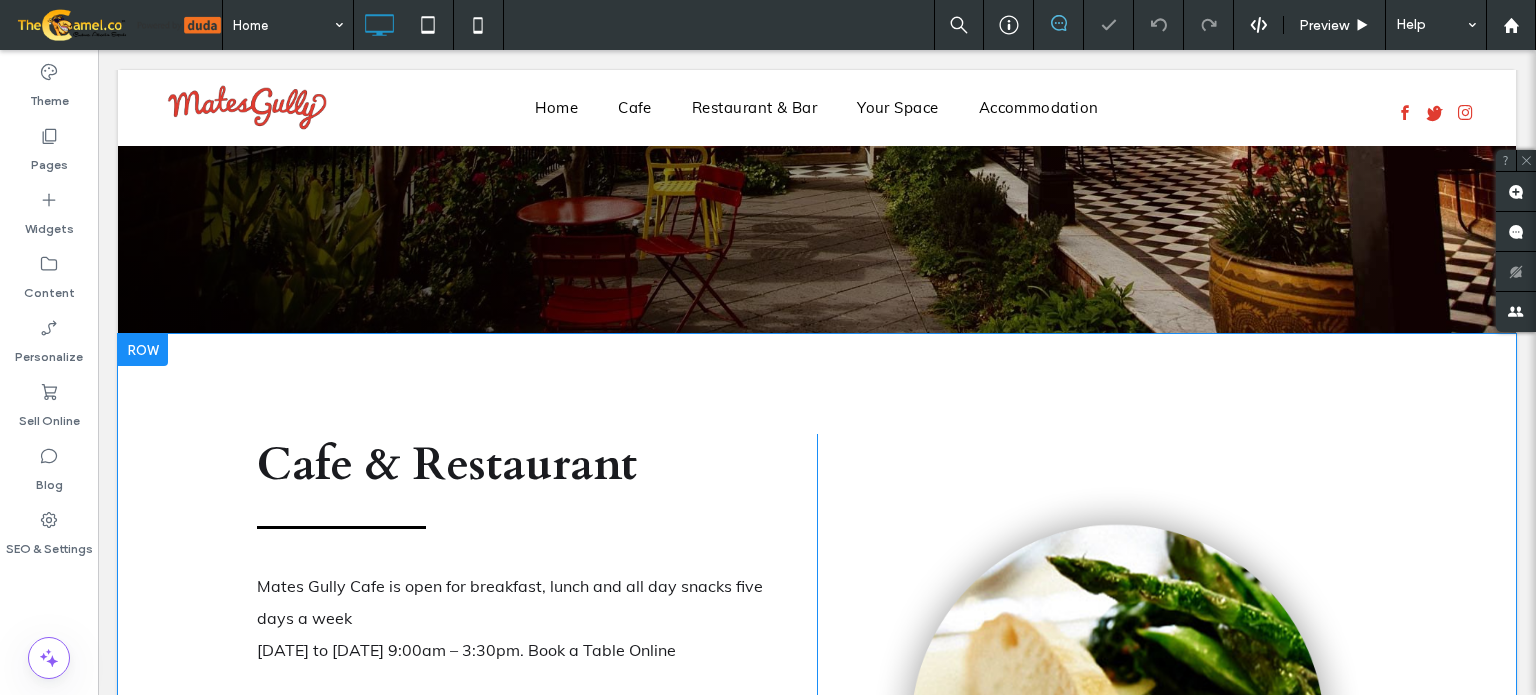 scroll, scrollTop: 677, scrollLeft: 0, axis: vertical 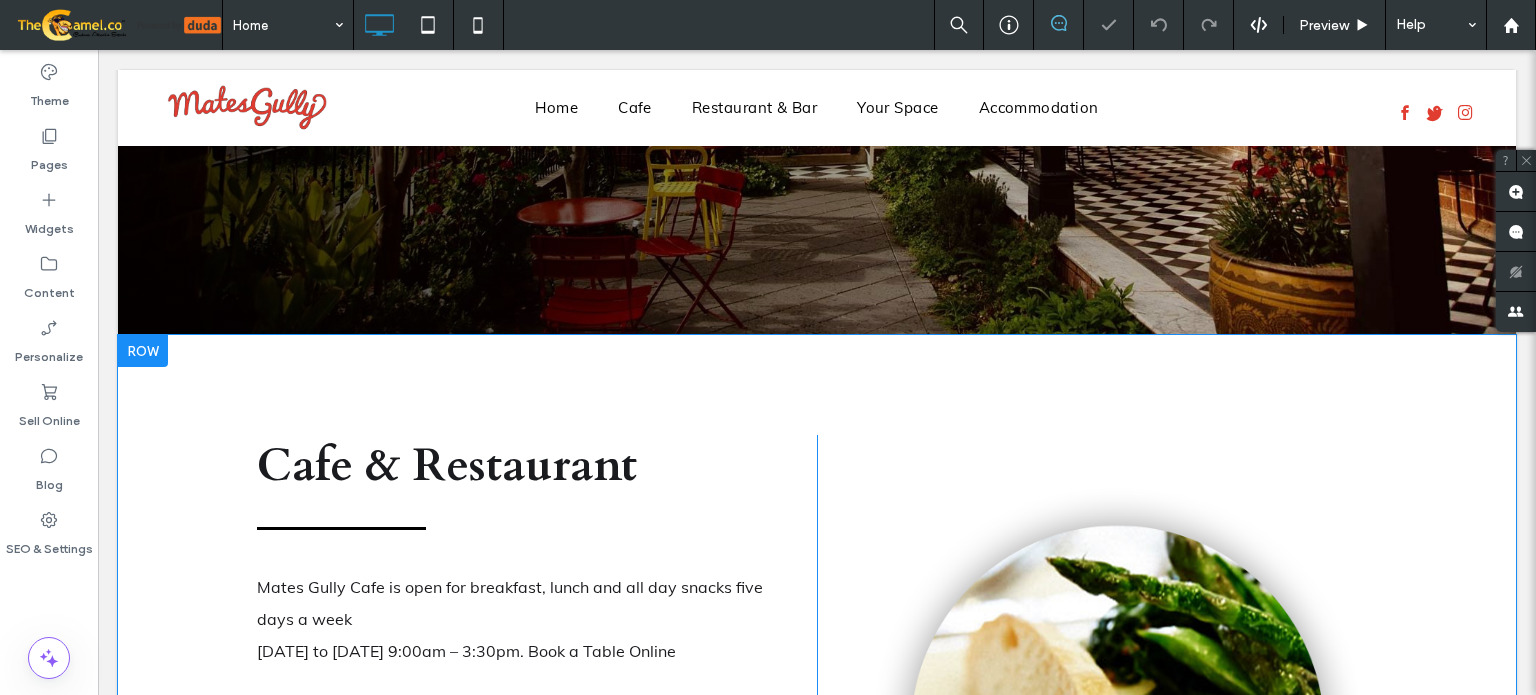click at bounding box center [143, 351] 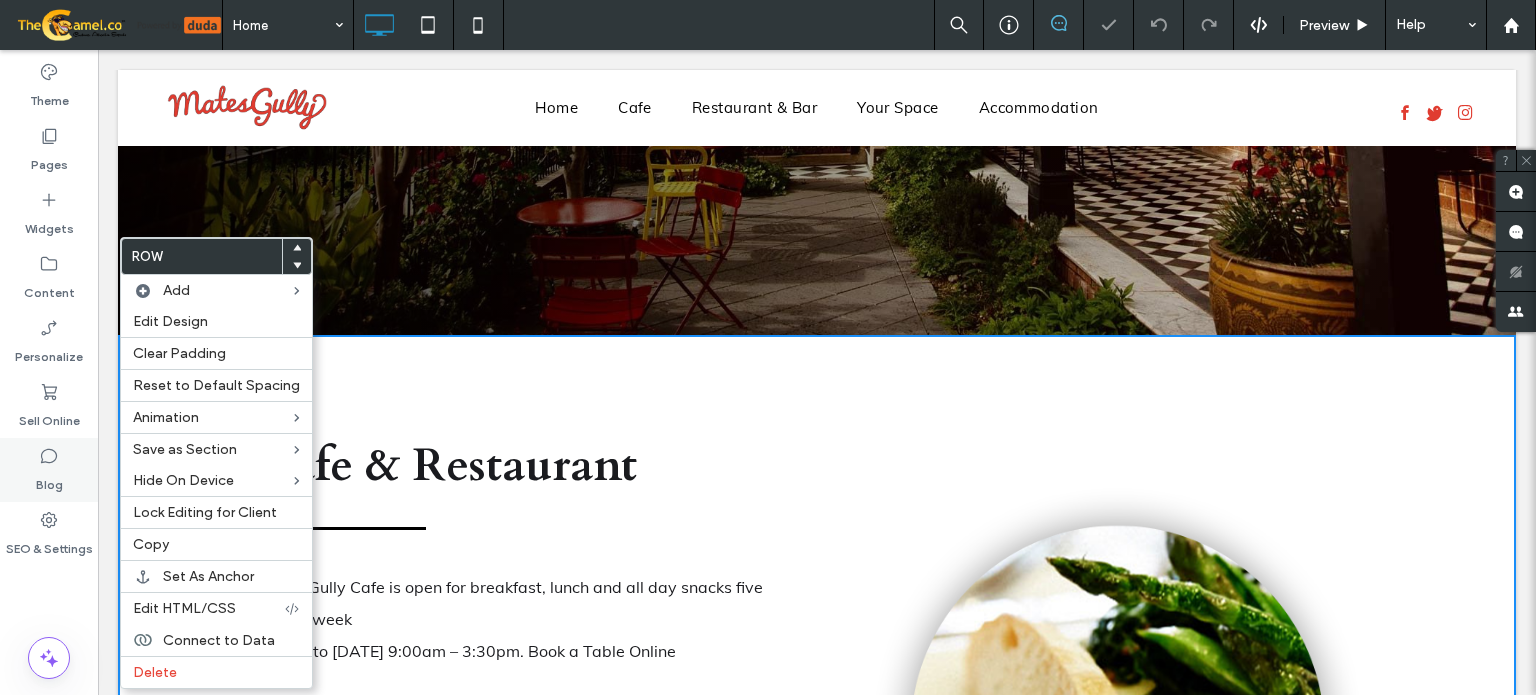 drag, startPoint x: 160, startPoint y: 543, endPoint x: 87, endPoint y: 491, distance: 89.62701 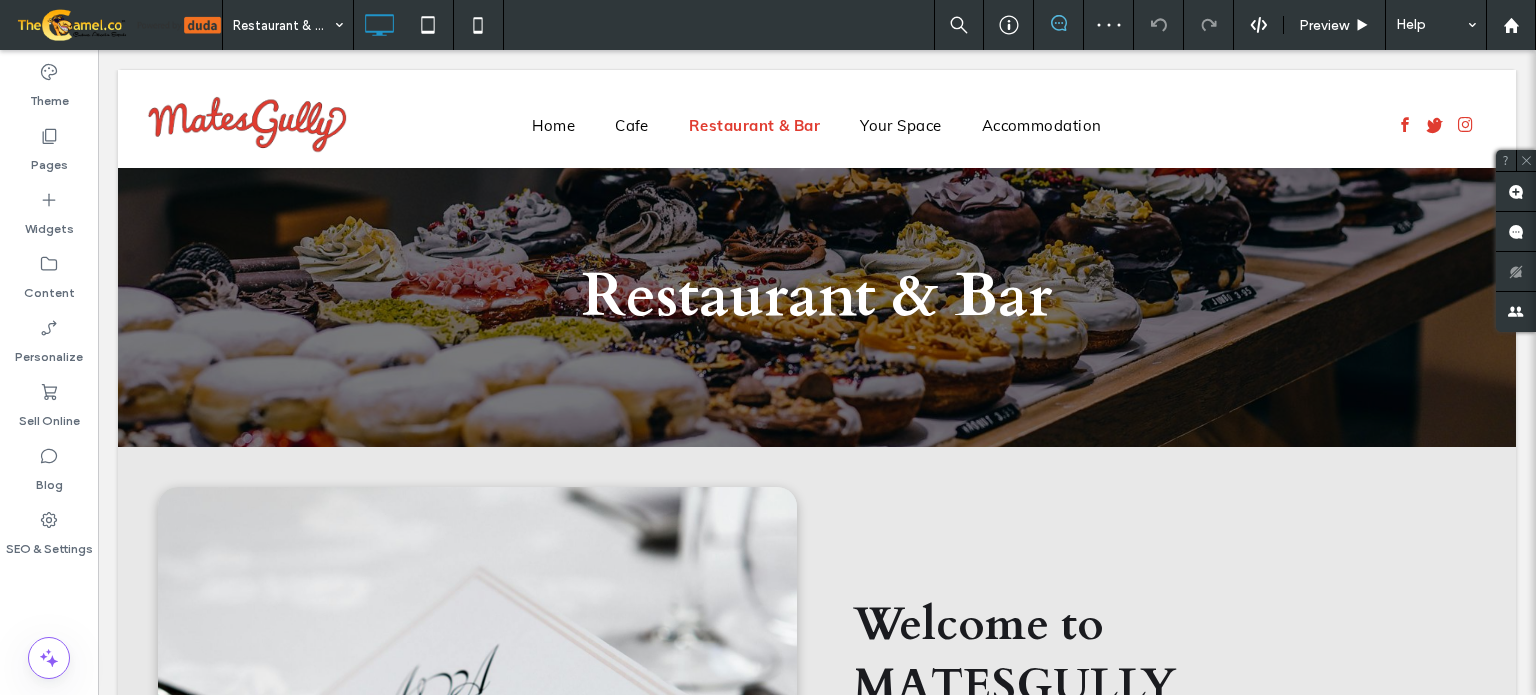 scroll, scrollTop: 0, scrollLeft: 0, axis: both 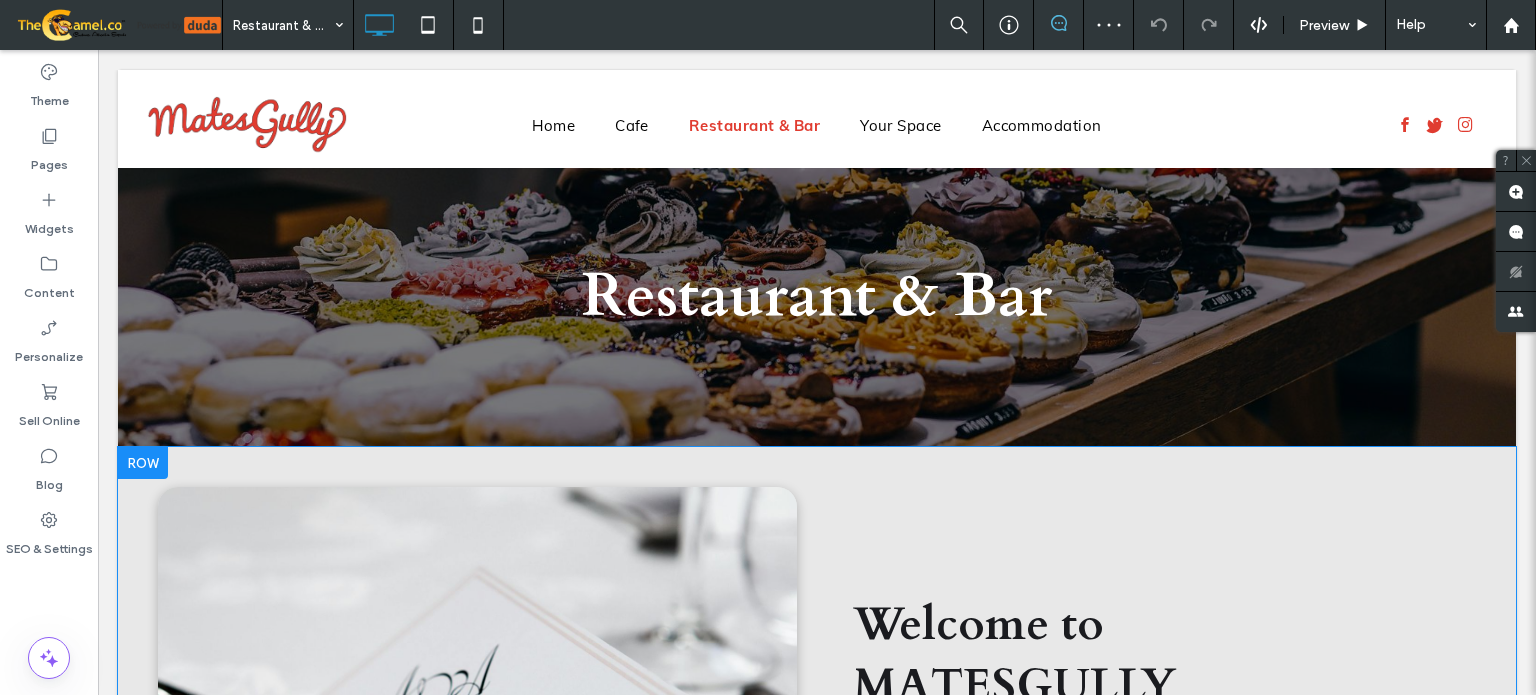 click at bounding box center [143, 463] 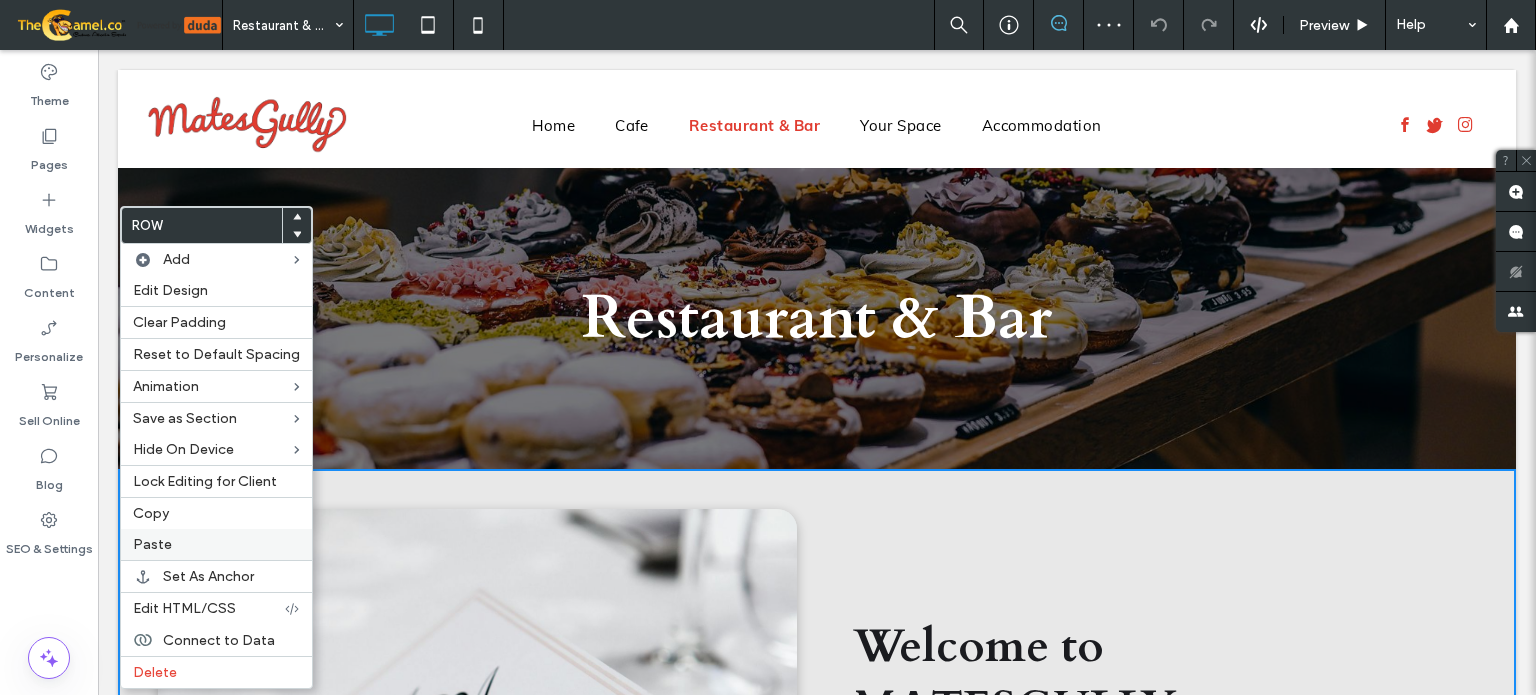 click on "Paste" at bounding box center (152, 544) 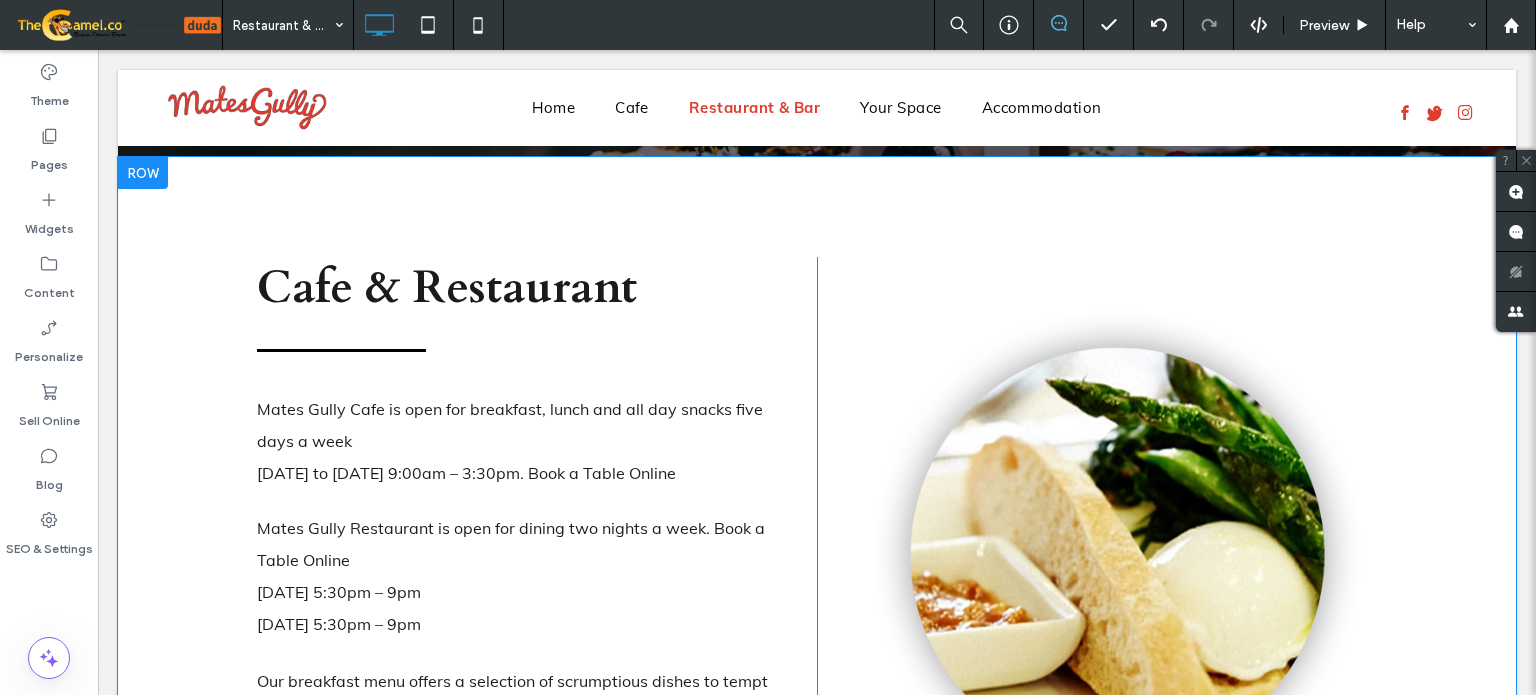 scroll, scrollTop: 177, scrollLeft: 0, axis: vertical 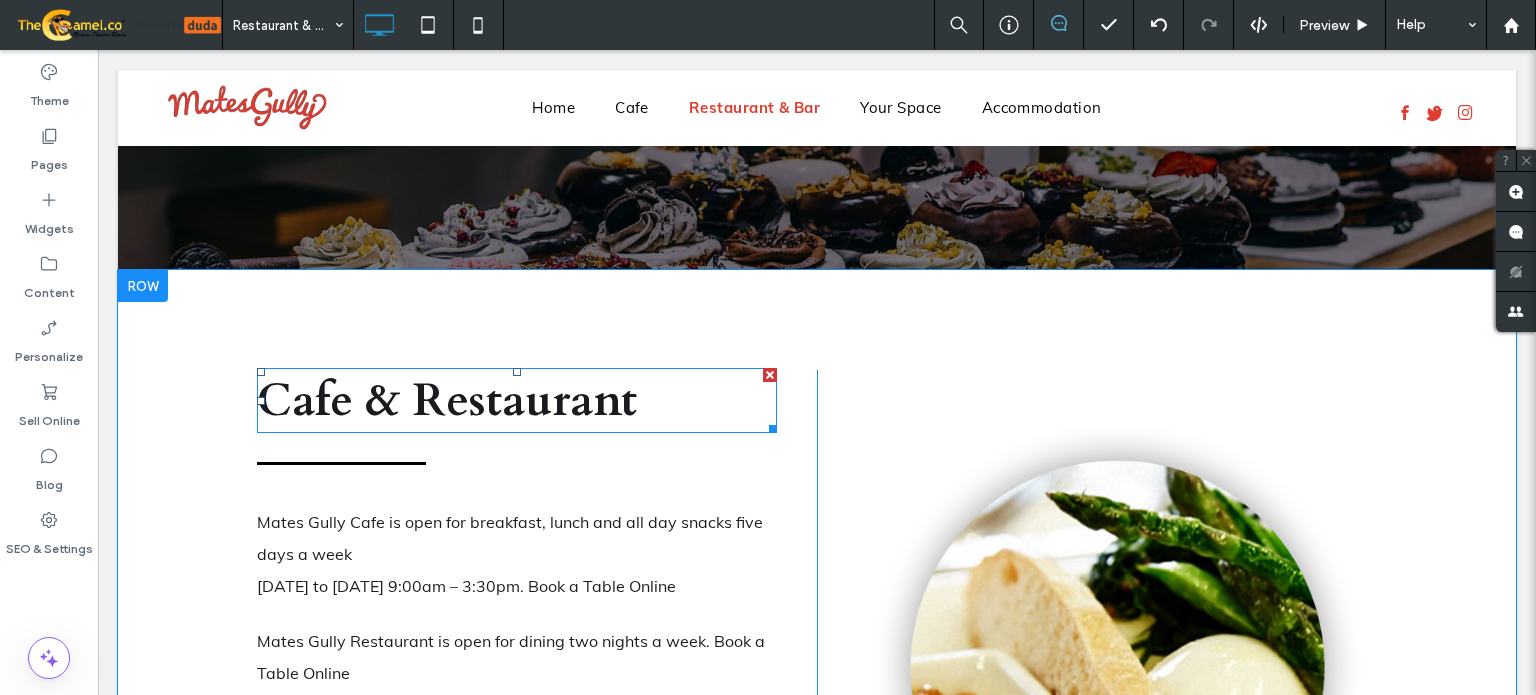 click on "Cafe & Restaurant" at bounding box center [447, 400] 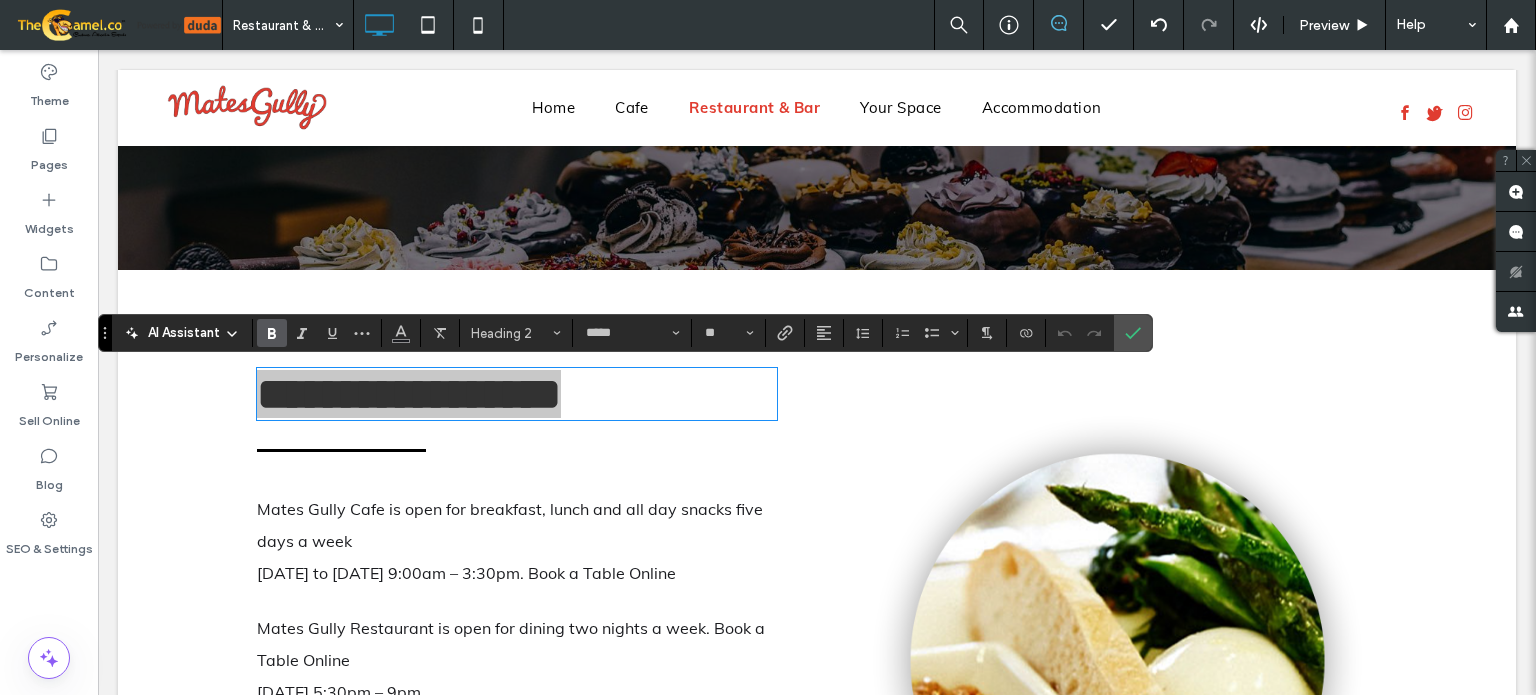 click on "AI Assistant" at bounding box center [184, 333] 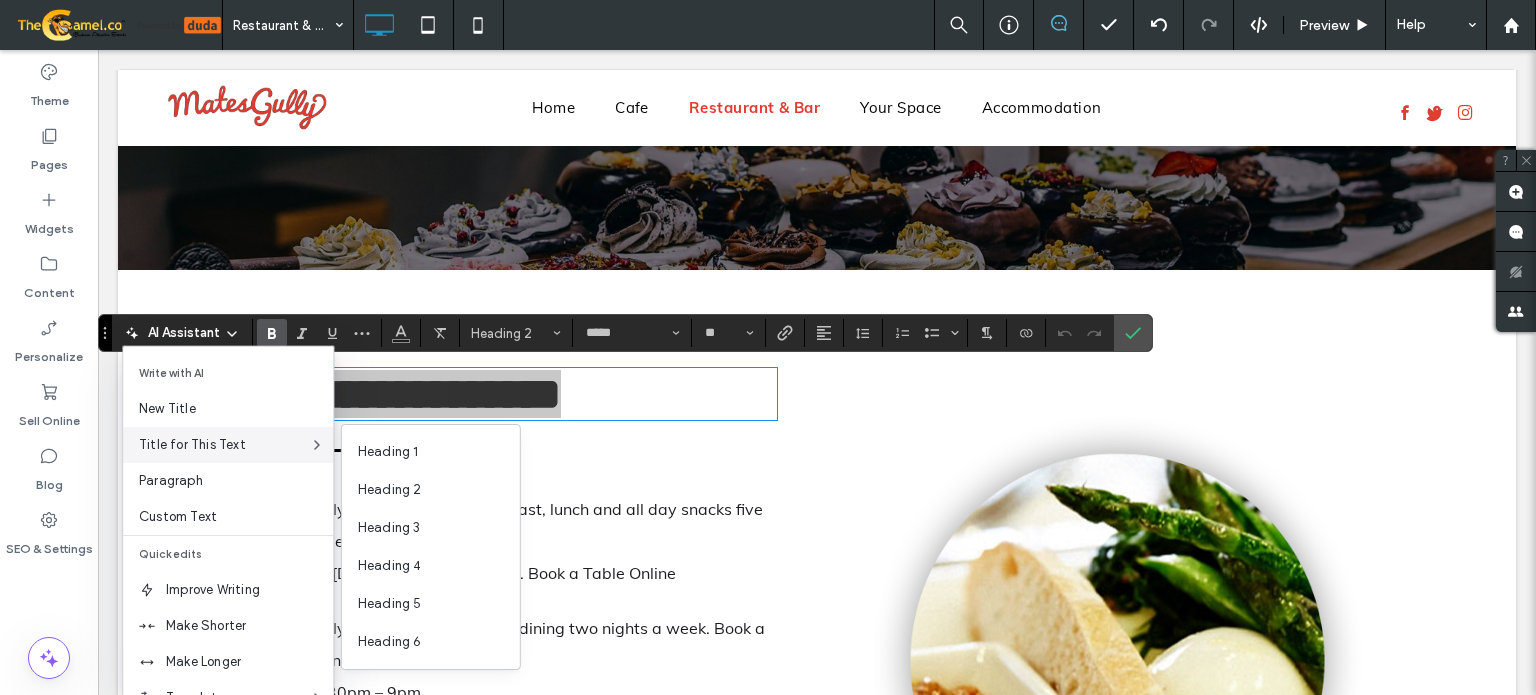 click on "Title for This Text" at bounding box center [224, 445] 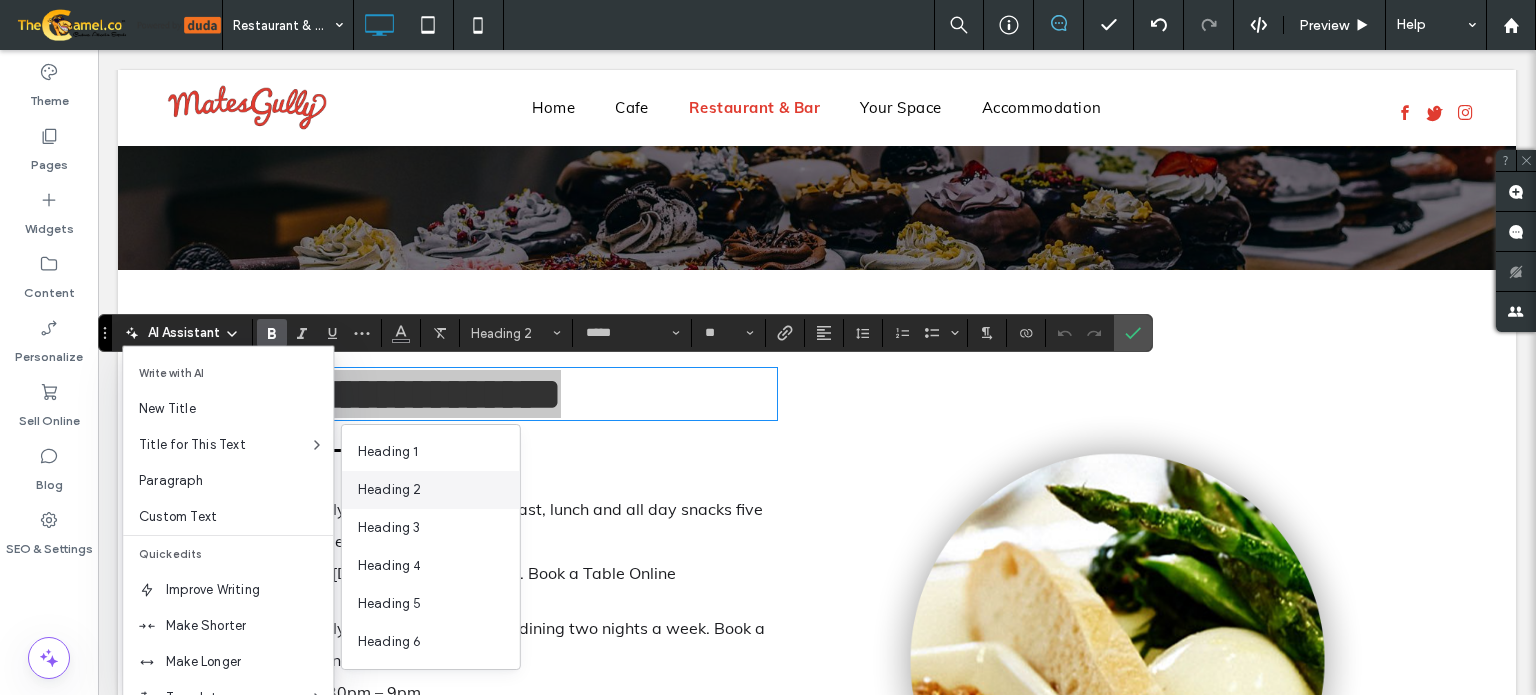click on "Heading 2" at bounding box center (390, 490) 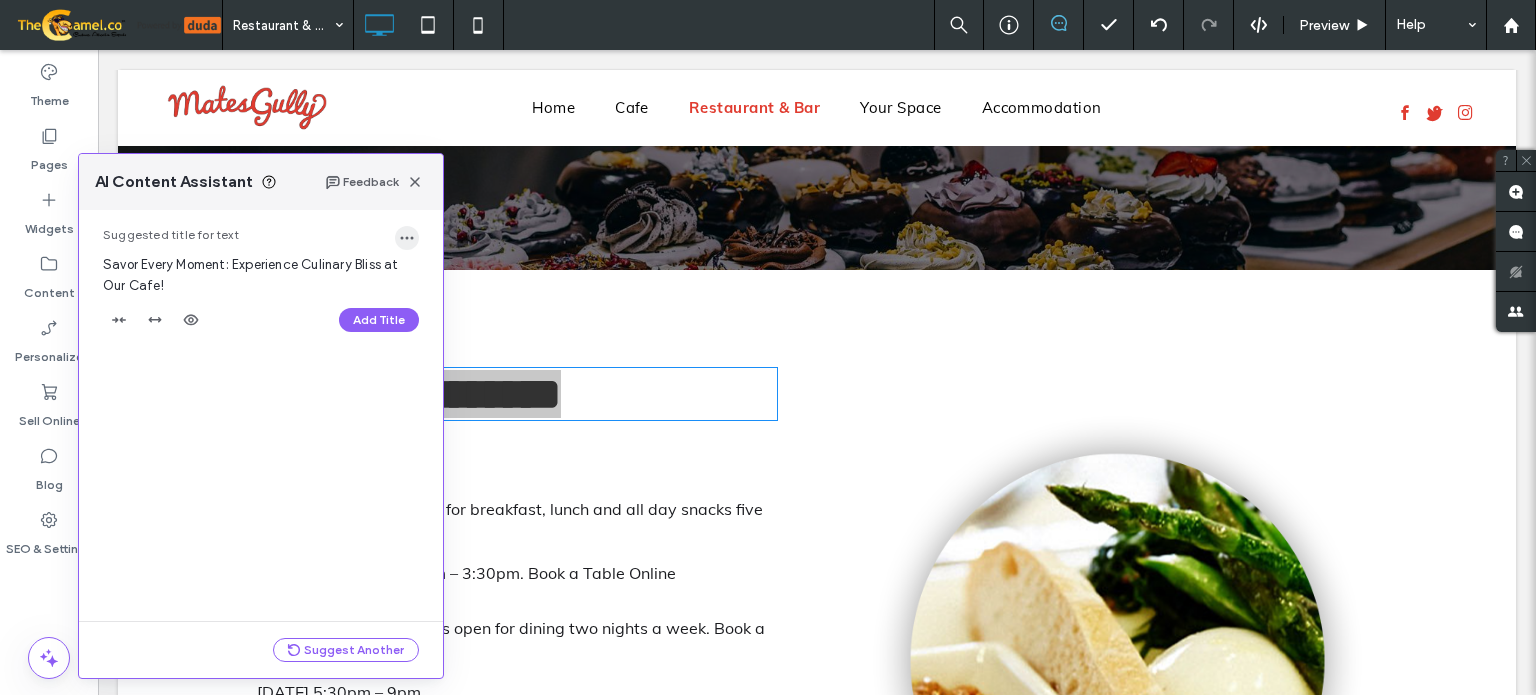 click 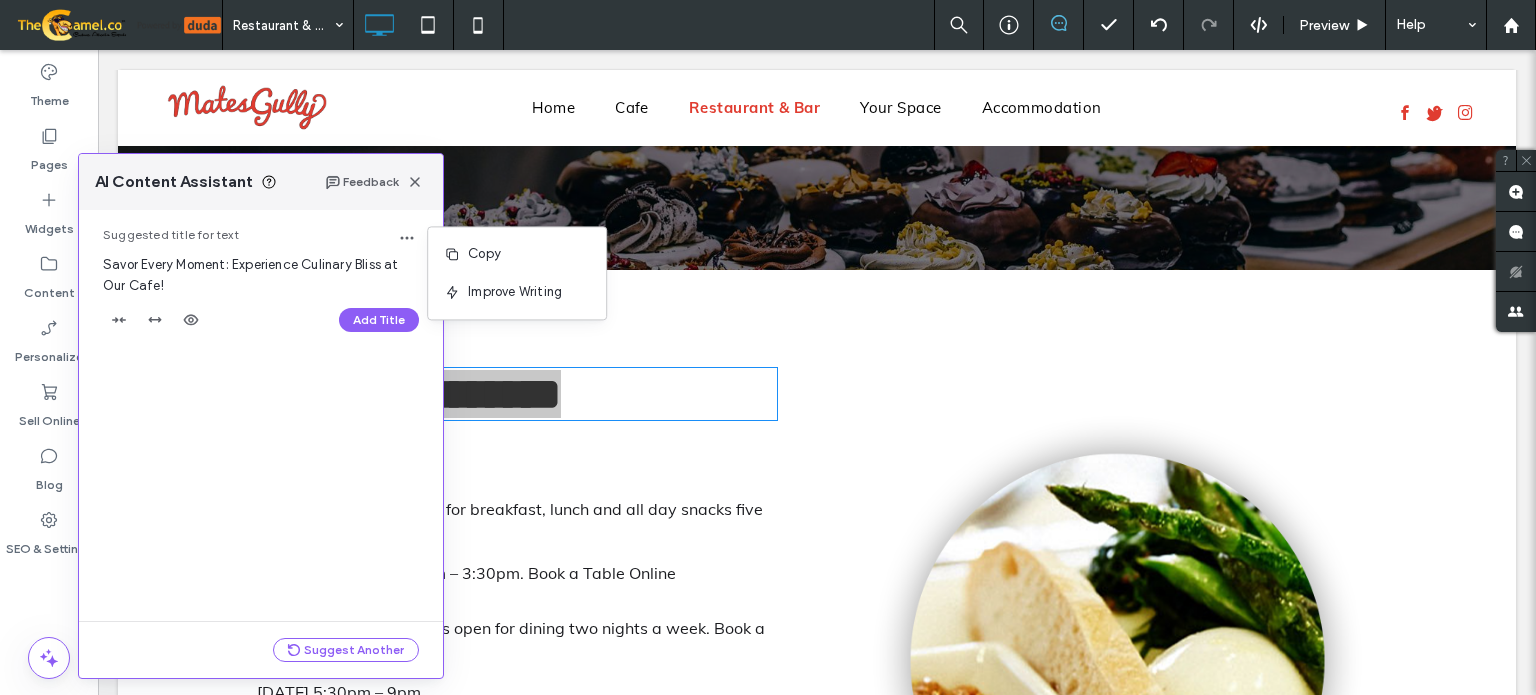 drag, startPoint x: 505, startPoint y: 300, endPoint x: 173, endPoint y: 324, distance: 332.86633 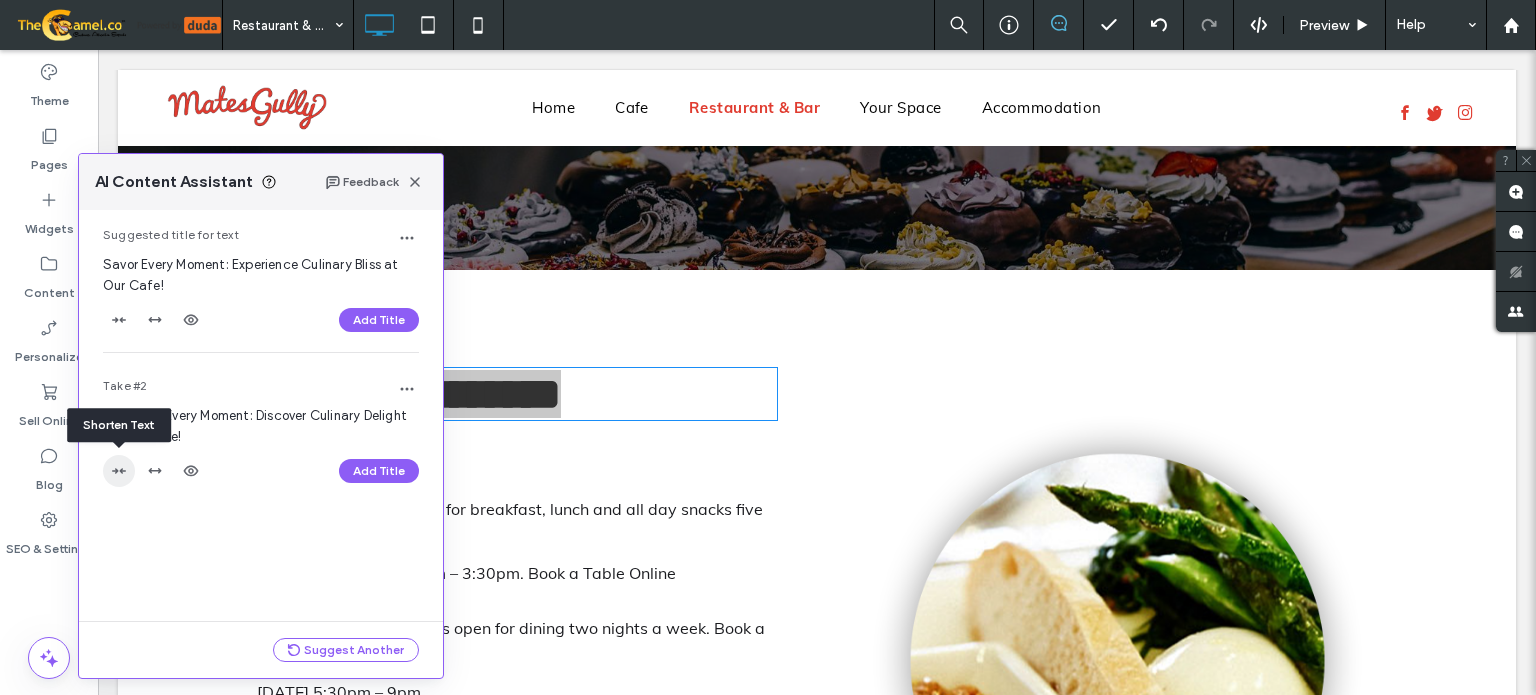 click 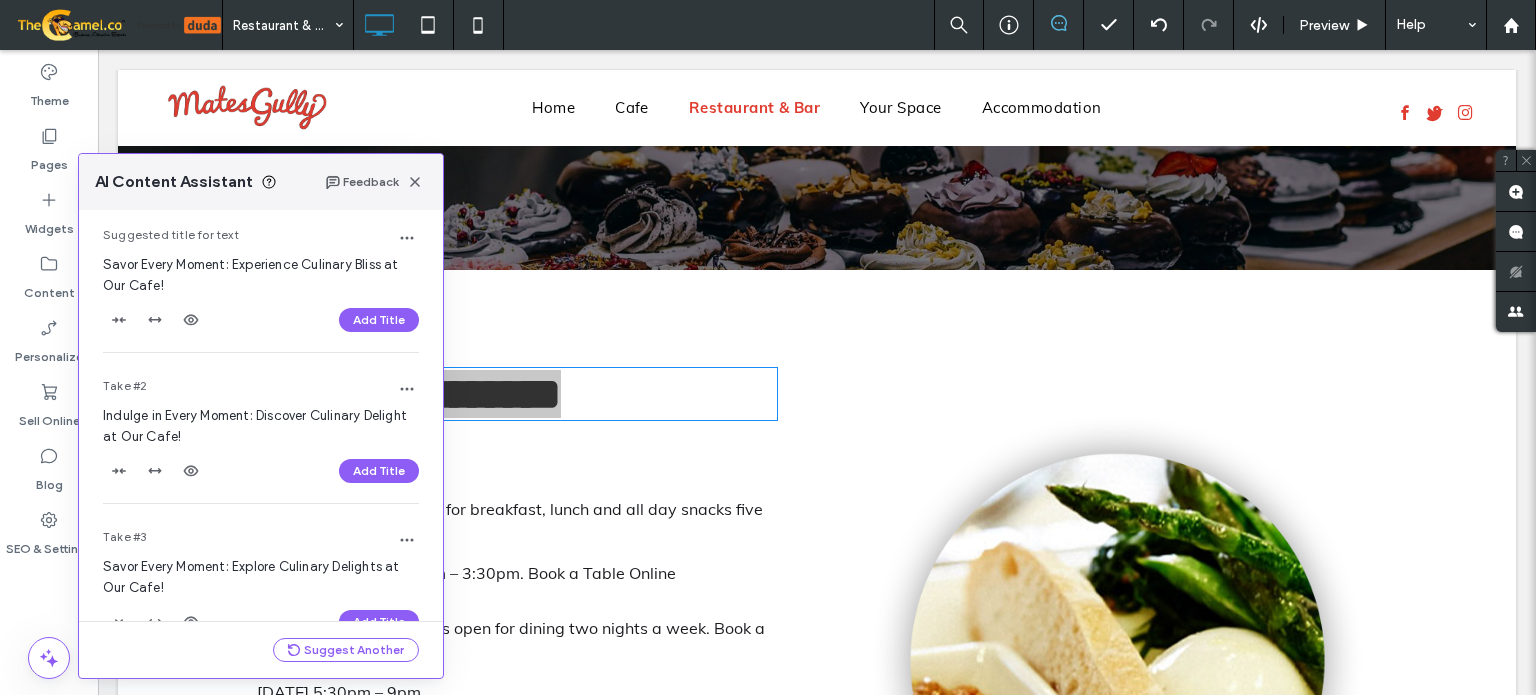 scroll, scrollTop: 39, scrollLeft: 0, axis: vertical 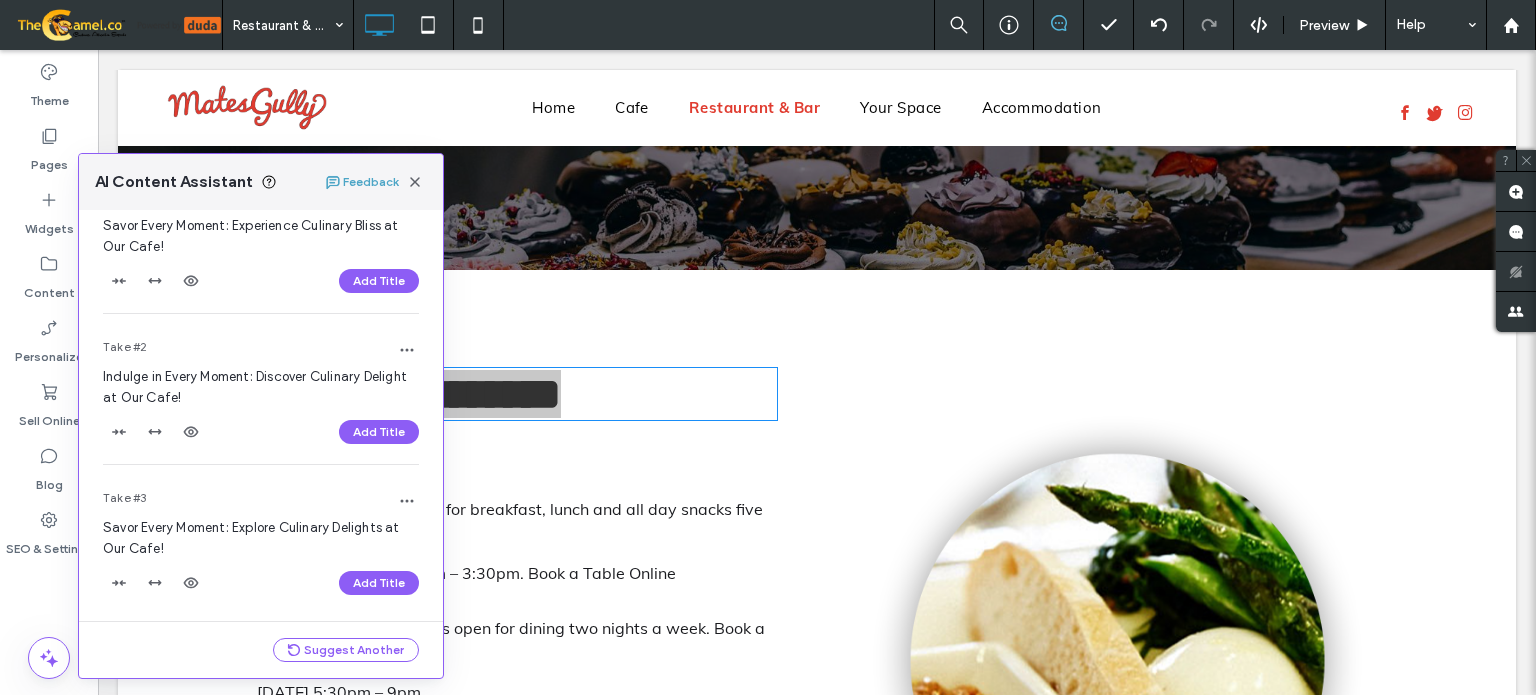 click on "Feedback" at bounding box center (376, 182) 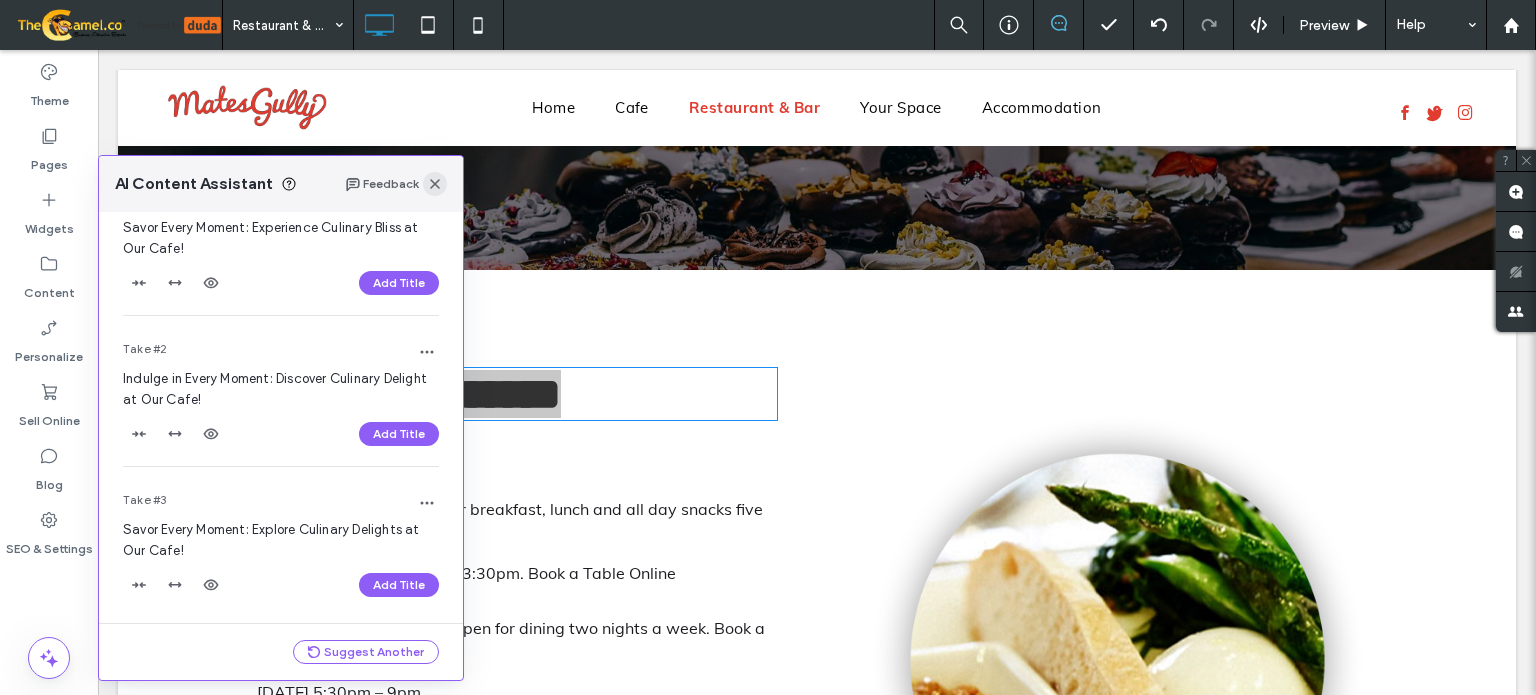 click 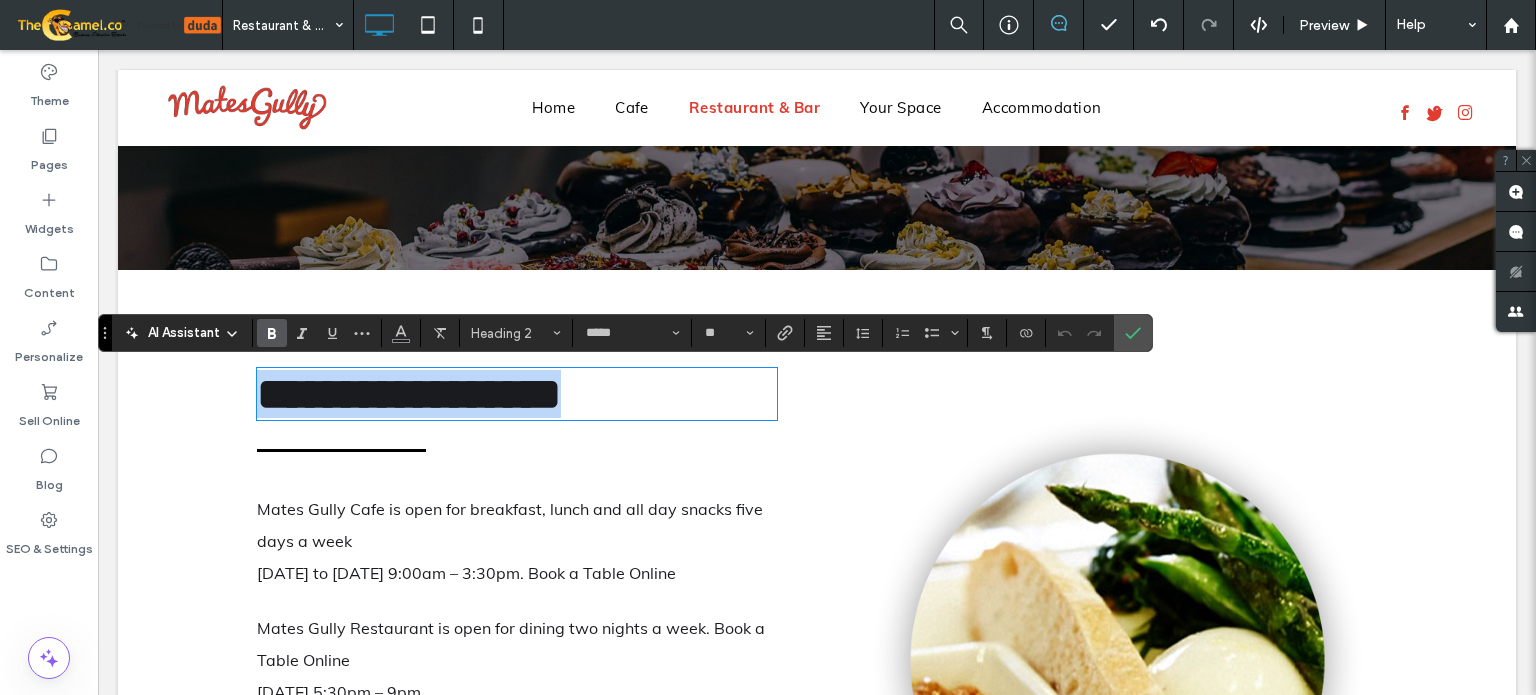 drag, startPoint x: 622, startPoint y: 403, endPoint x: 647, endPoint y: 408, distance: 25.495098 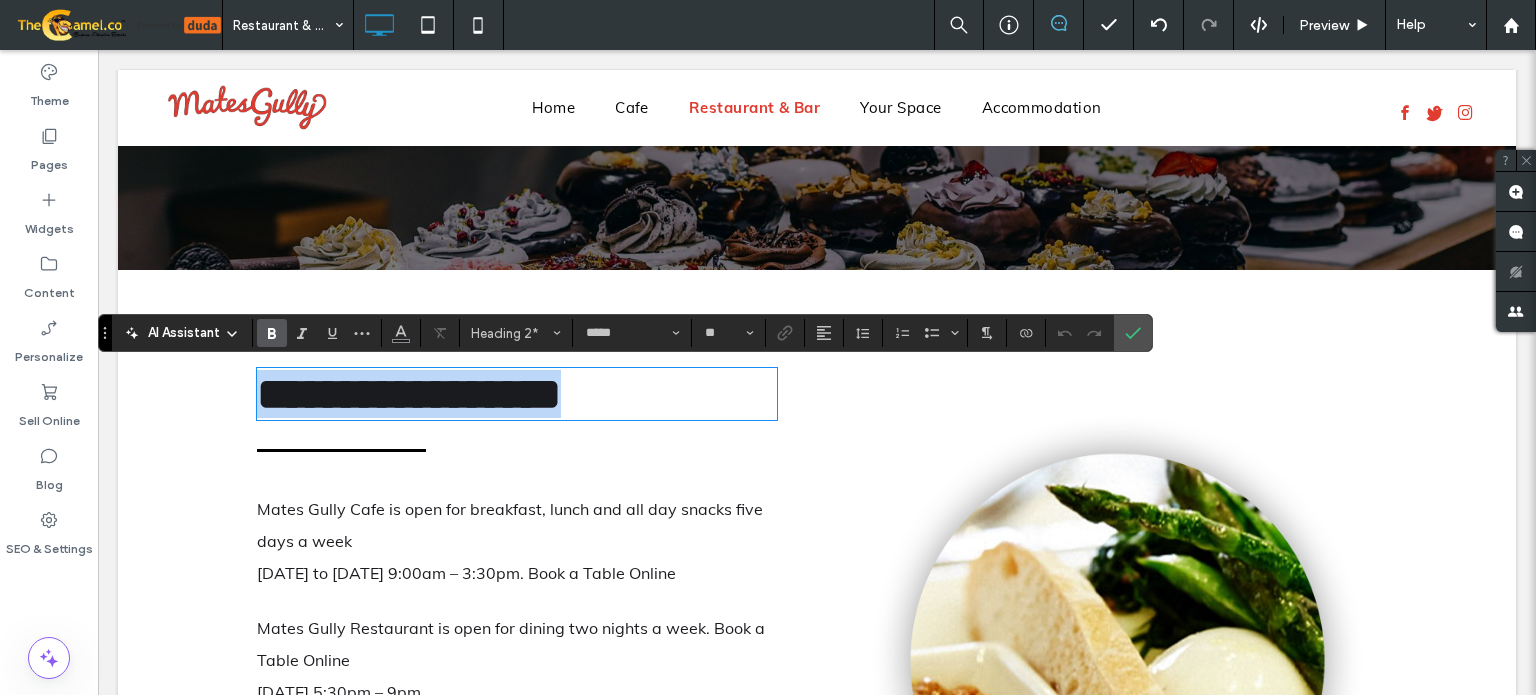 drag, startPoint x: 668, startPoint y: 405, endPoint x: 0, endPoint y: 383, distance: 668.3622 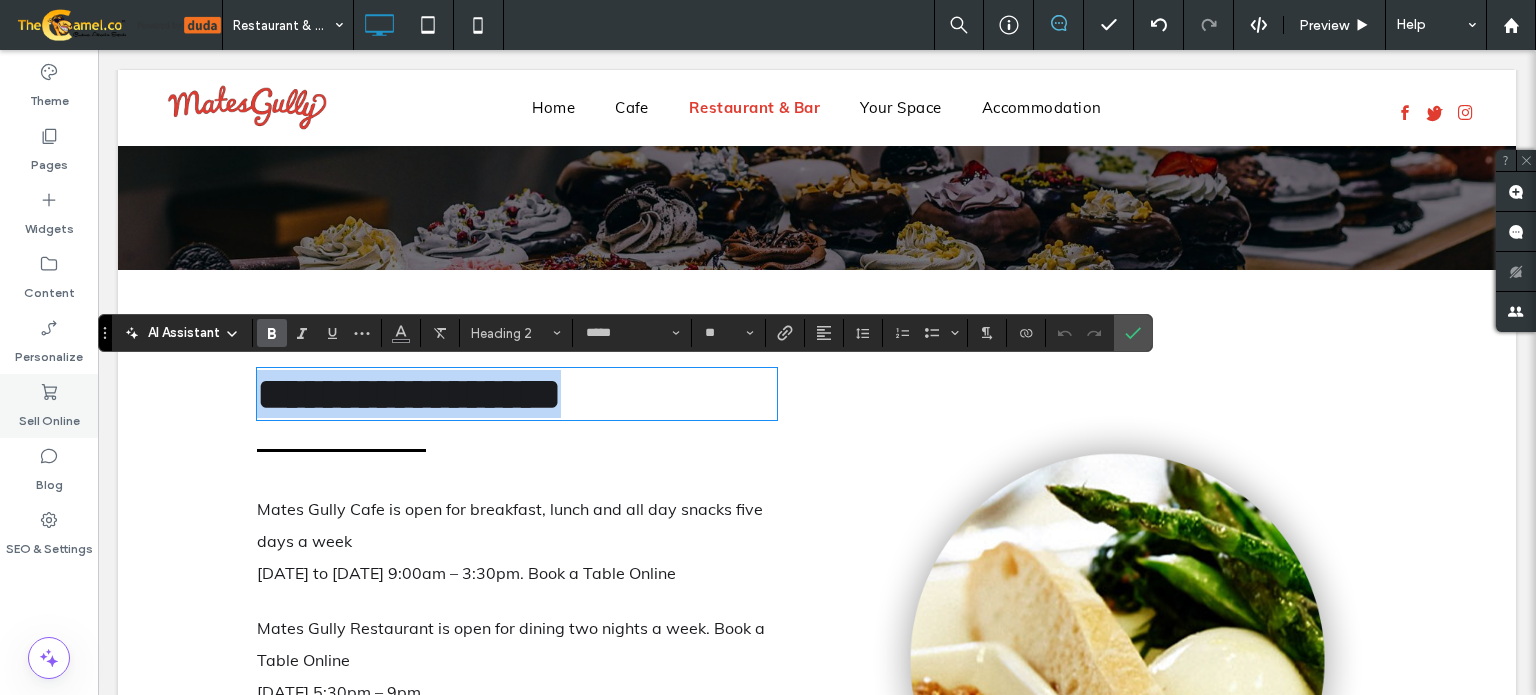 type 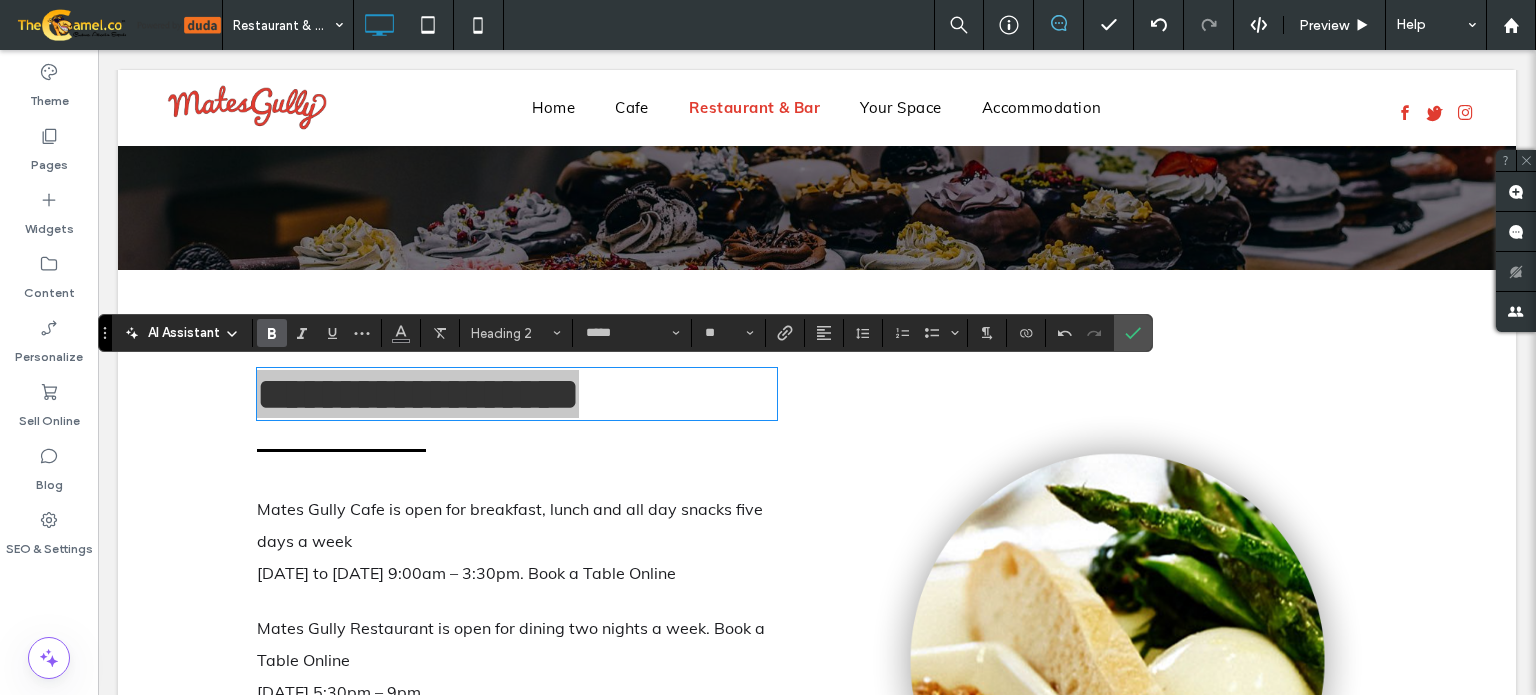 click on "AI Assistant" at bounding box center (184, 333) 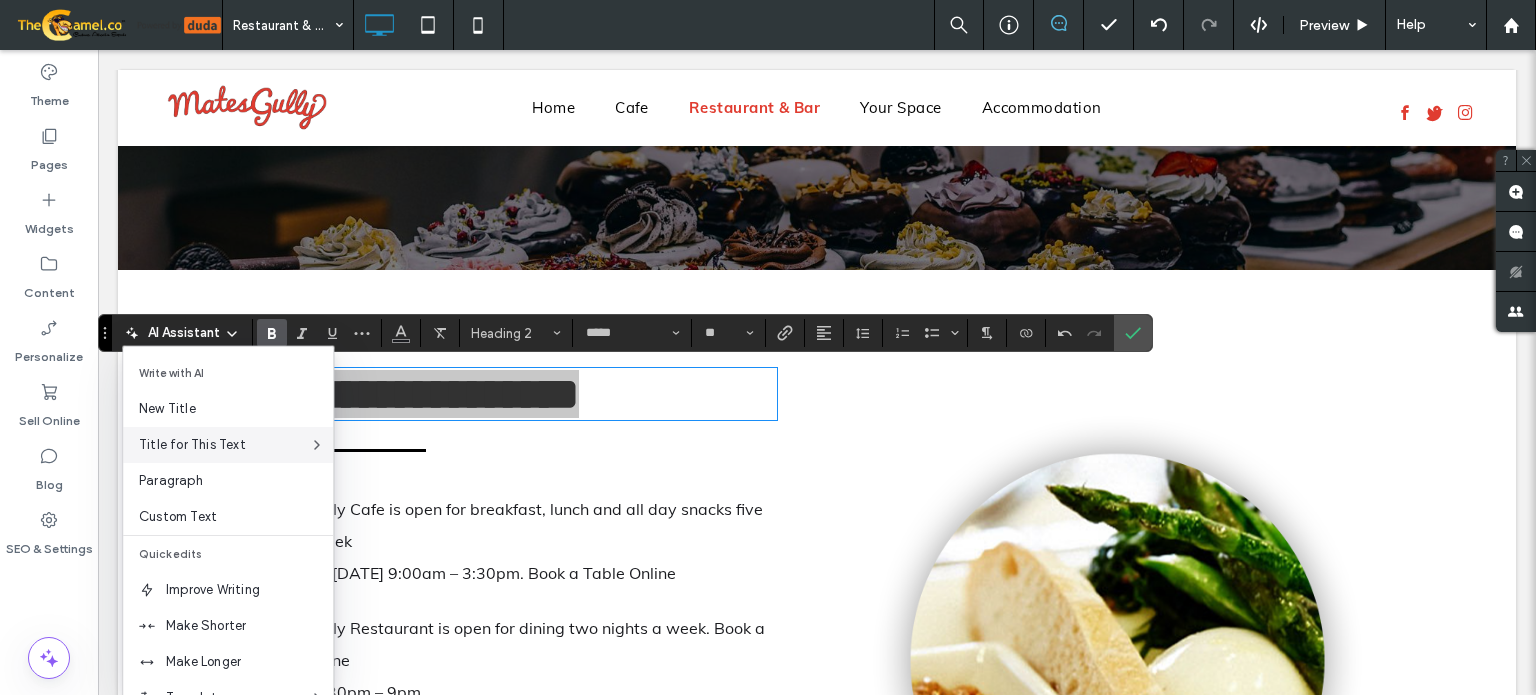 click on "Title for This Text" at bounding box center (224, 445) 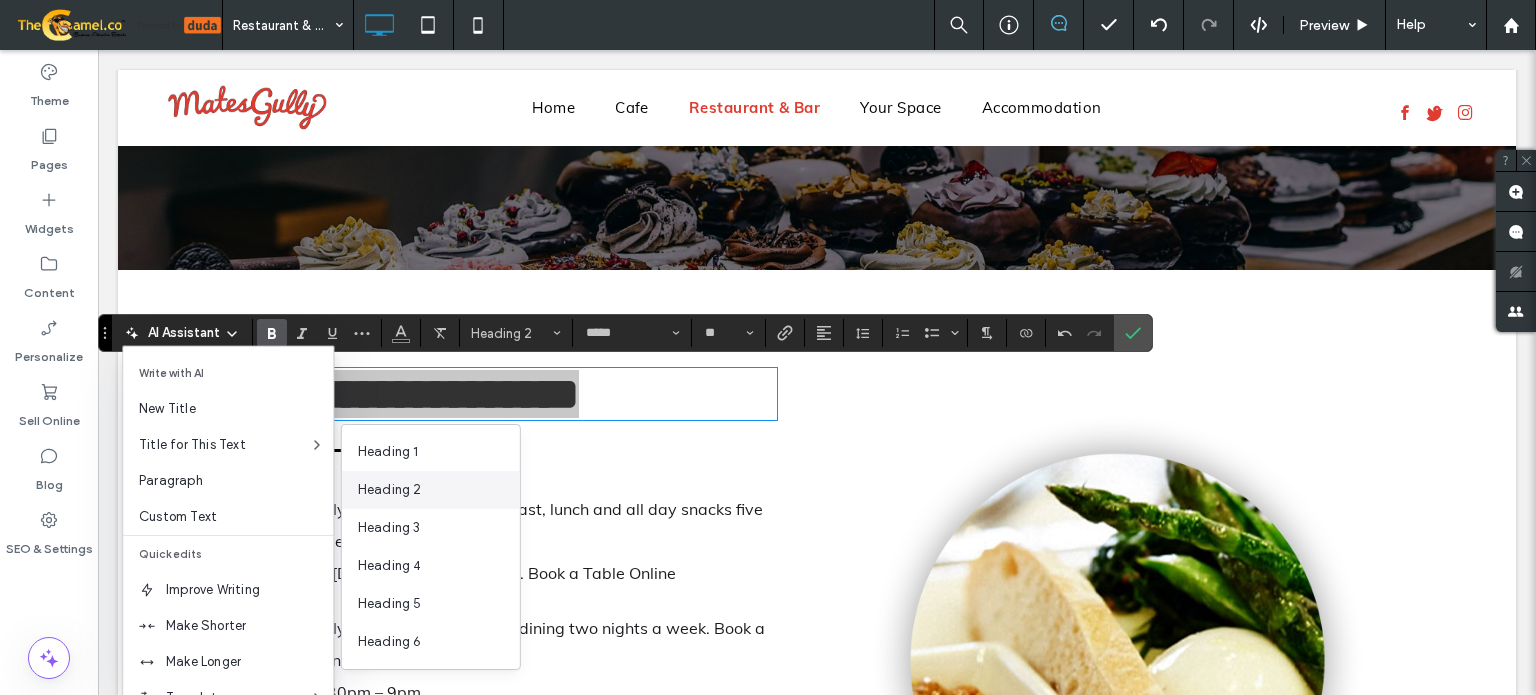 click on "Heading 2" at bounding box center [431, 490] 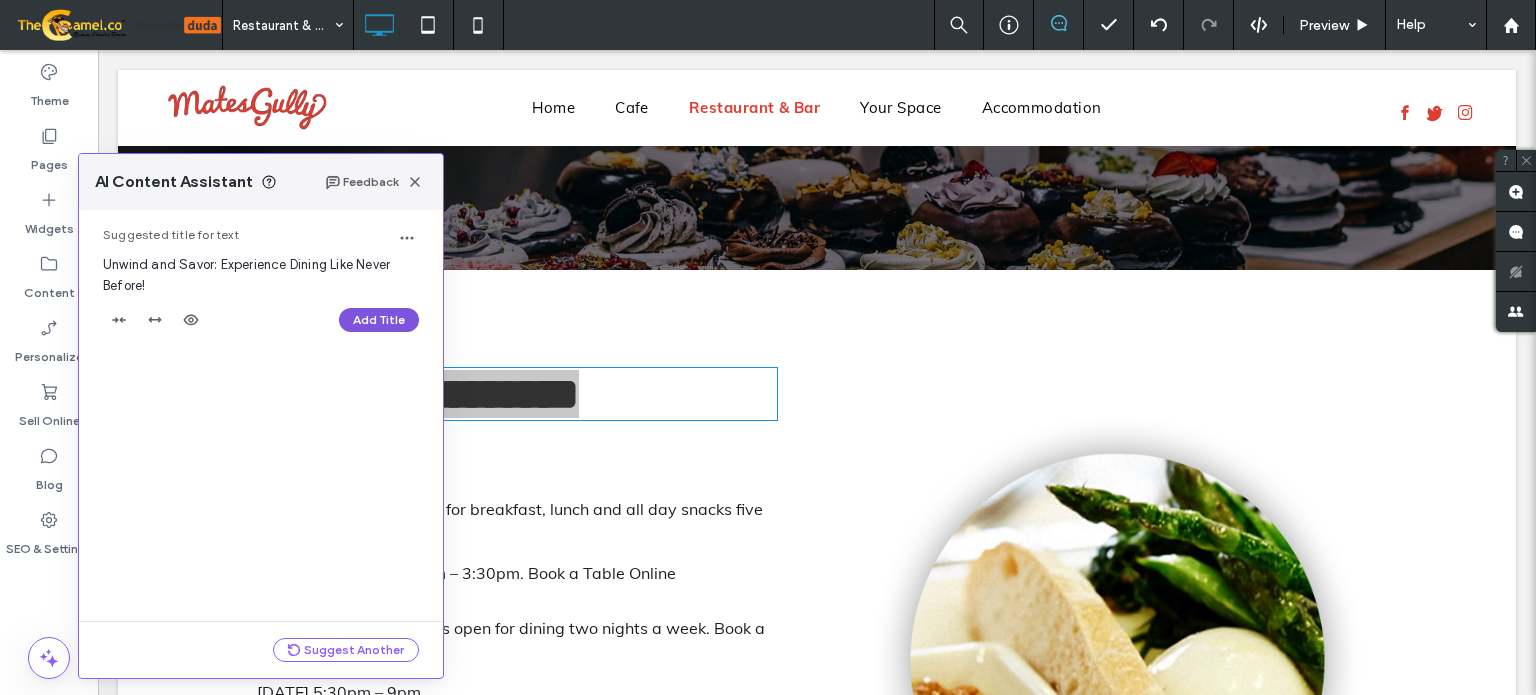 drag, startPoint x: 379, startPoint y: 324, endPoint x: 347, endPoint y: 342, distance: 36.71512 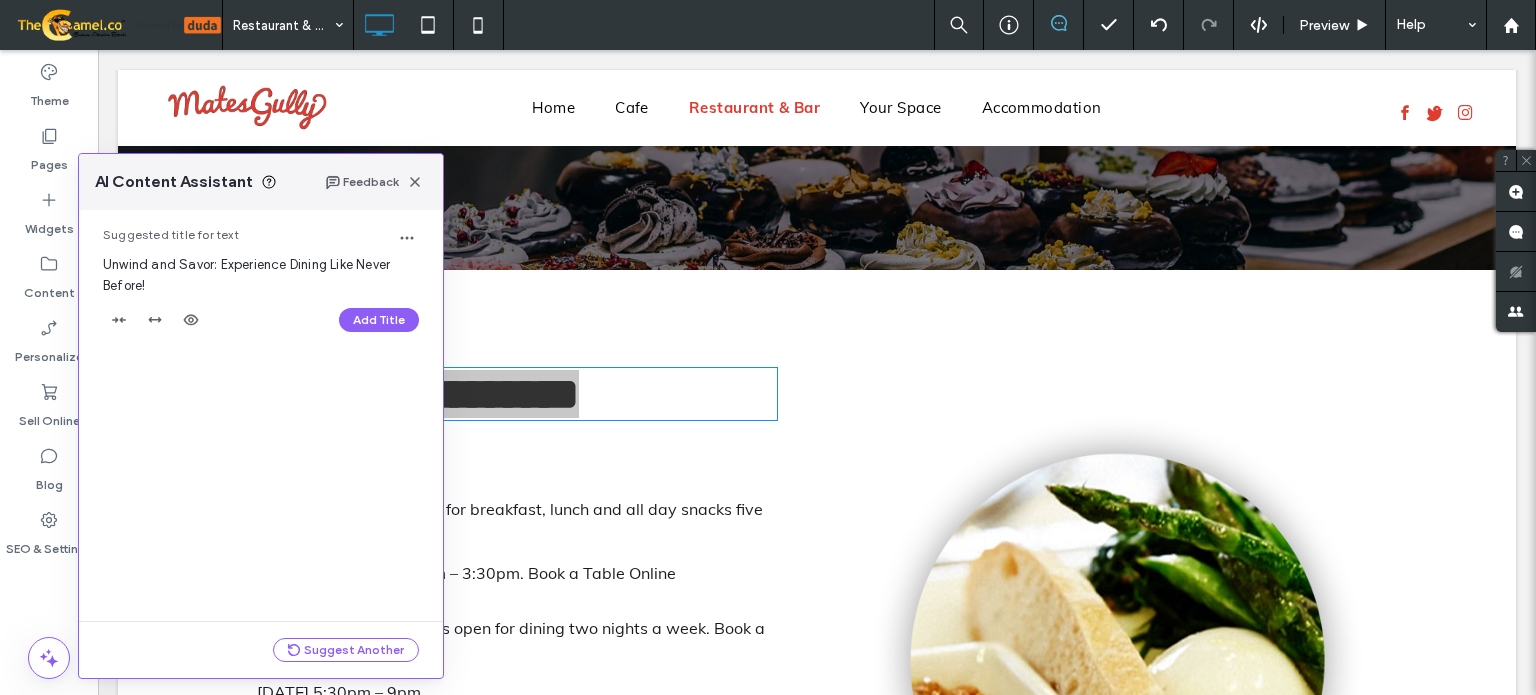 click on "Add Title" at bounding box center (379, 320) 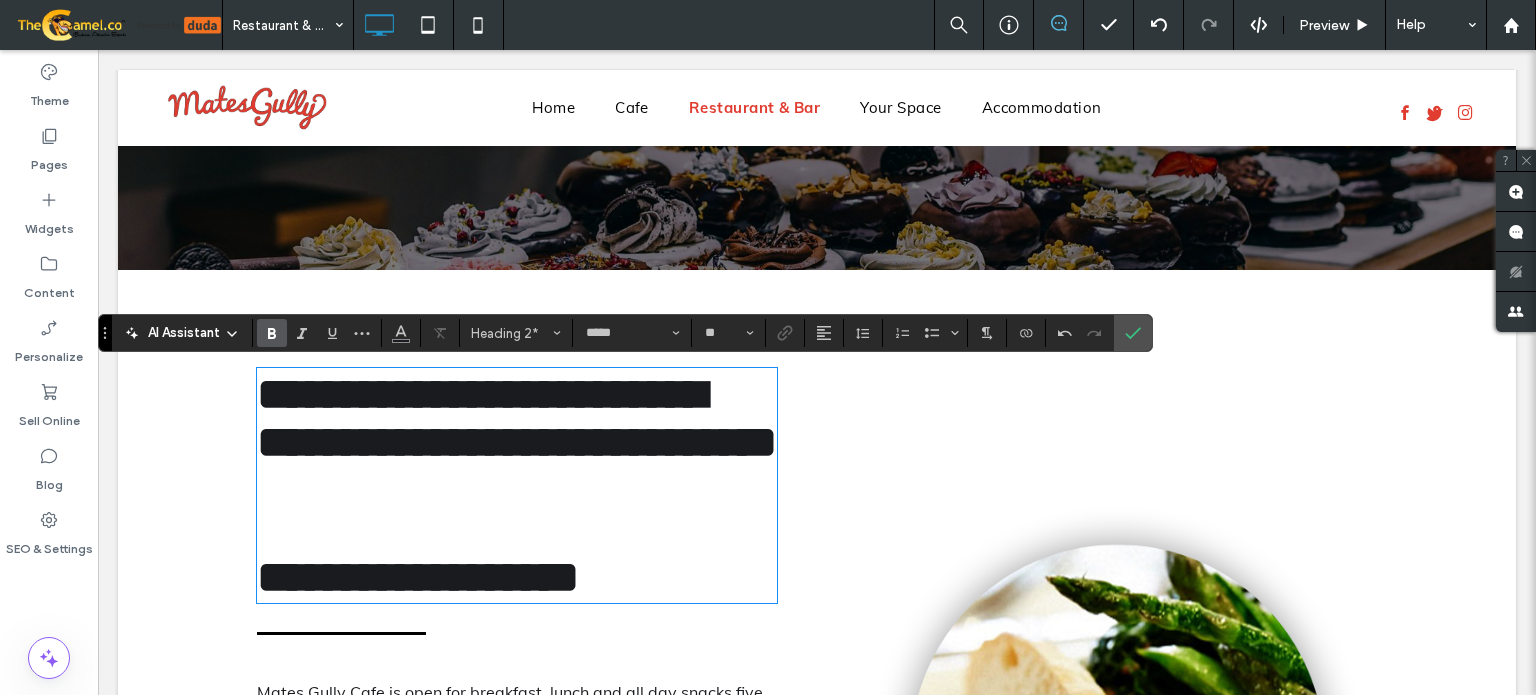 click on "**********" at bounding box center (517, 461) 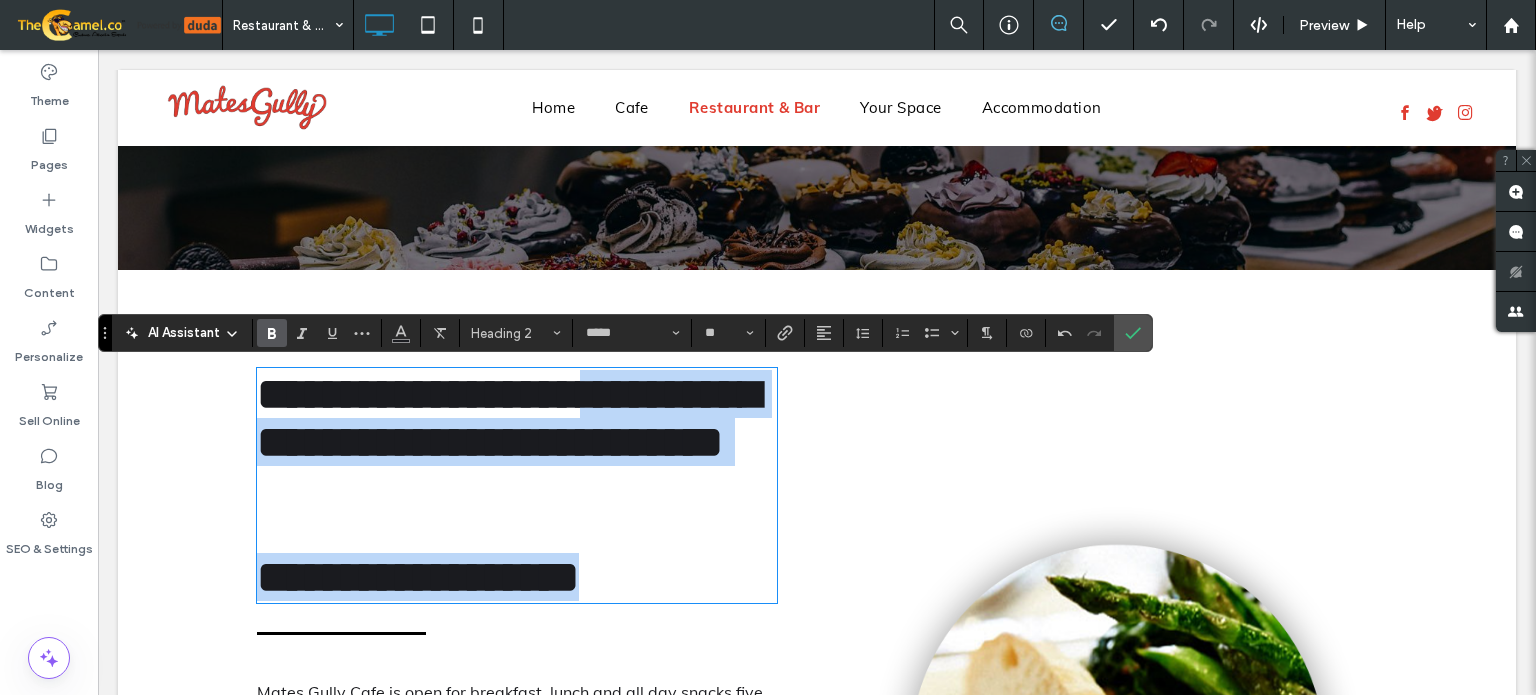 drag, startPoint x: 590, startPoint y: 575, endPoint x: 246, endPoint y: 477, distance: 357.687 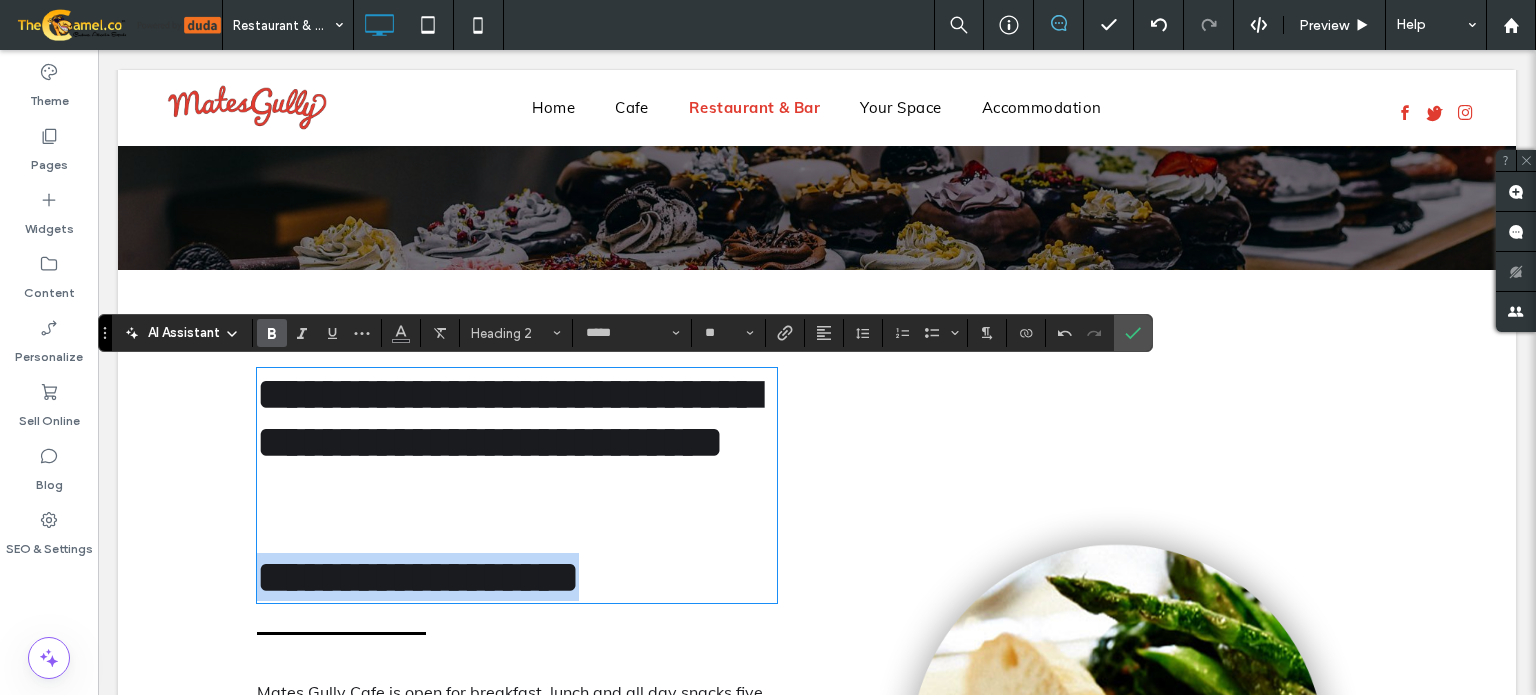 drag, startPoint x: 584, startPoint y: 586, endPoint x: 248, endPoint y: 577, distance: 336.1205 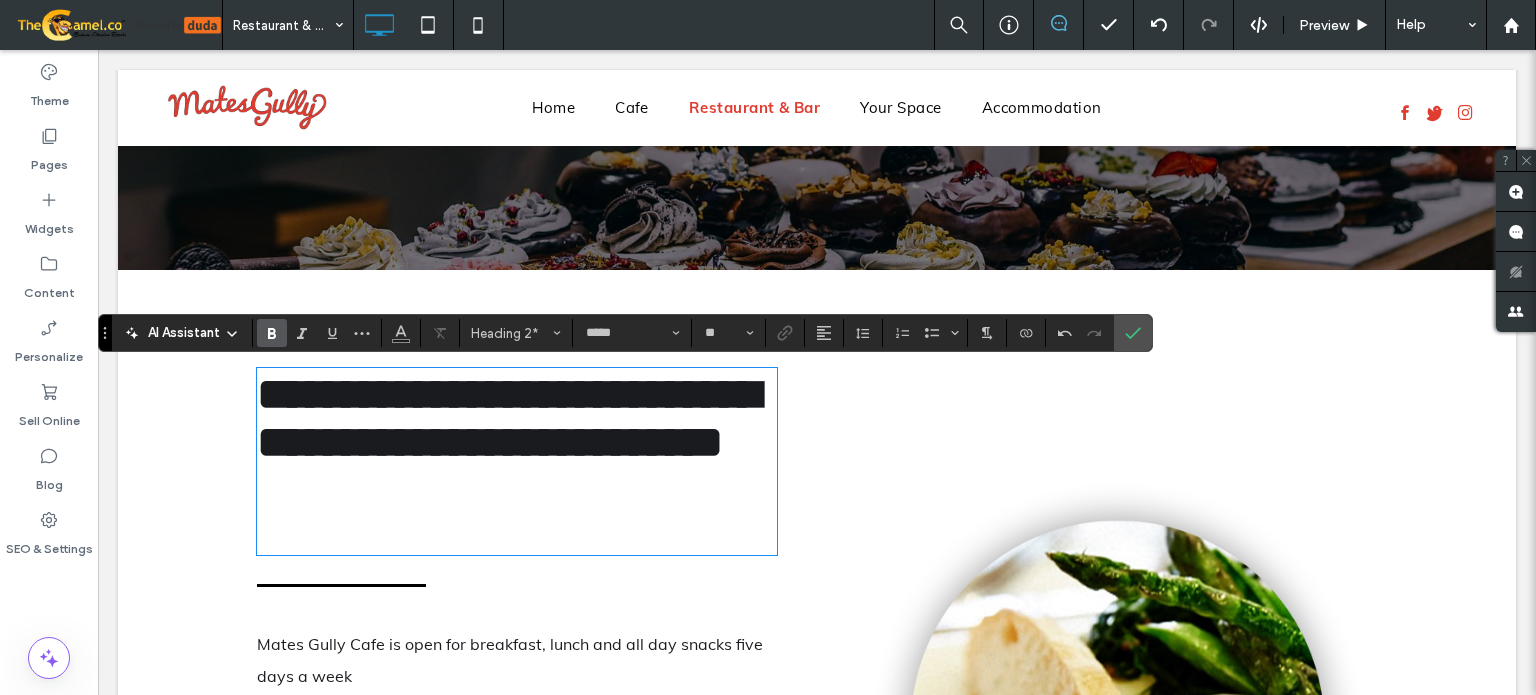 drag, startPoint x: 117, startPoint y: 396, endPoint x: 100, endPoint y: 395, distance: 17.029387 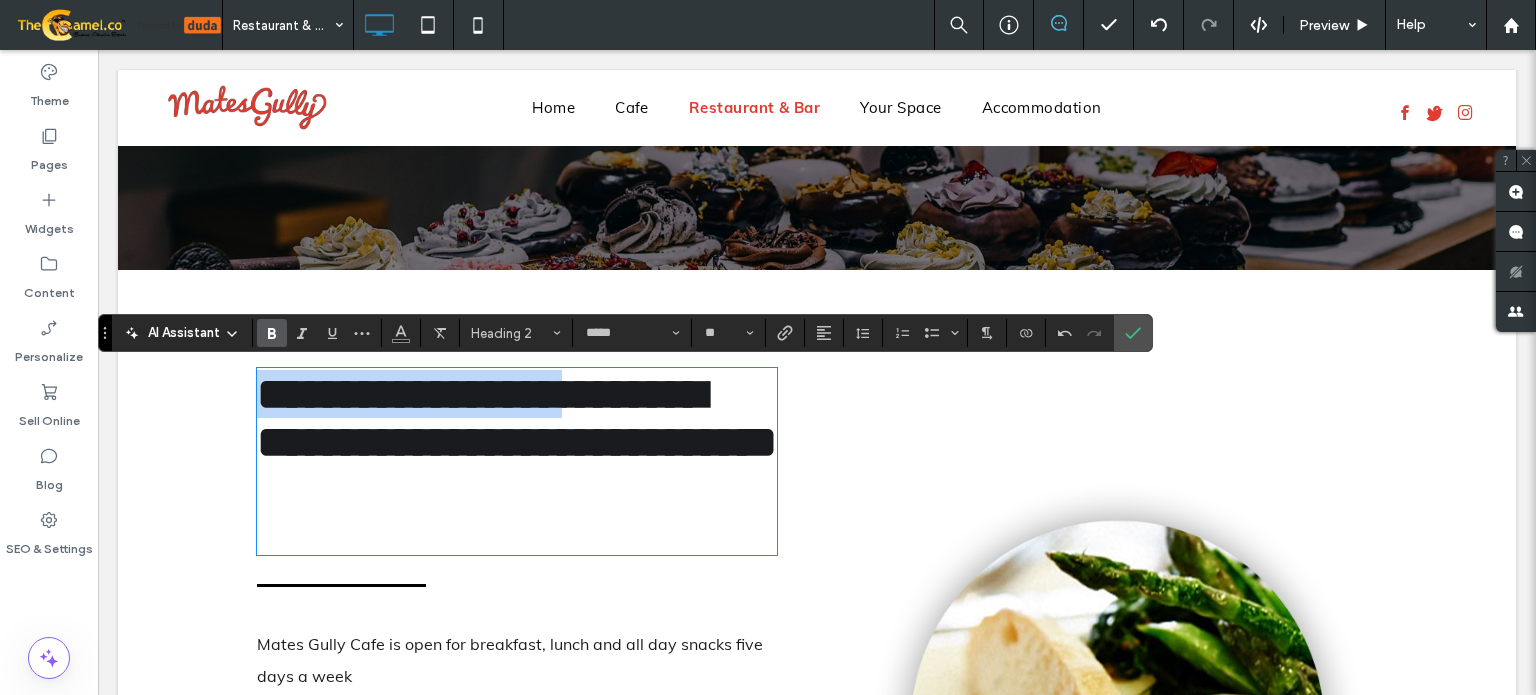 drag, startPoint x: 252, startPoint y: 403, endPoint x: 642, endPoint y: 395, distance: 390.08203 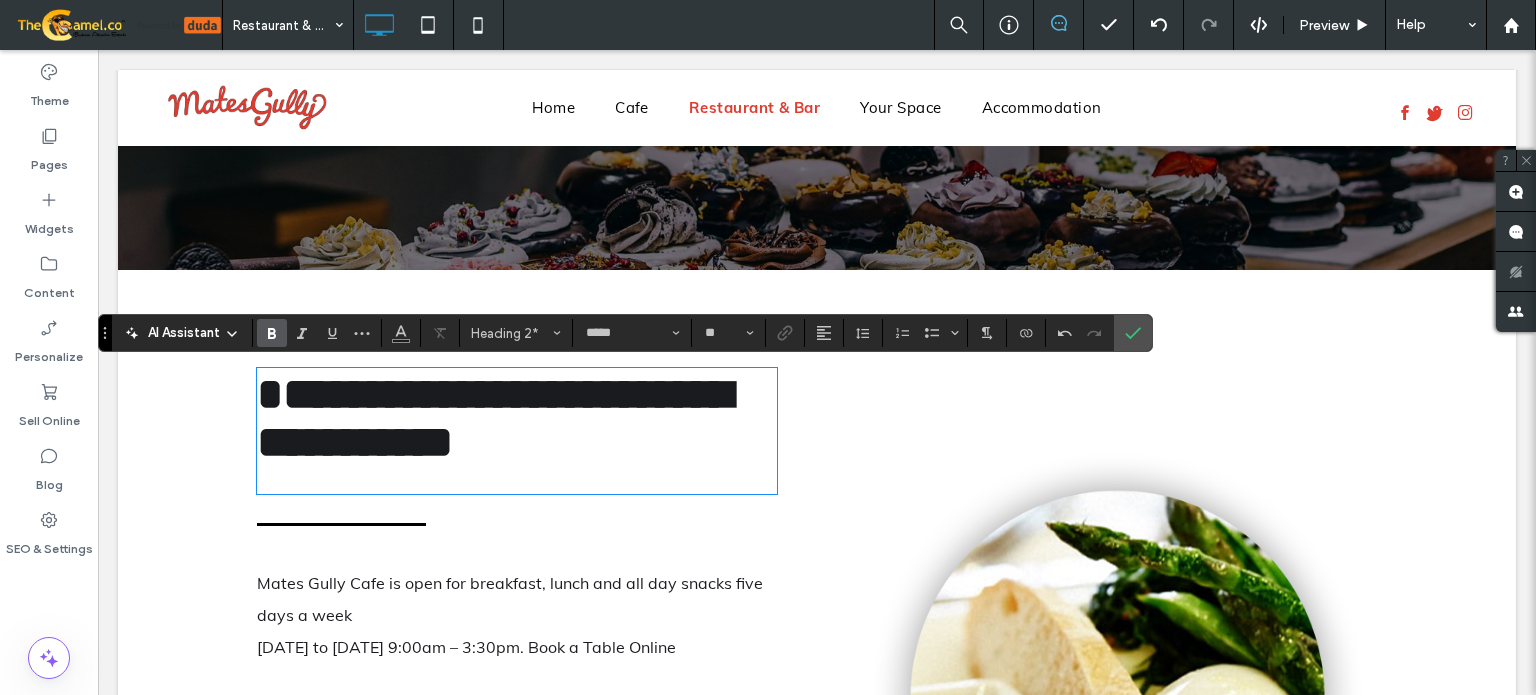 click on "**********" at bounding box center (494, 418) 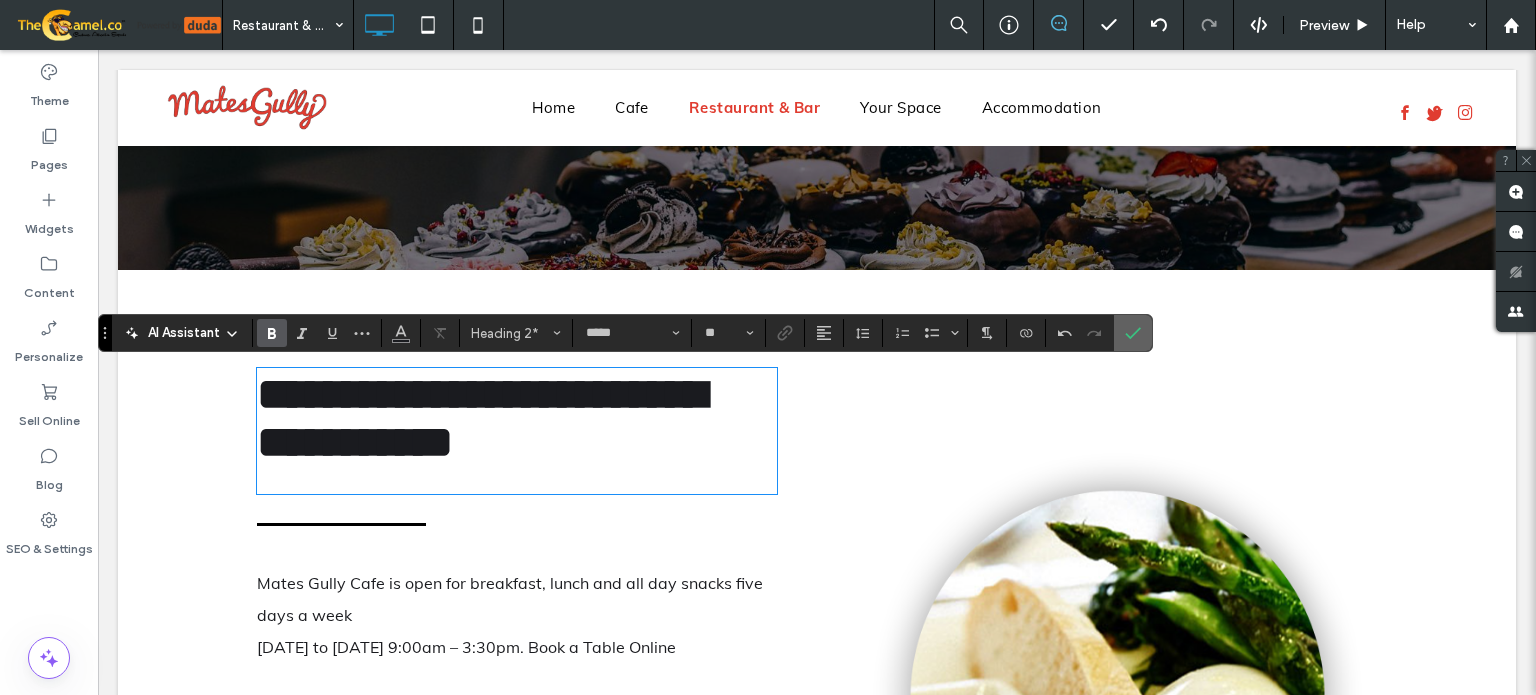 drag, startPoint x: 1132, startPoint y: 328, endPoint x: 627, endPoint y: 313, distance: 505.22272 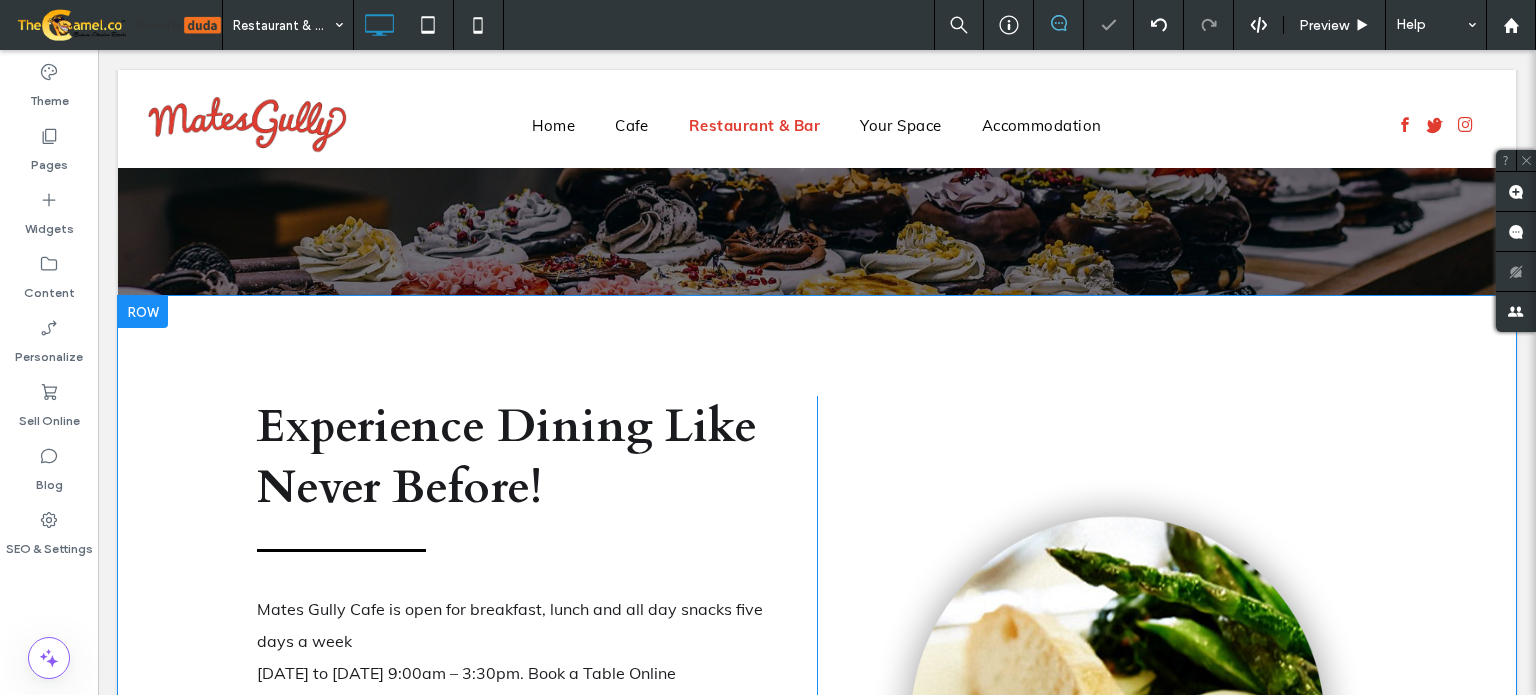 scroll, scrollTop: 200, scrollLeft: 0, axis: vertical 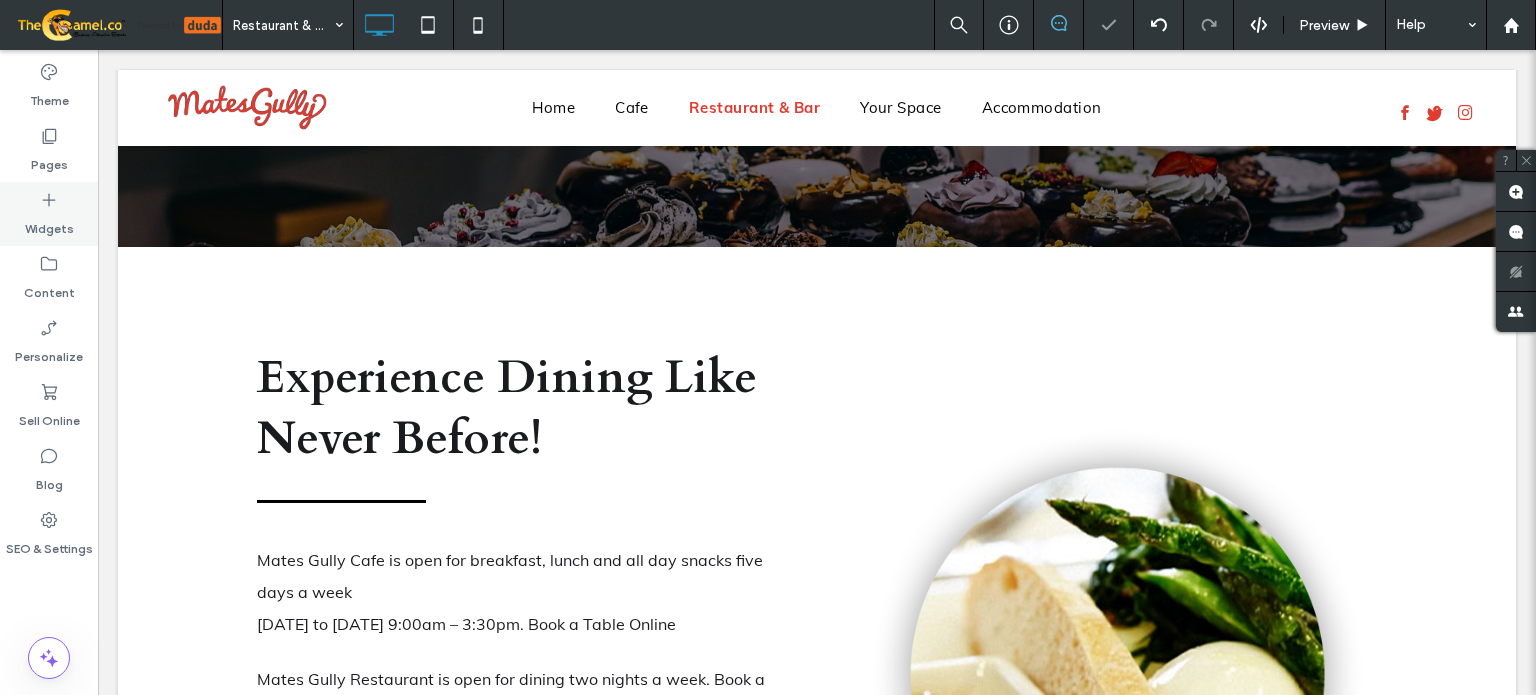 click on "Widgets" at bounding box center (49, 224) 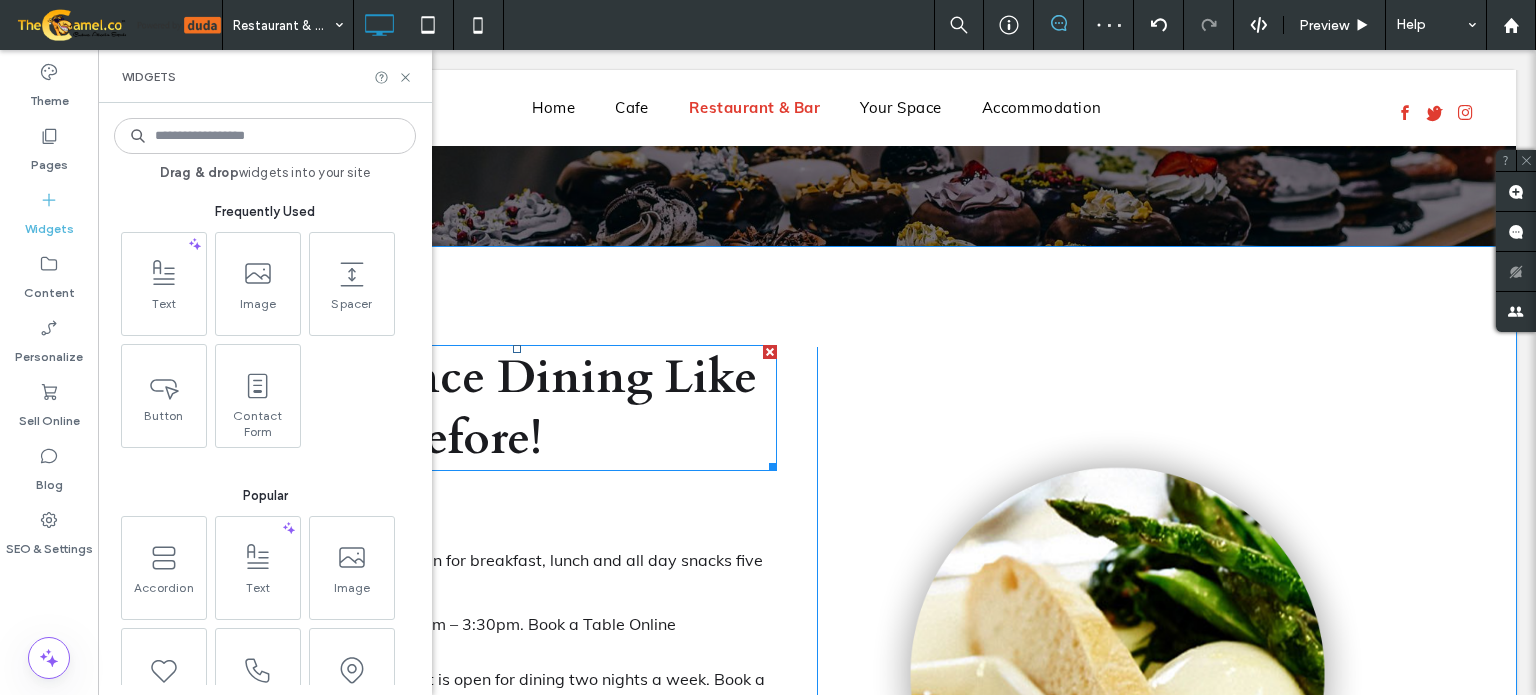 click on "Experience Dining Like Never Before!" at bounding box center (517, 408) 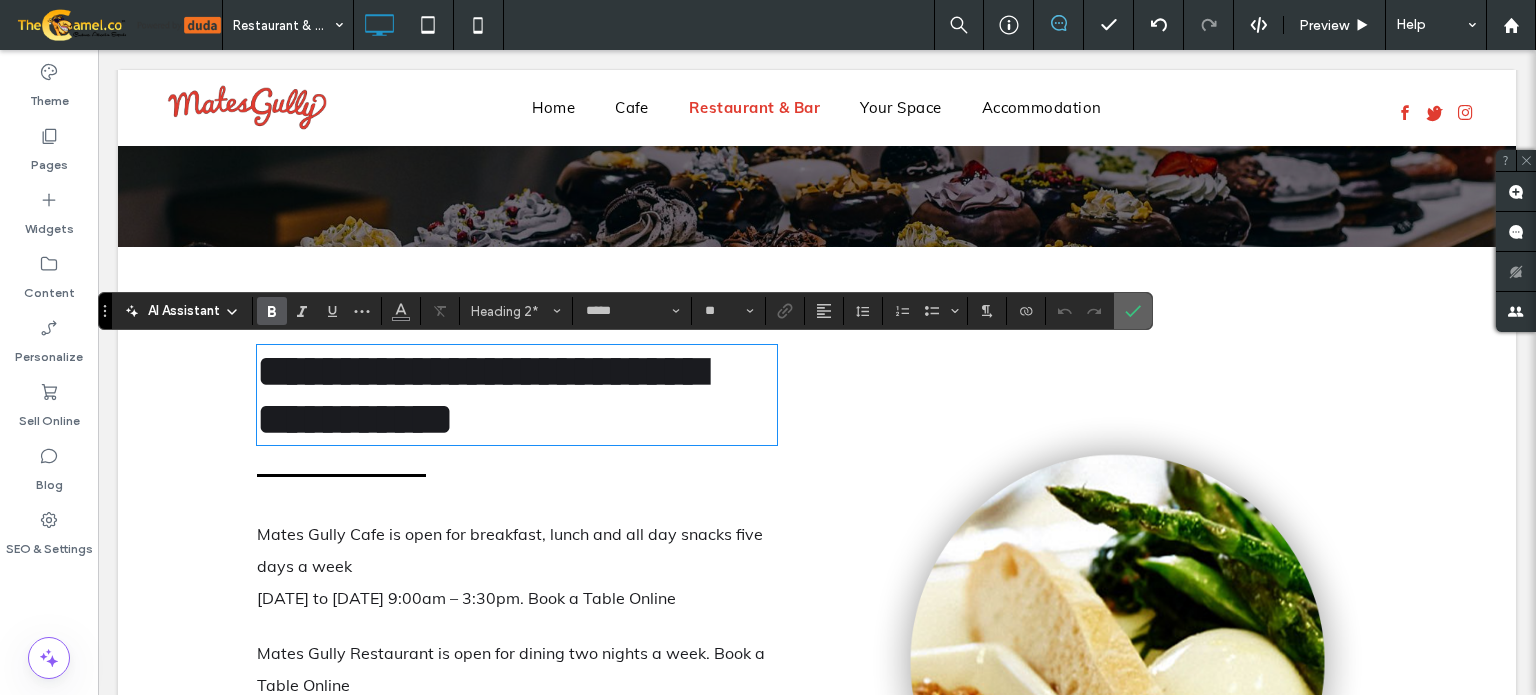drag, startPoint x: 1137, startPoint y: 307, endPoint x: 1031, endPoint y: 261, distance: 115.55086 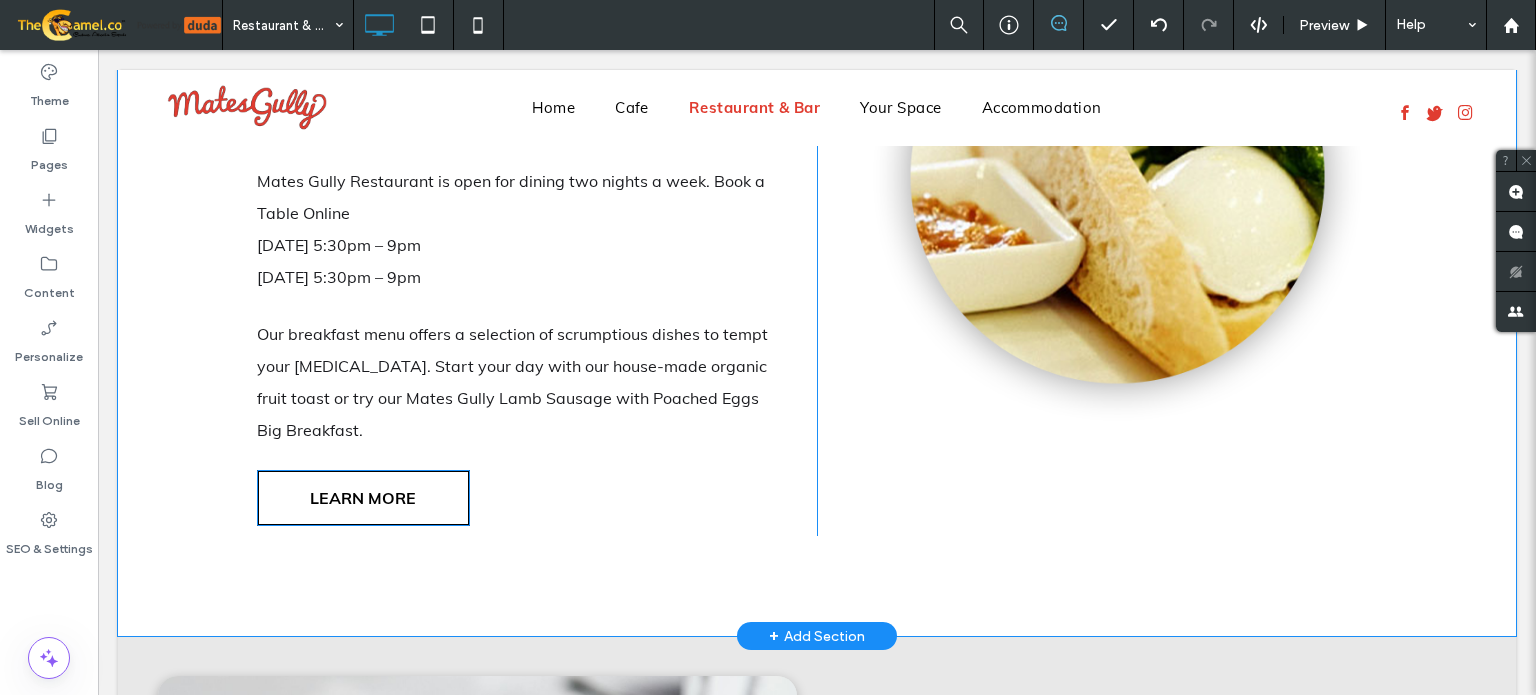 scroll, scrollTop: 700, scrollLeft: 0, axis: vertical 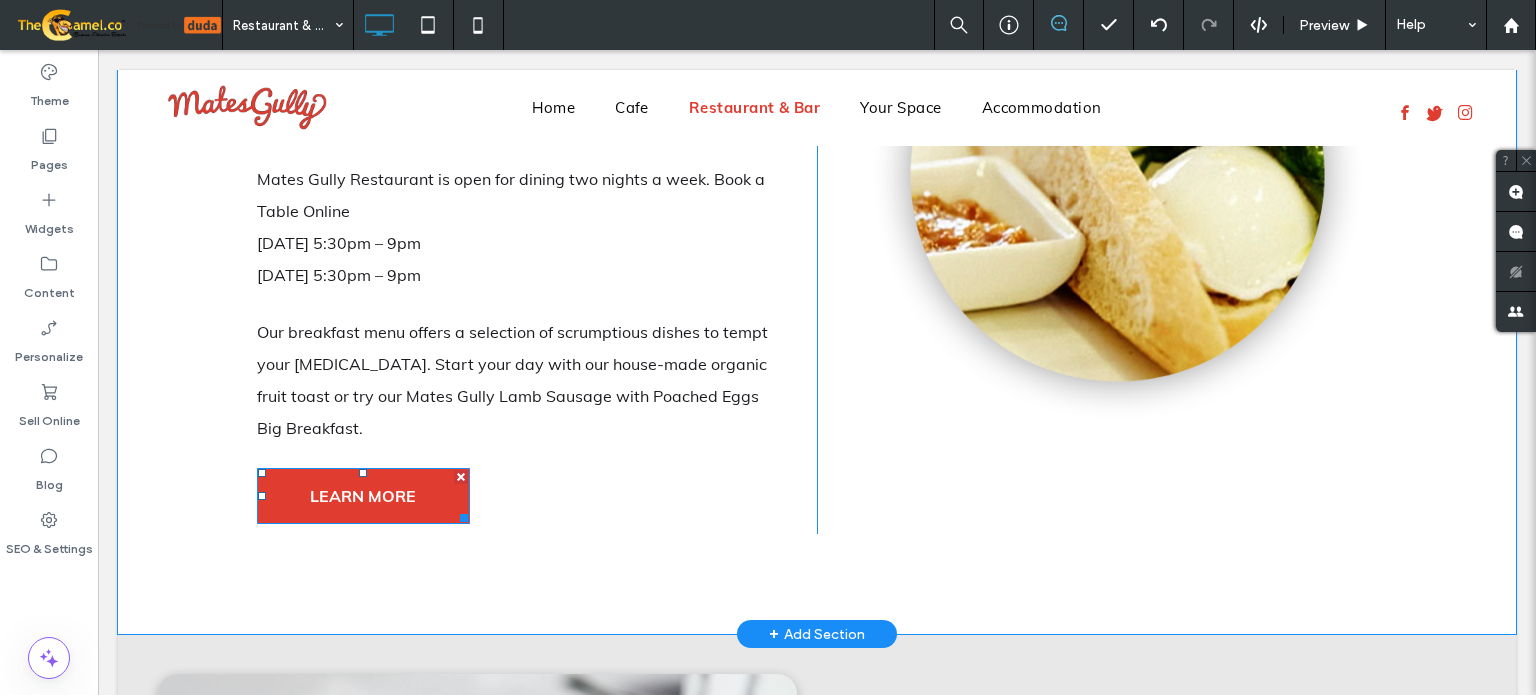 click on "LEARN MORE" at bounding box center (363, 496) 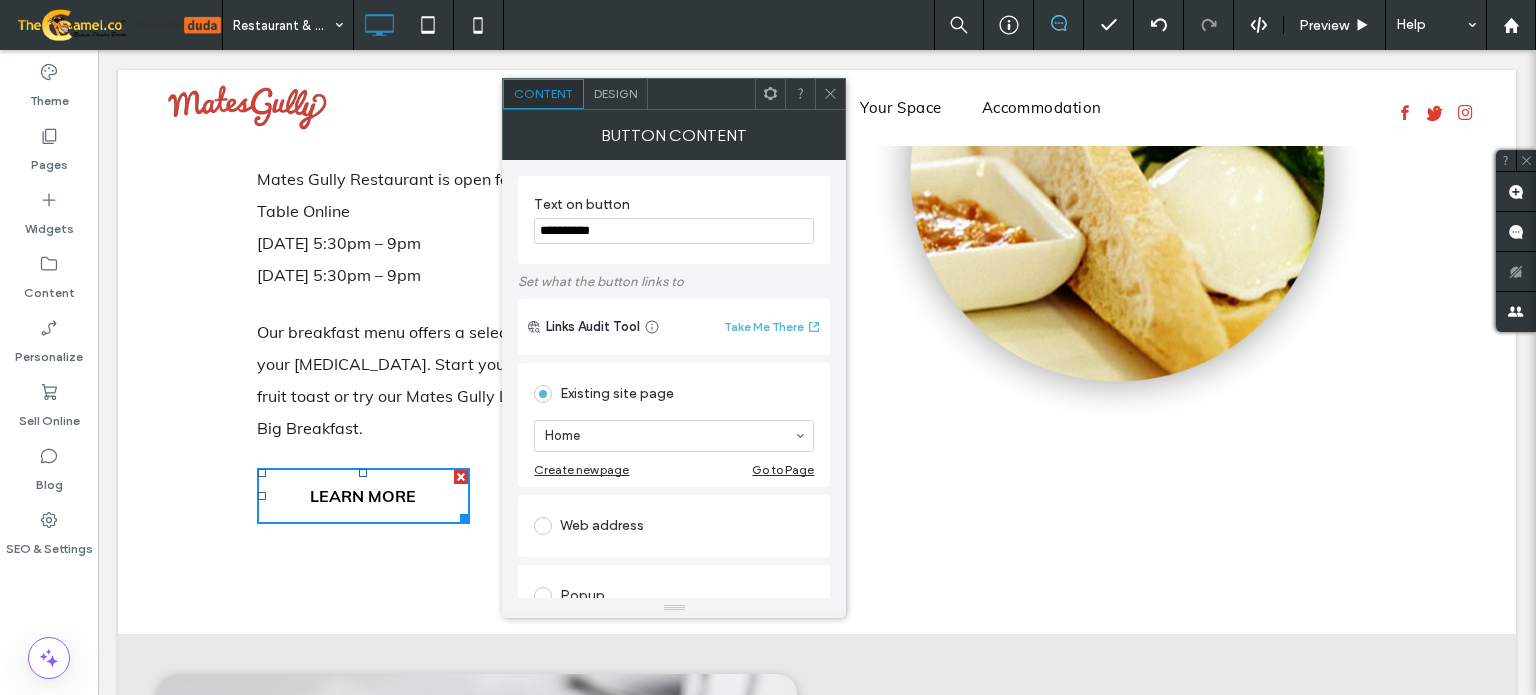 click 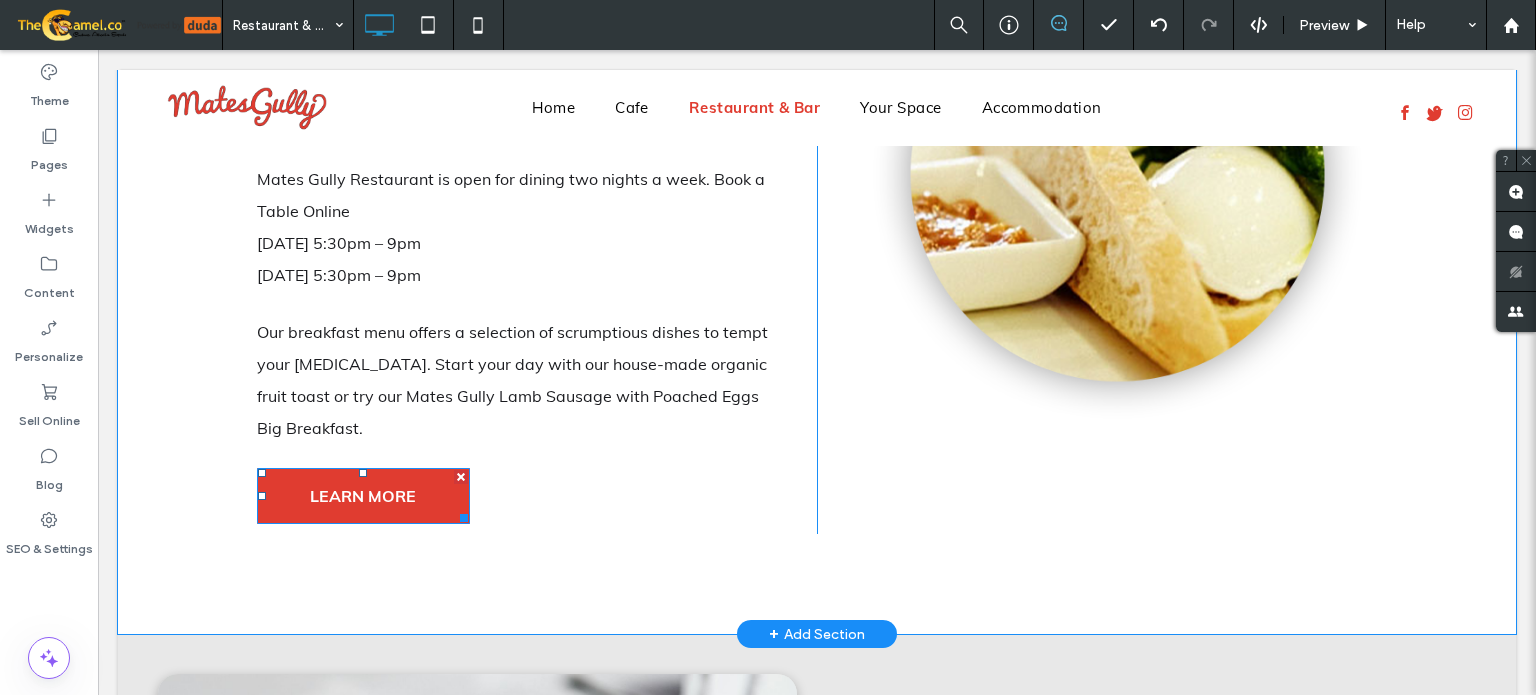click at bounding box center [461, 477] 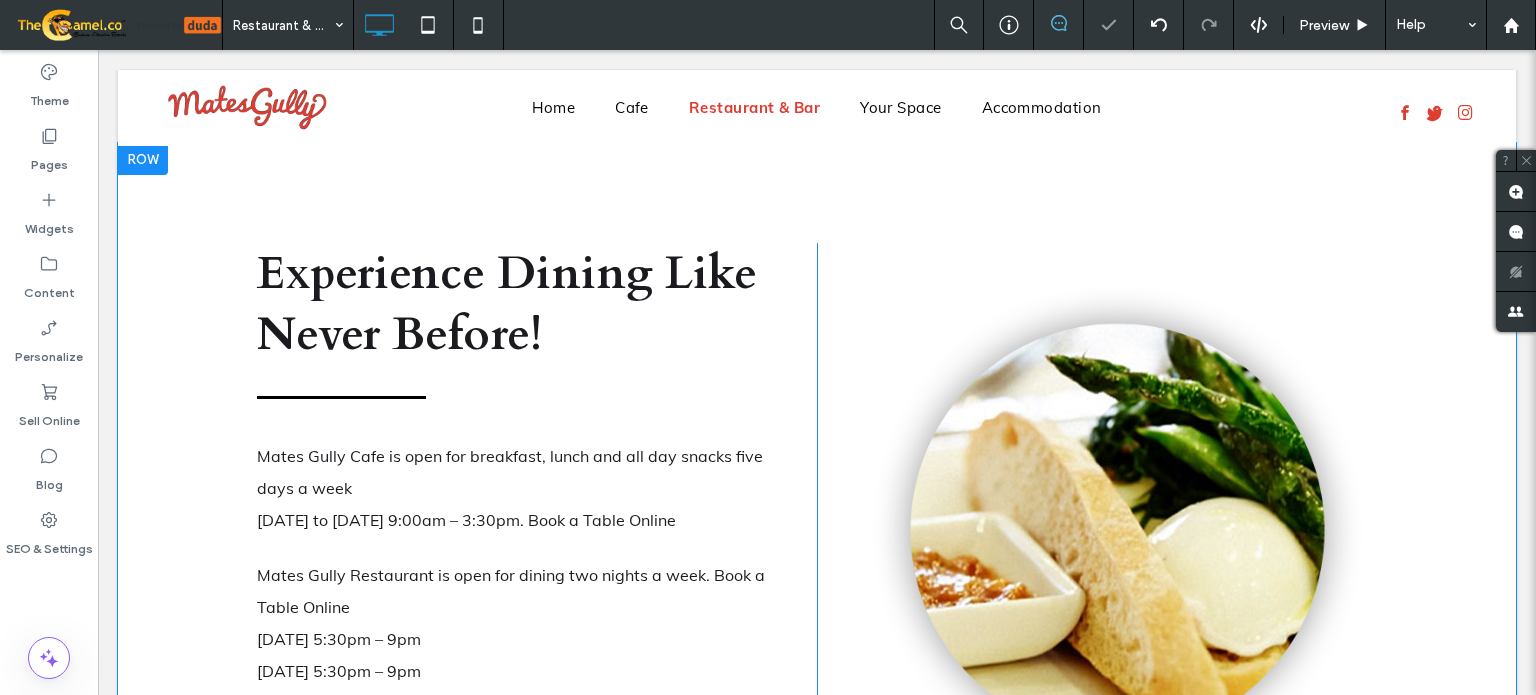 scroll, scrollTop: 300, scrollLeft: 0, axis: vertical 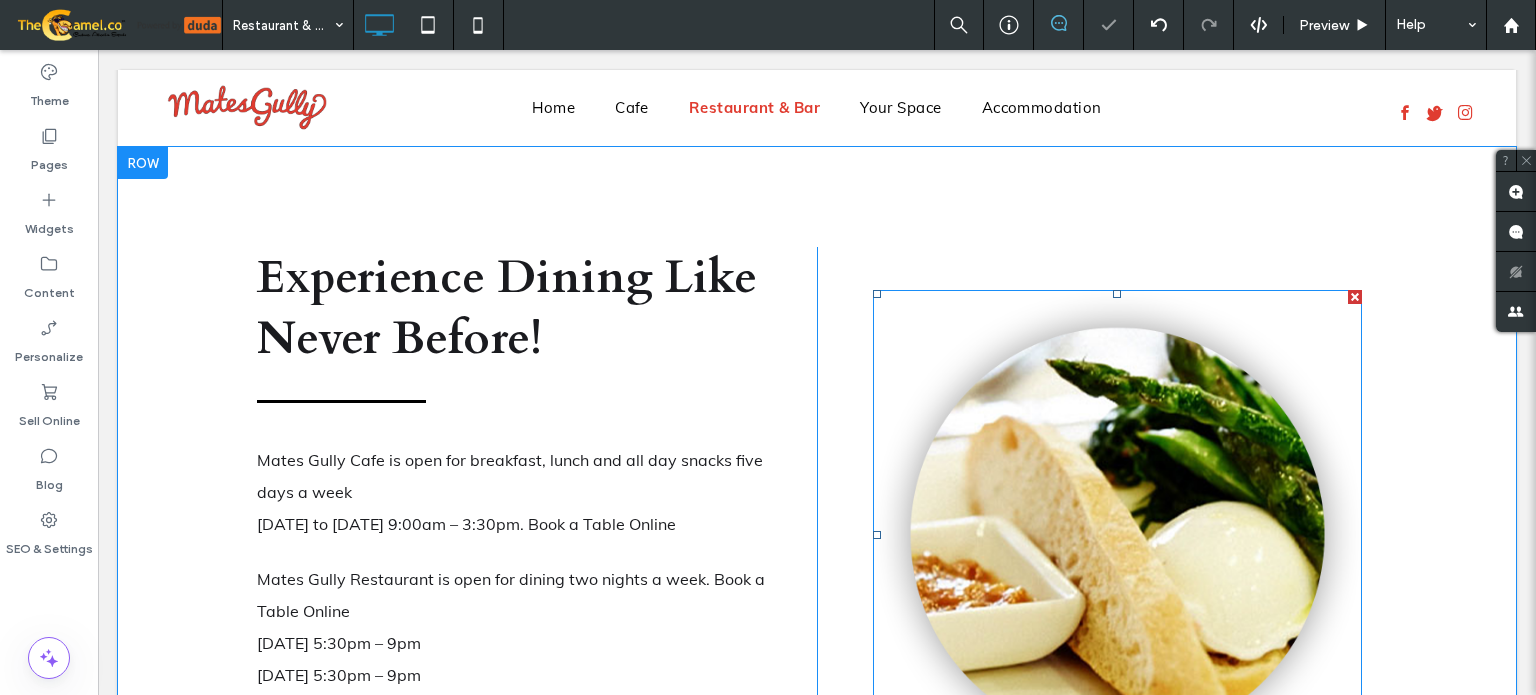 click at bounding box center (1117, 534) 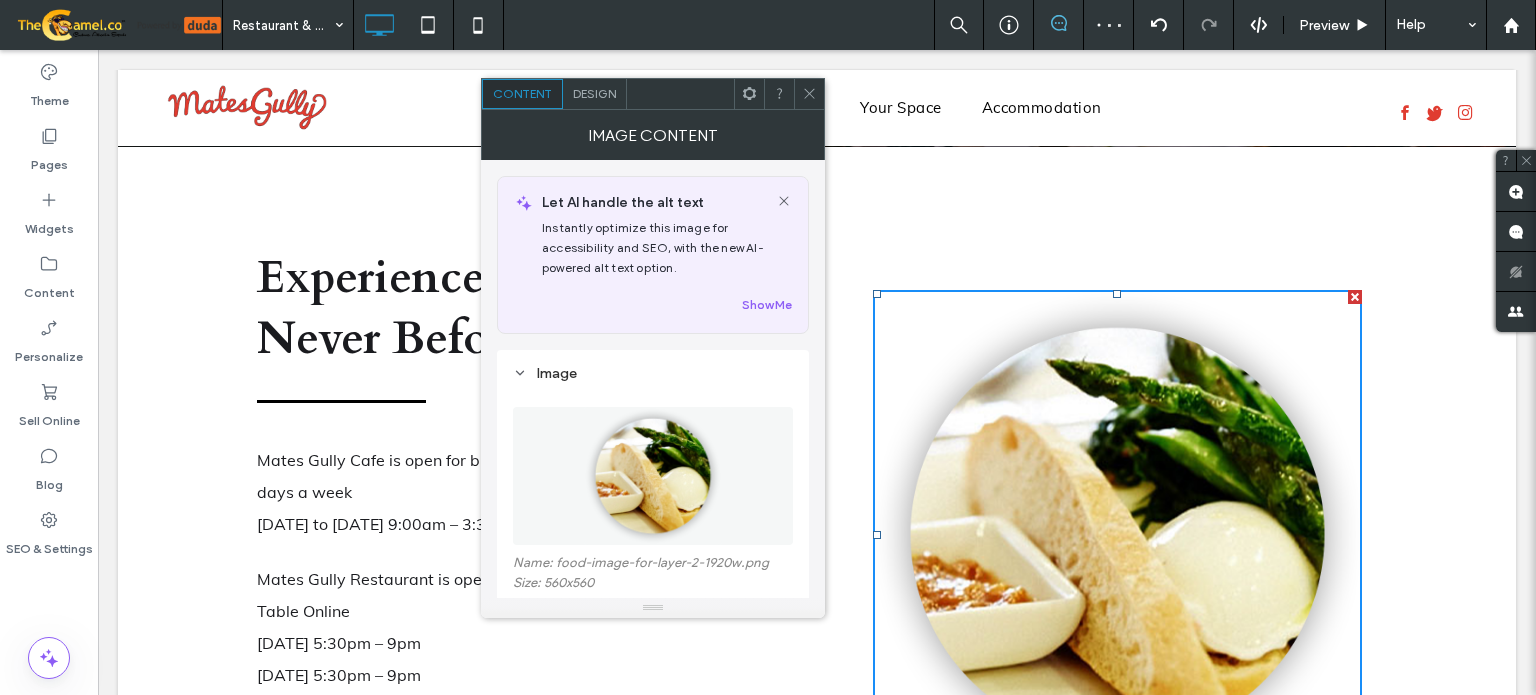 click at bounding box center (653, 476) 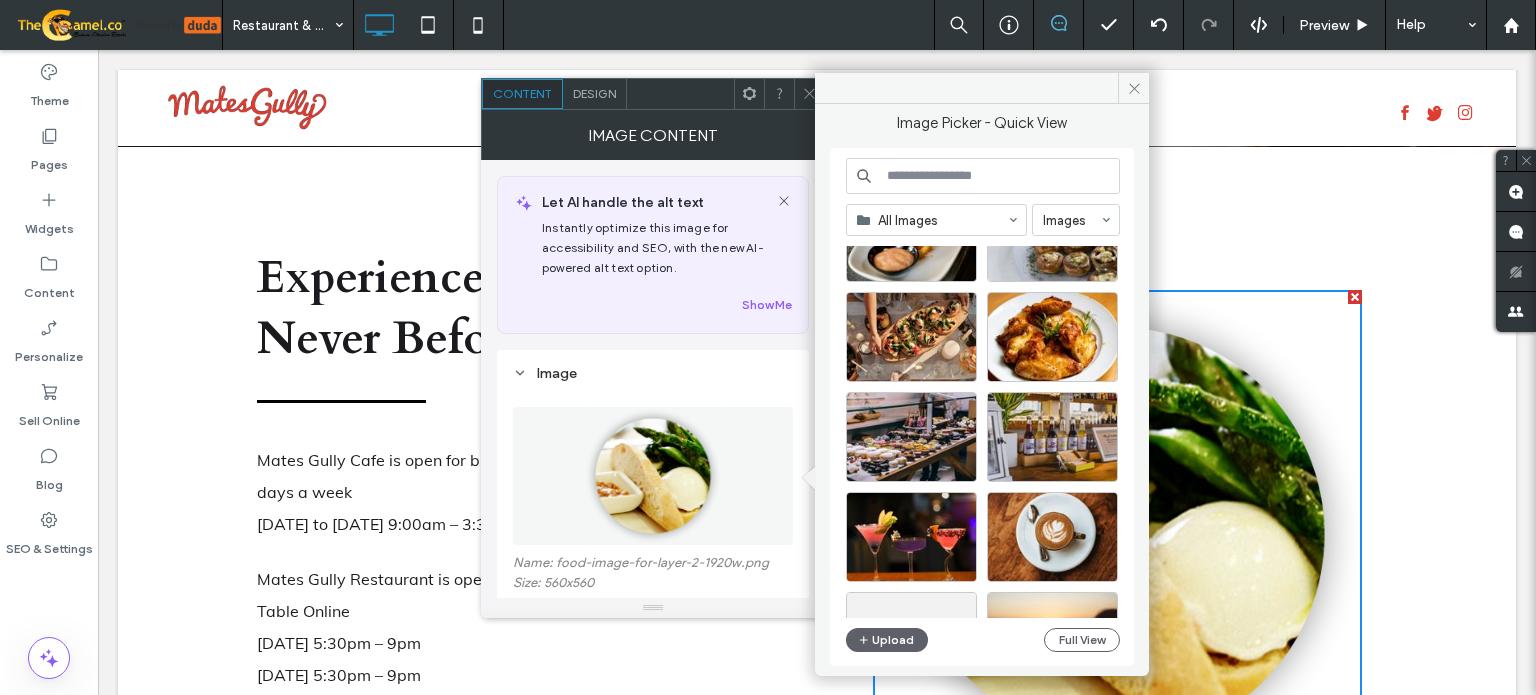 scroll, scrollTop: 700, scrollLeft: 0, axis: vertical 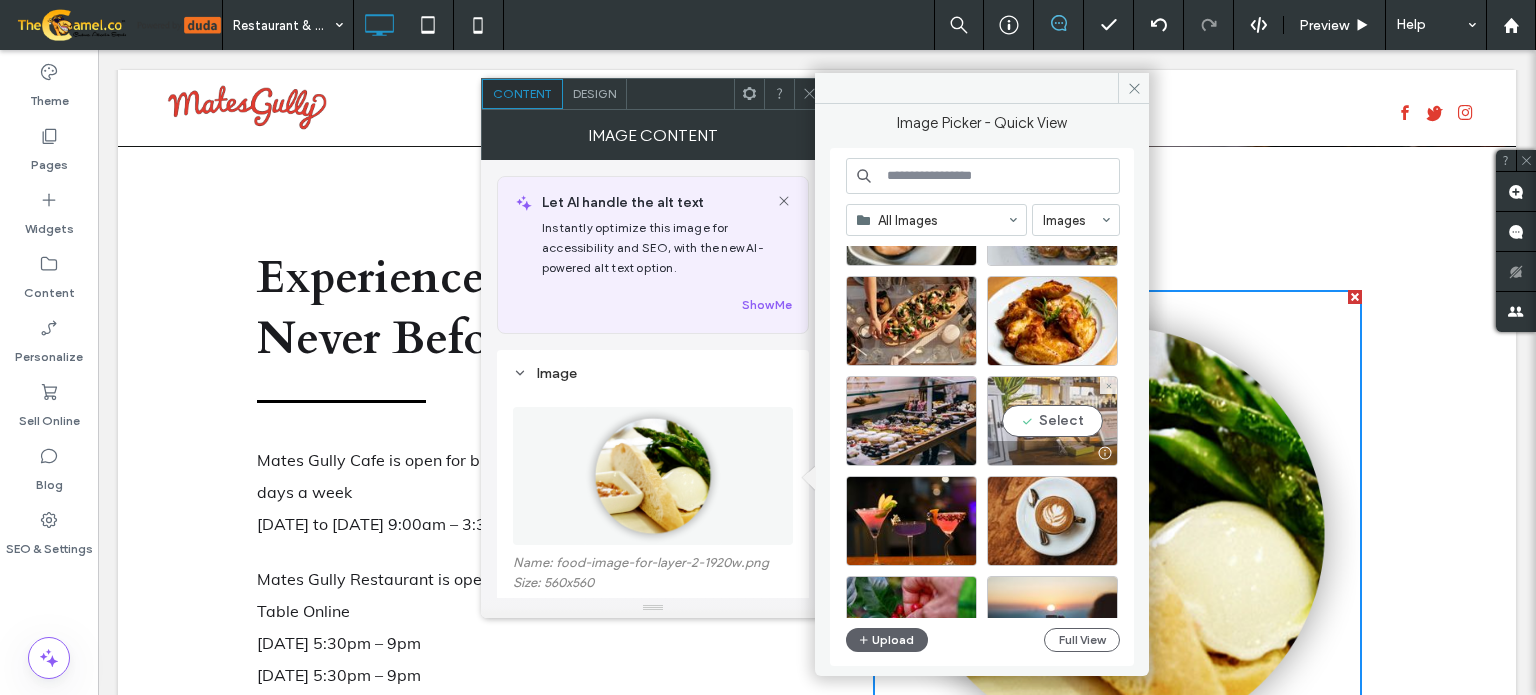click on "Select" at bounding box center [1052, 421] 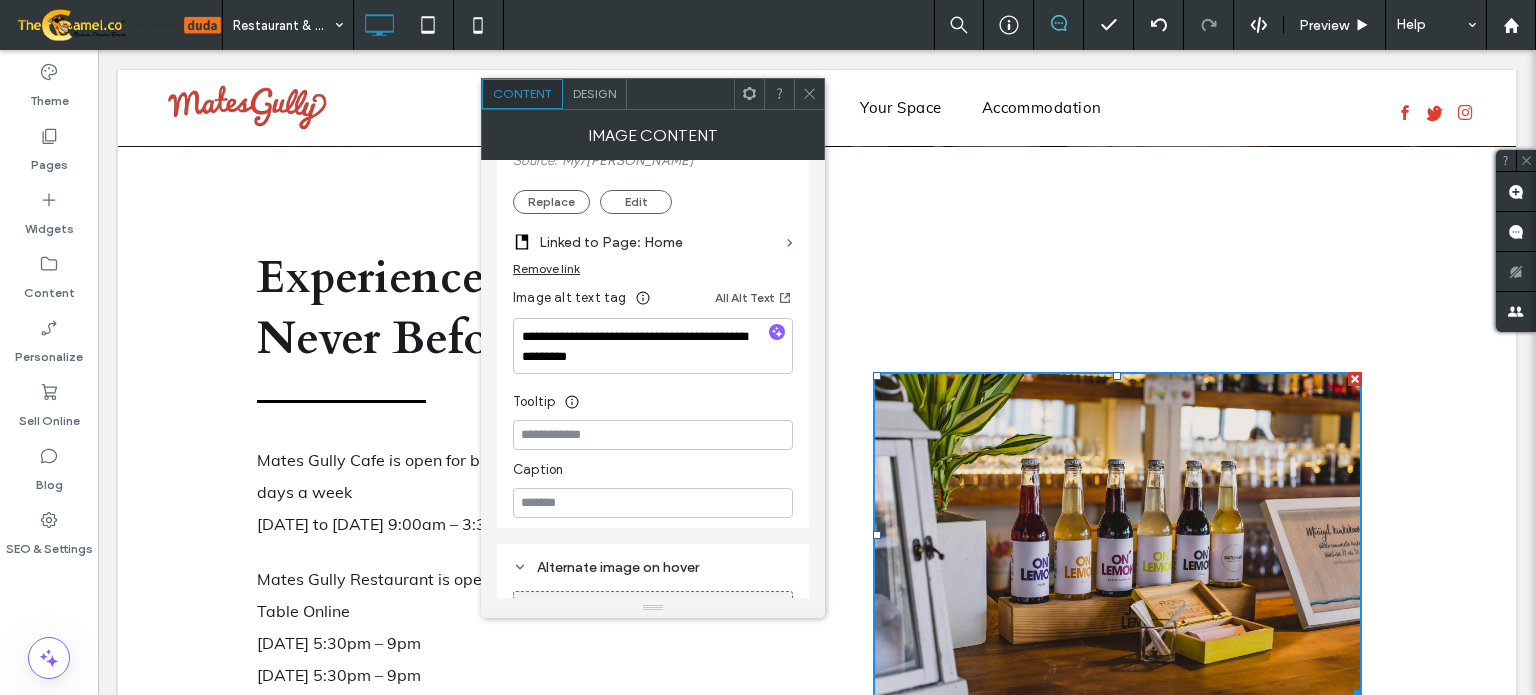 scroll, scrollTop: 500, scrollLeft: 0, axis: vertical 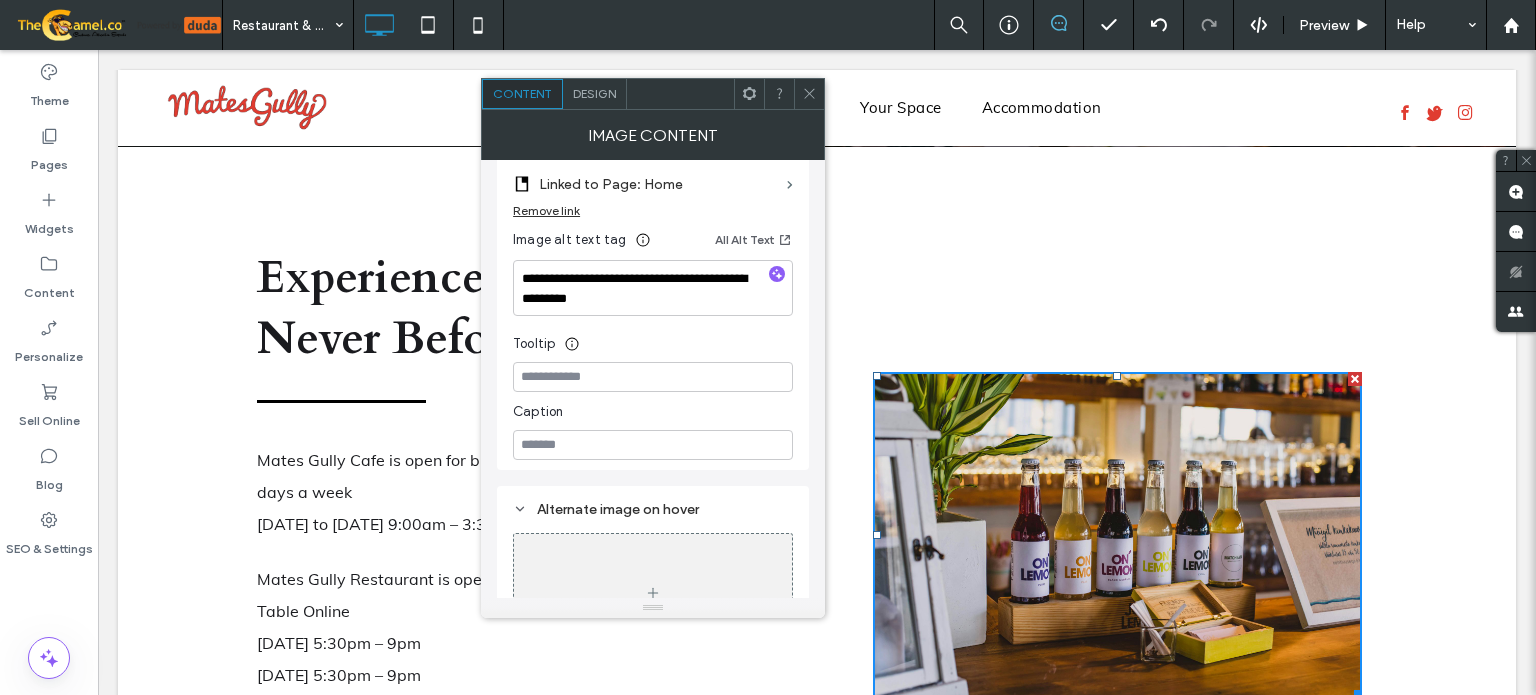 click on "Design" at bounding box center [594, 93] 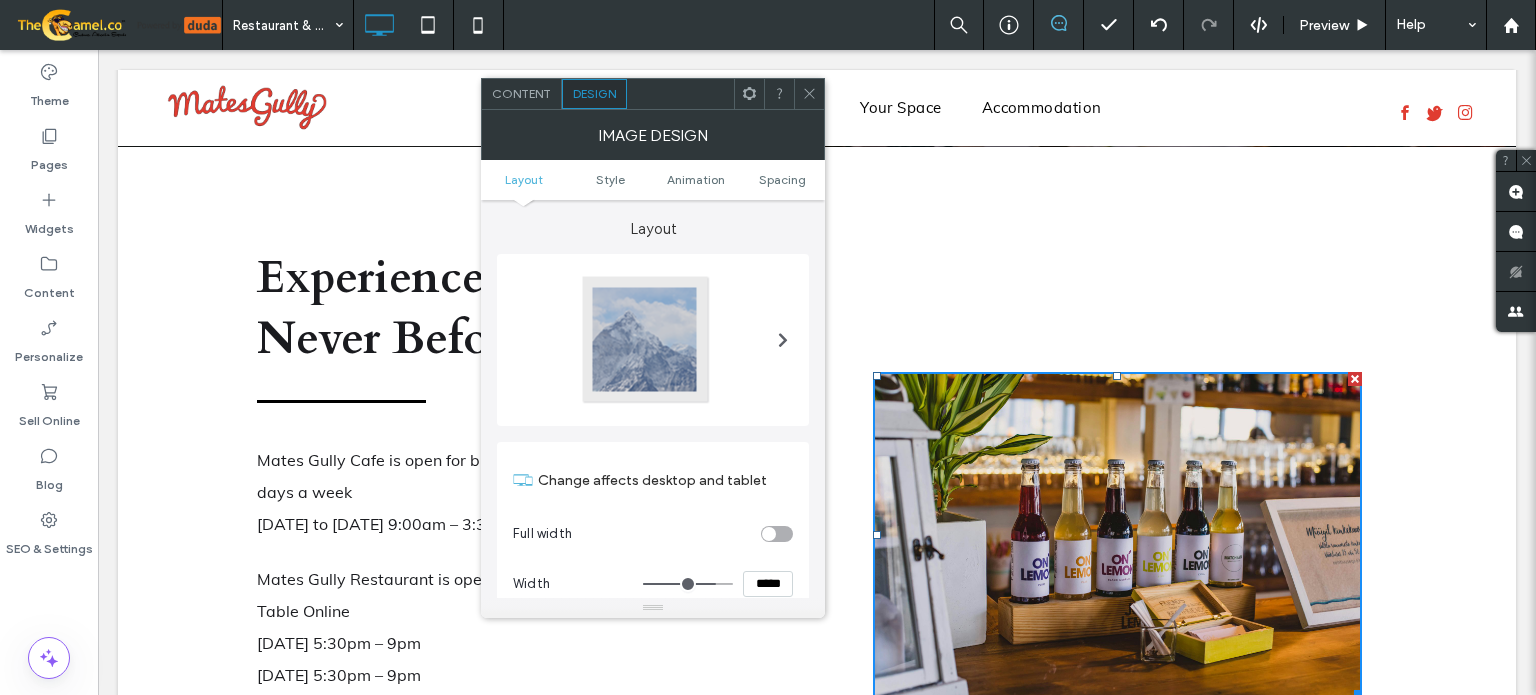 click 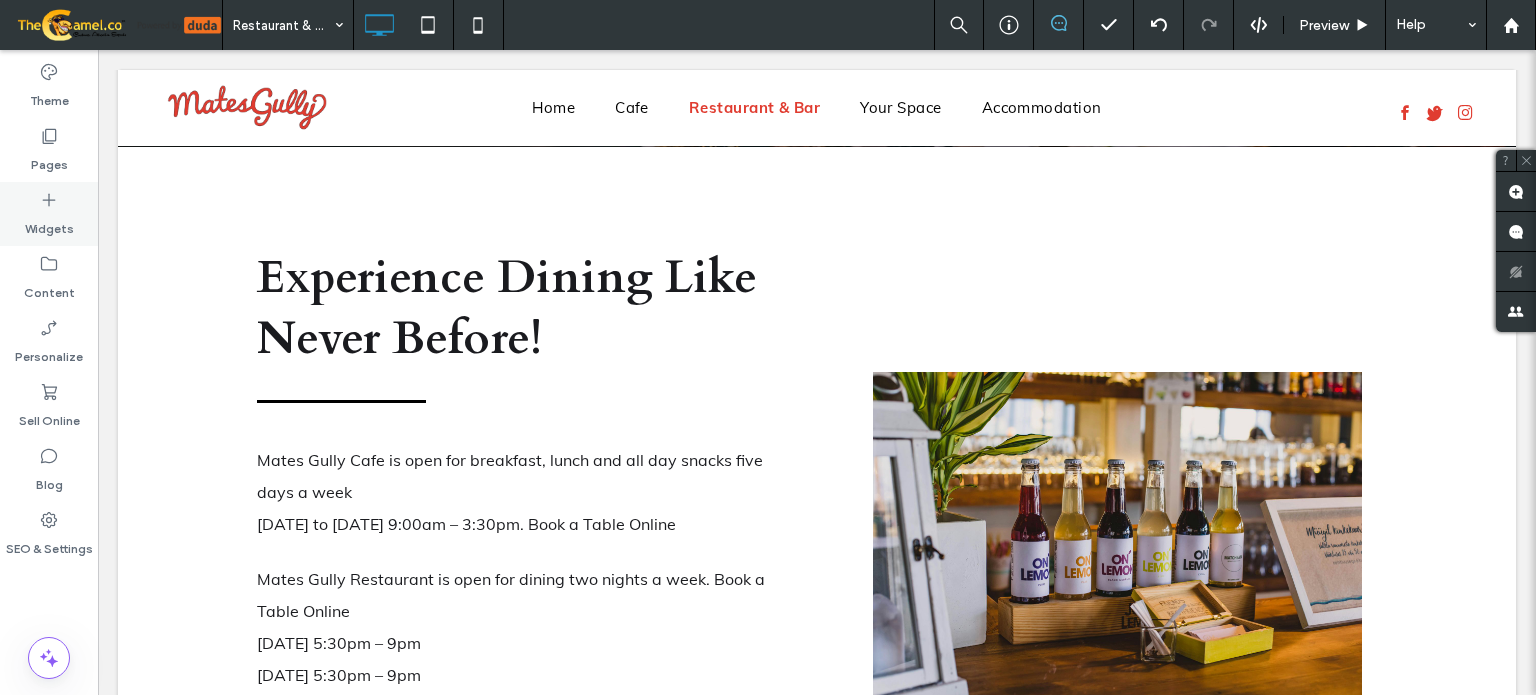 click on "Widgets" at bounding box center [49, 224] 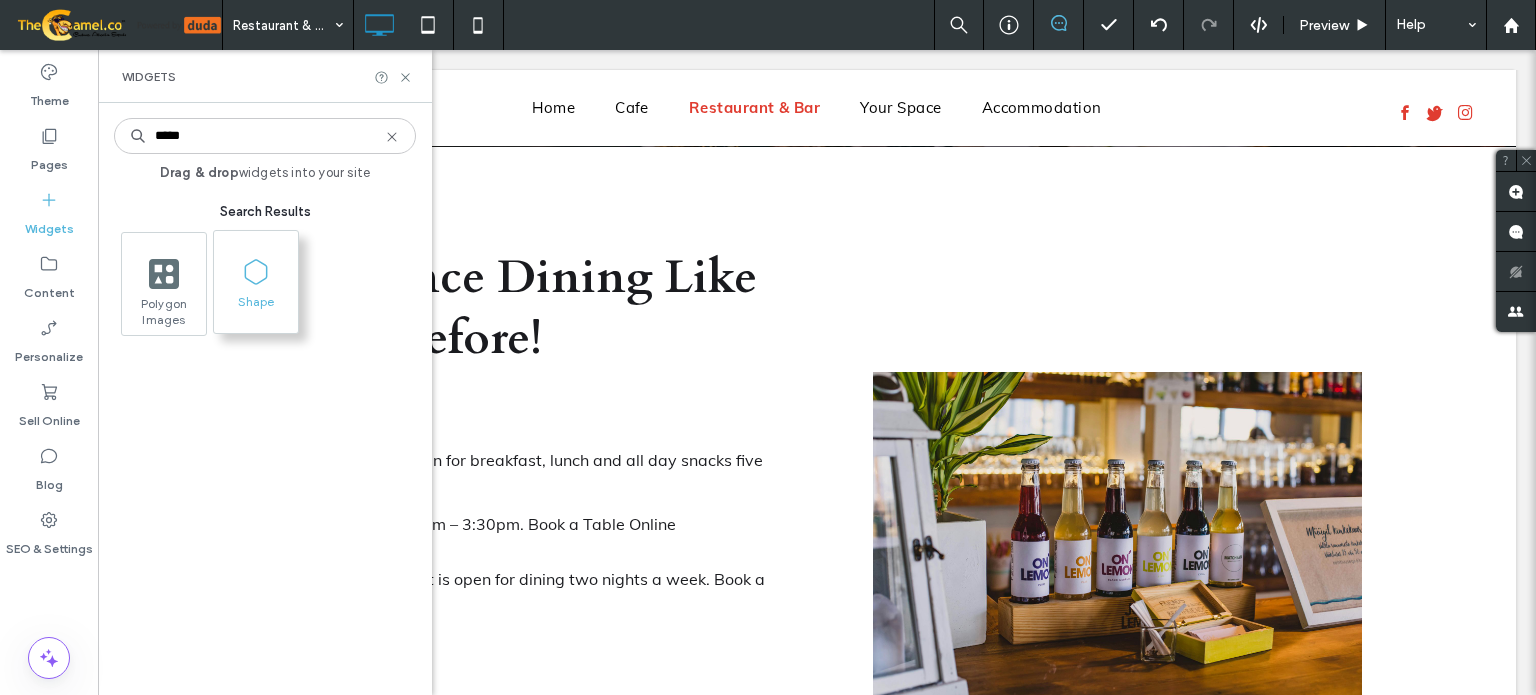 type on "*****" 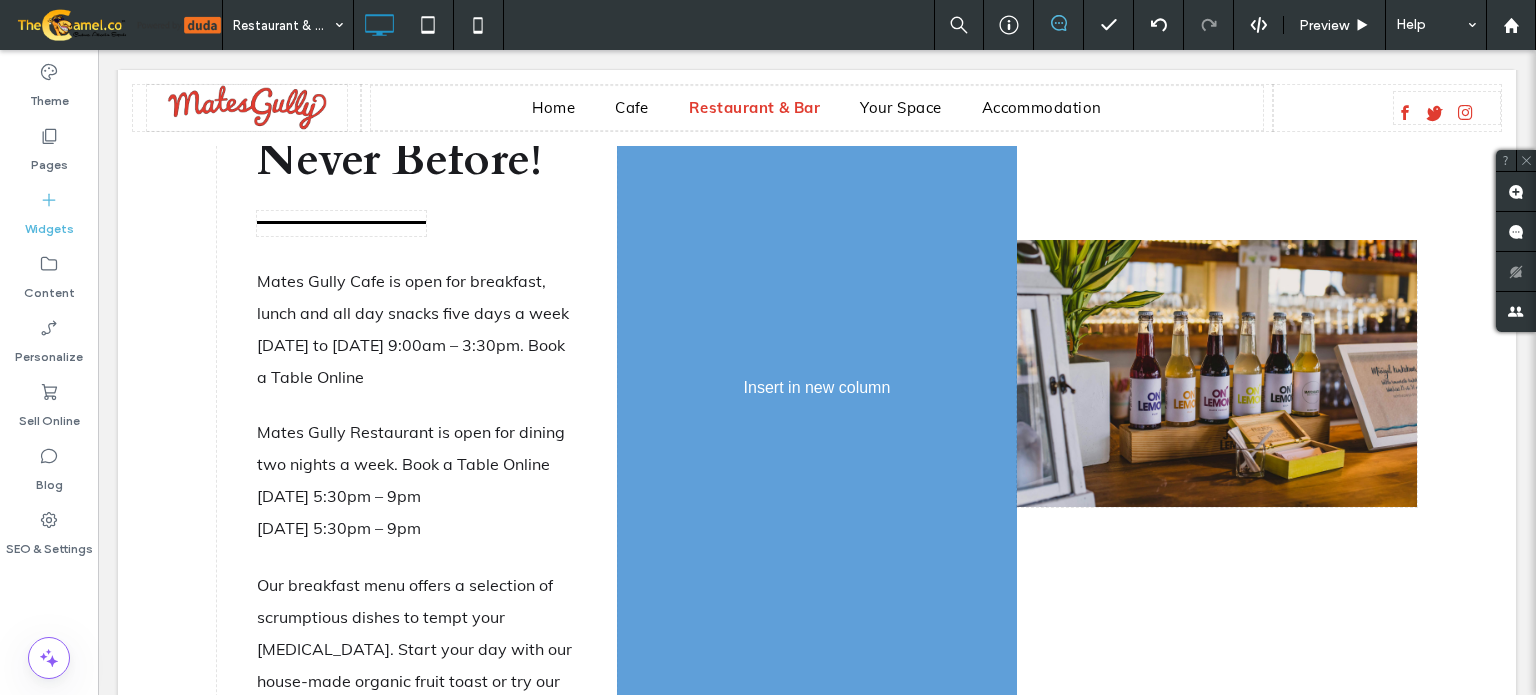 scroll, scrollTop: 544, scrollLeft: 0, axis: vertical 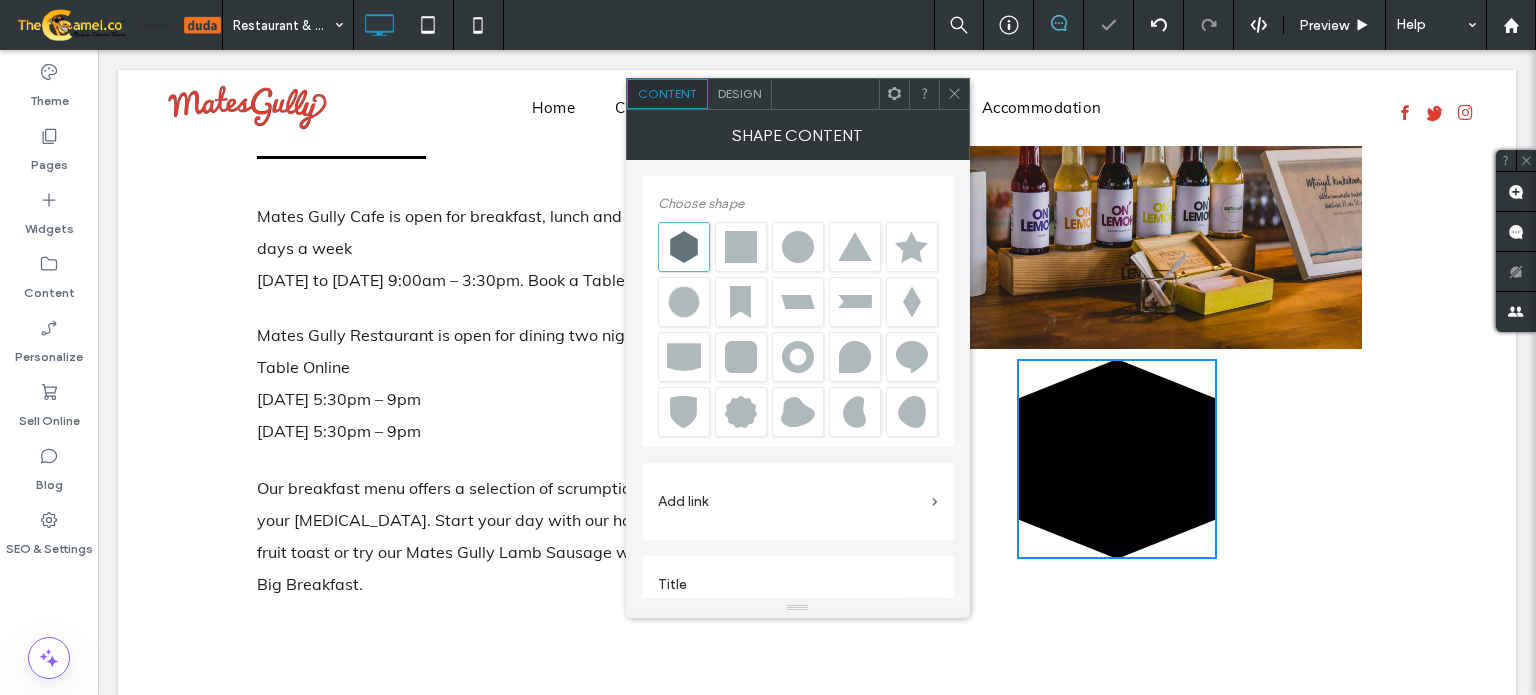 click at bounding box center (798, 247) 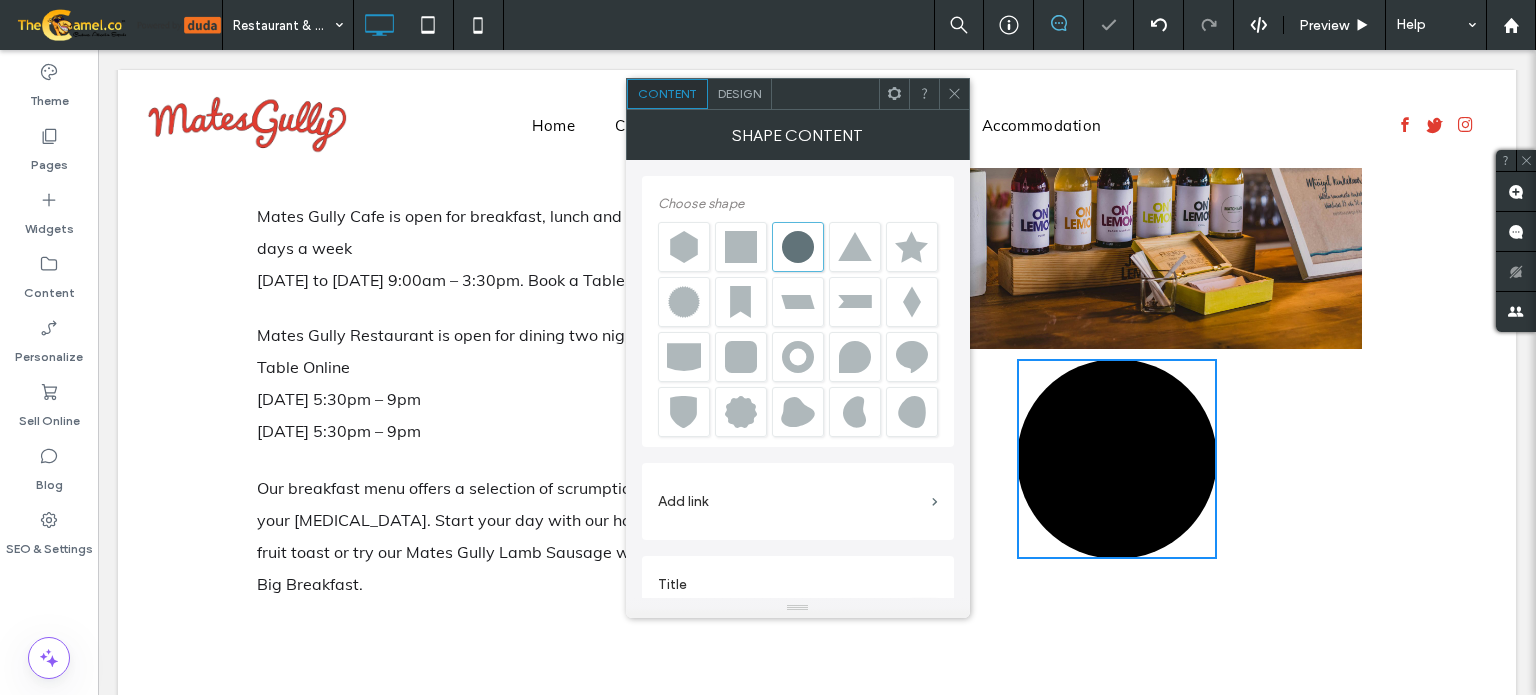 click on "Design" at bounding box center [740, 94] 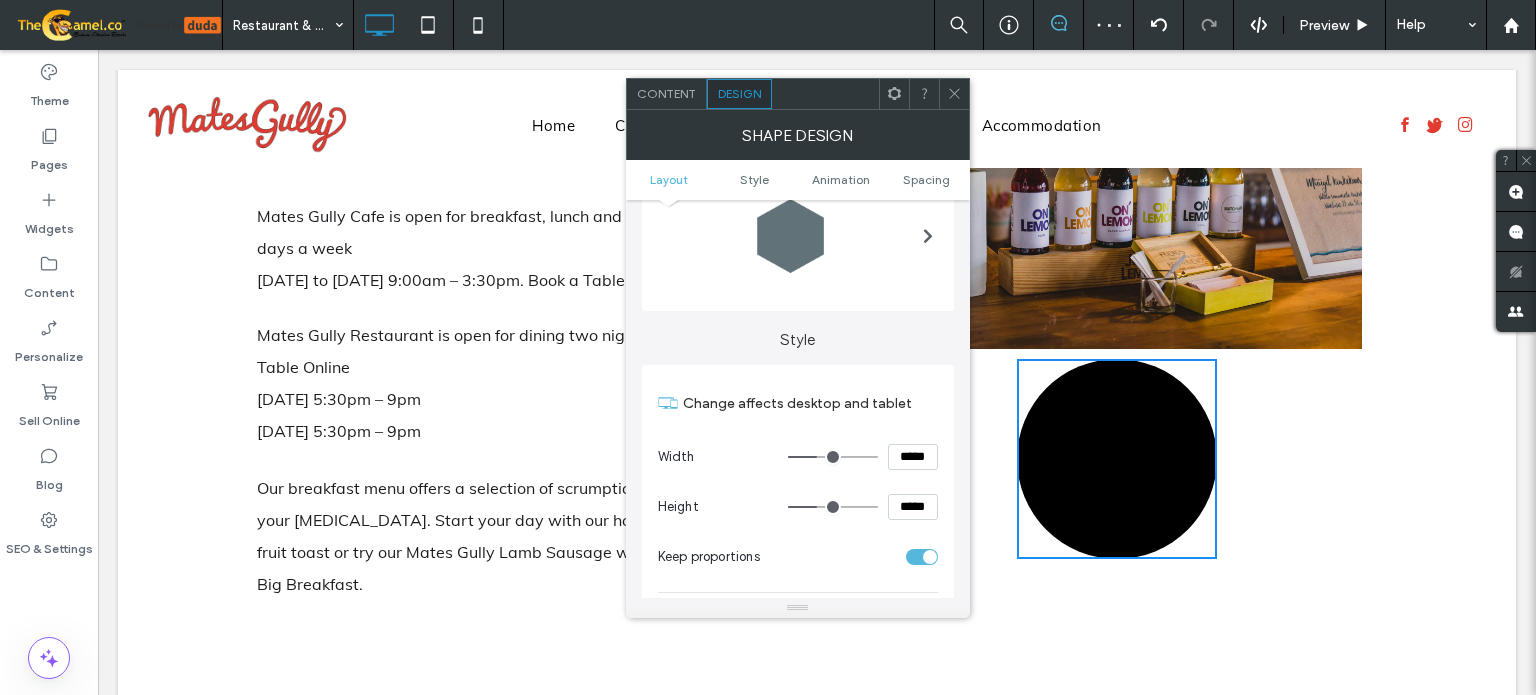 scroll, scrollTop: 100, scrollLeft: 0, axis: vertical 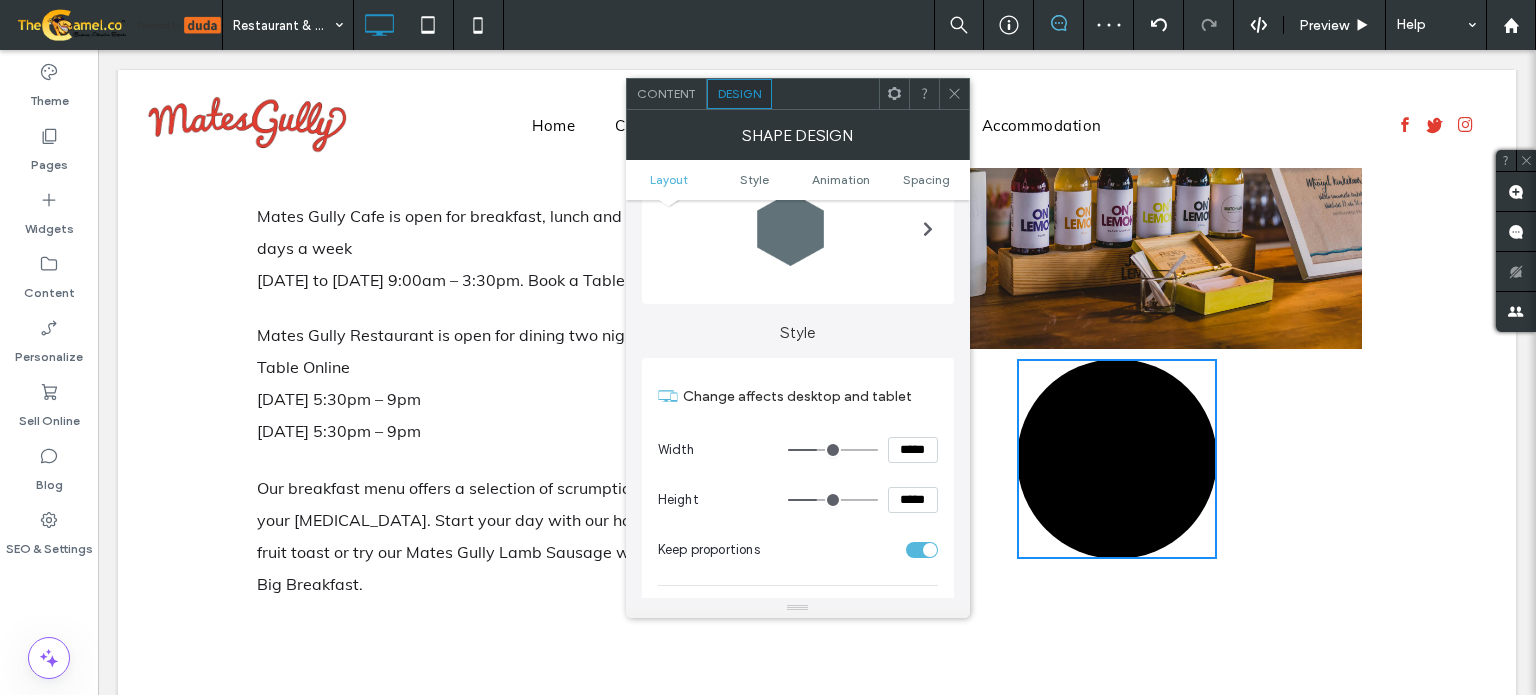 type on "***" 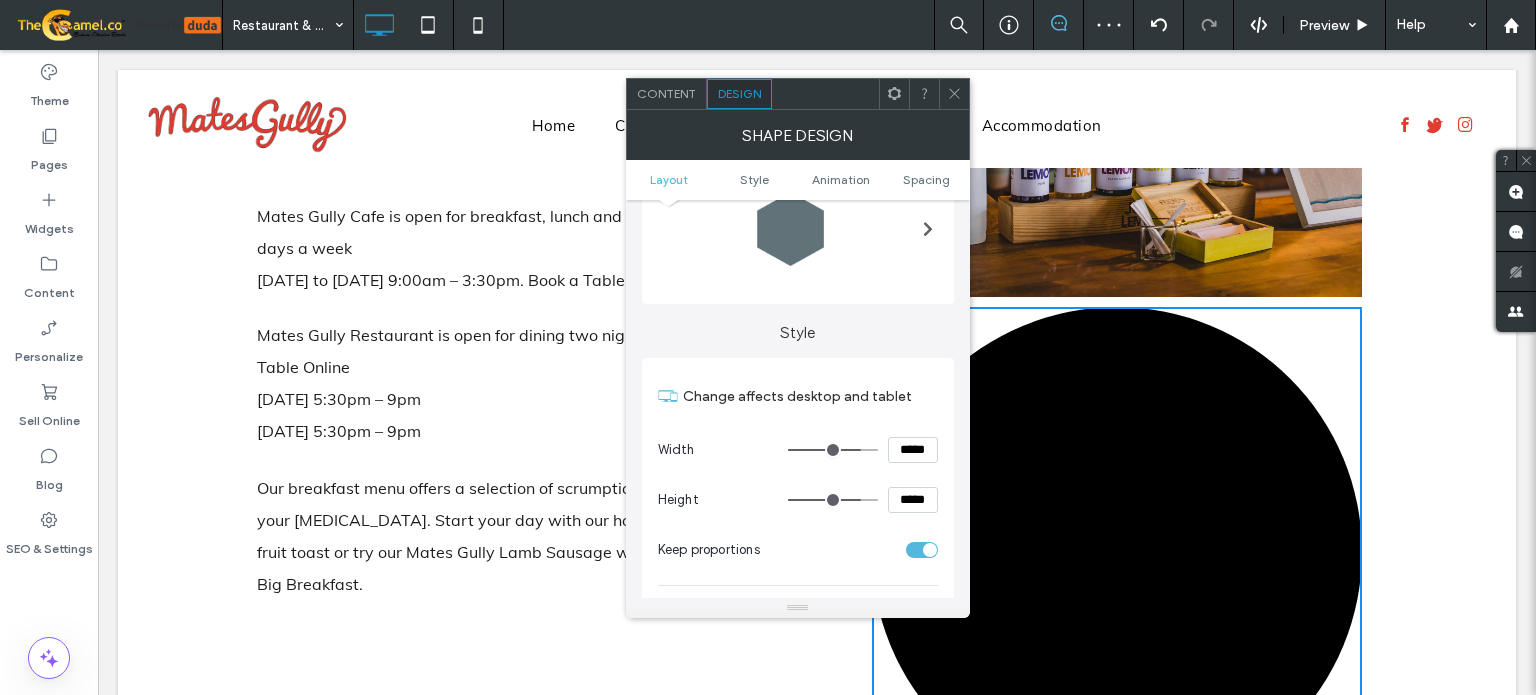 type on "***" 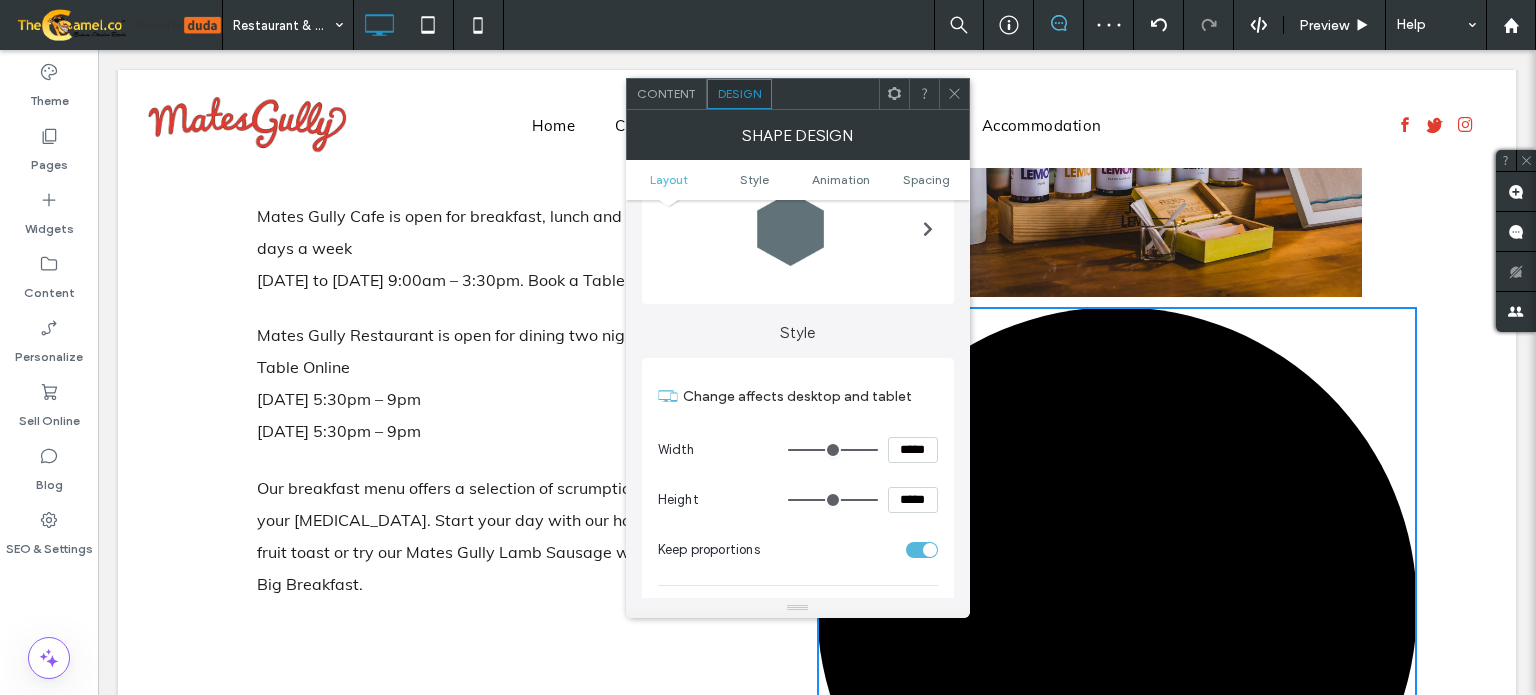 type on "***" 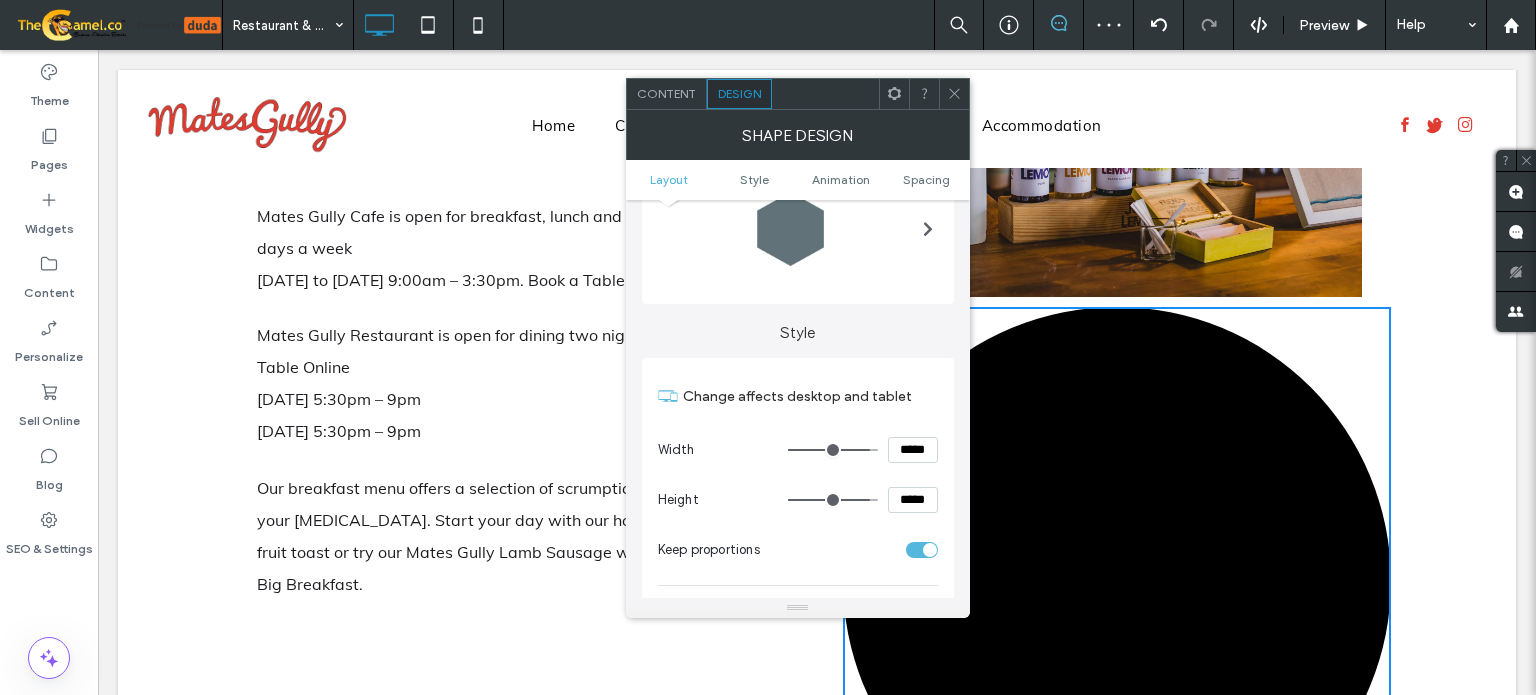 type on "***" 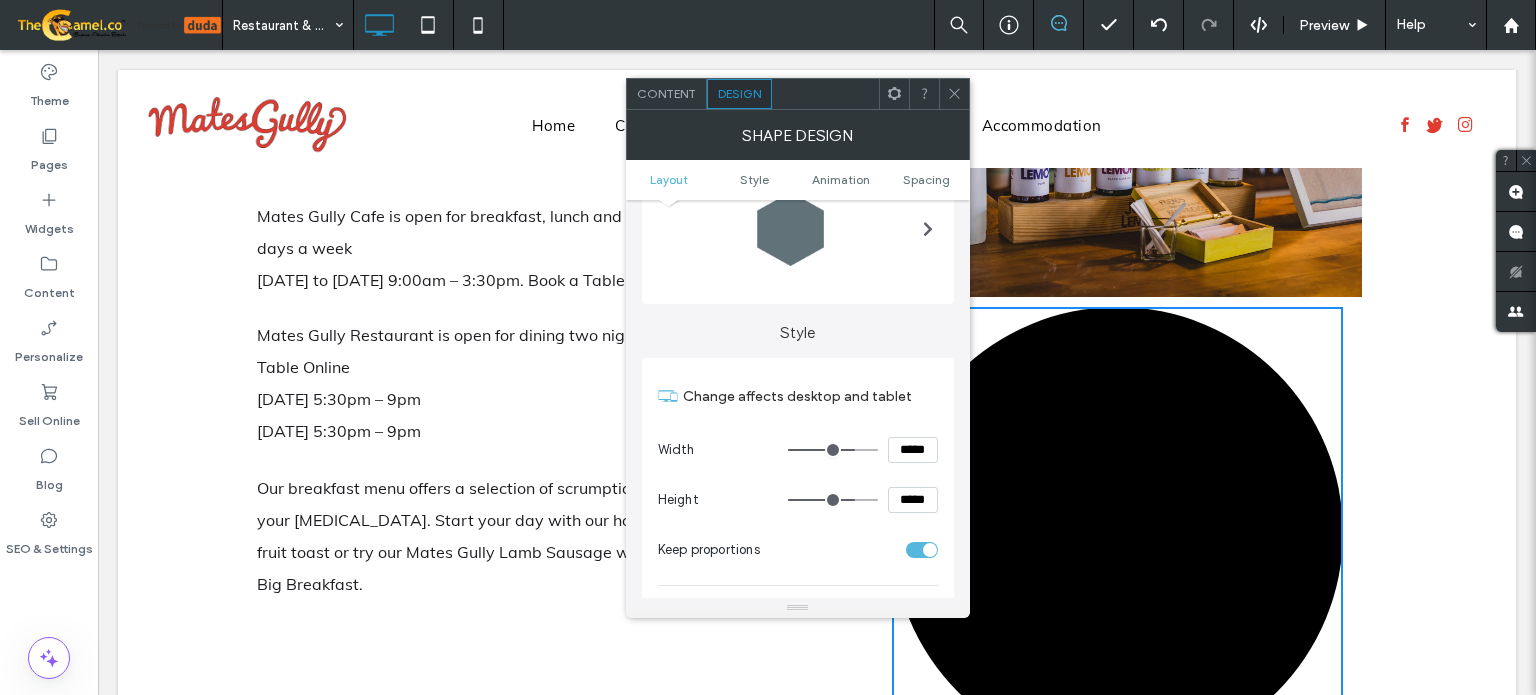 type on "***" 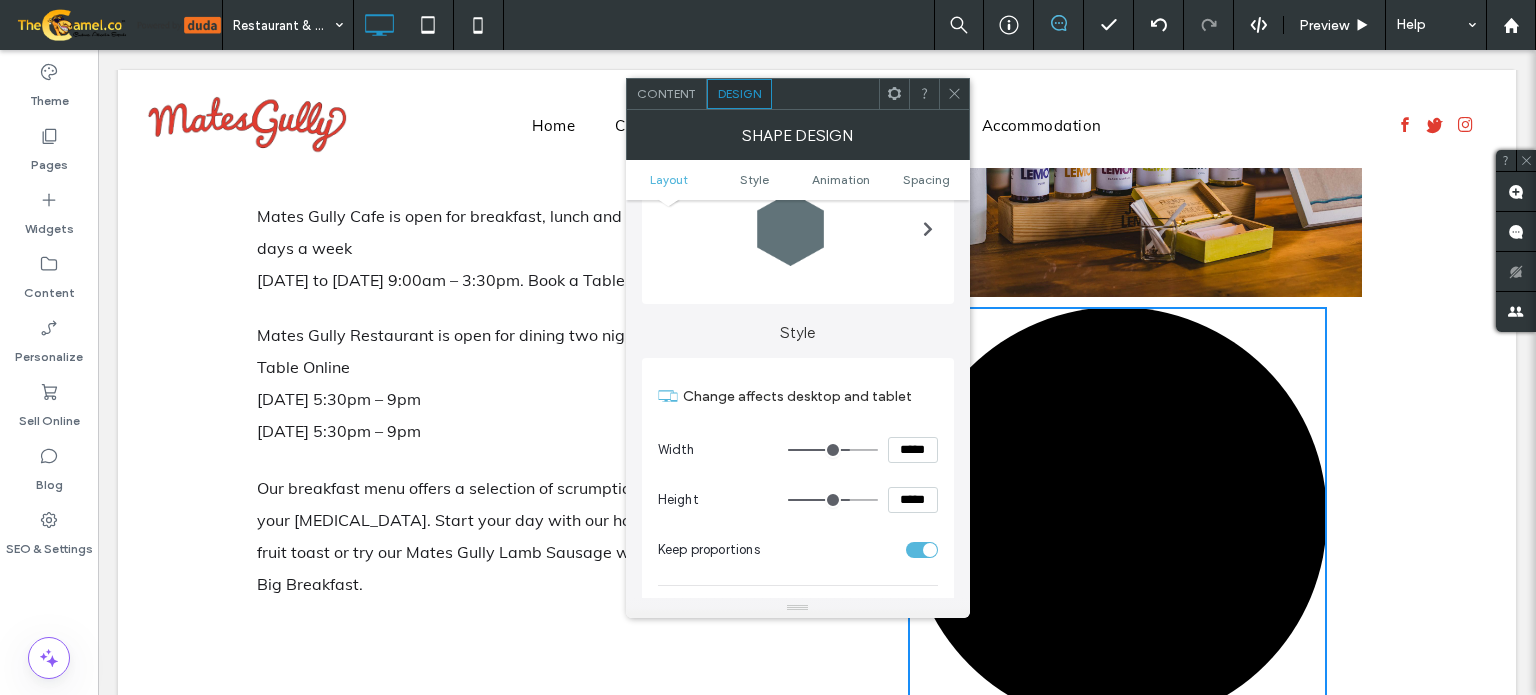 type on "***" 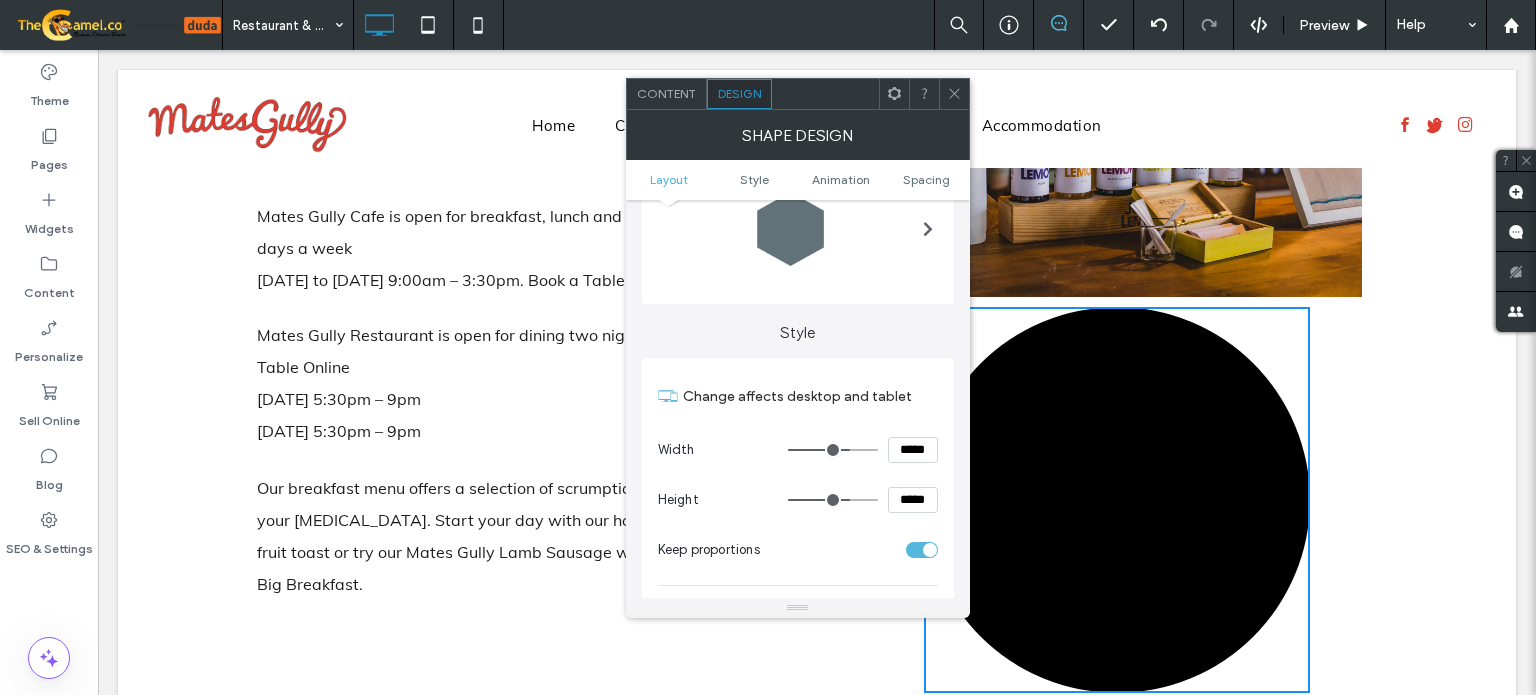type on "***" 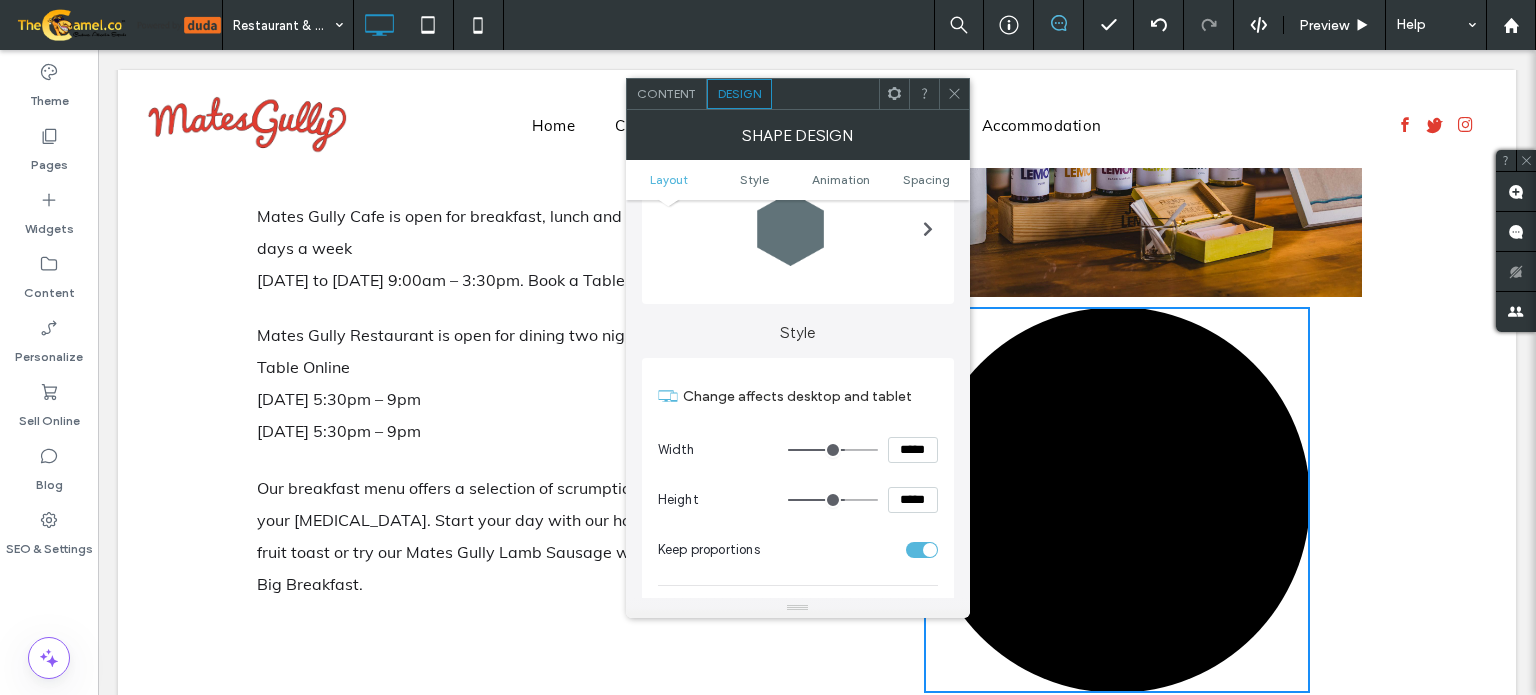 drag, startPoint x: 822, startPoint y: 451, endPoint x: 843, endPoint y: 451, distance: 21 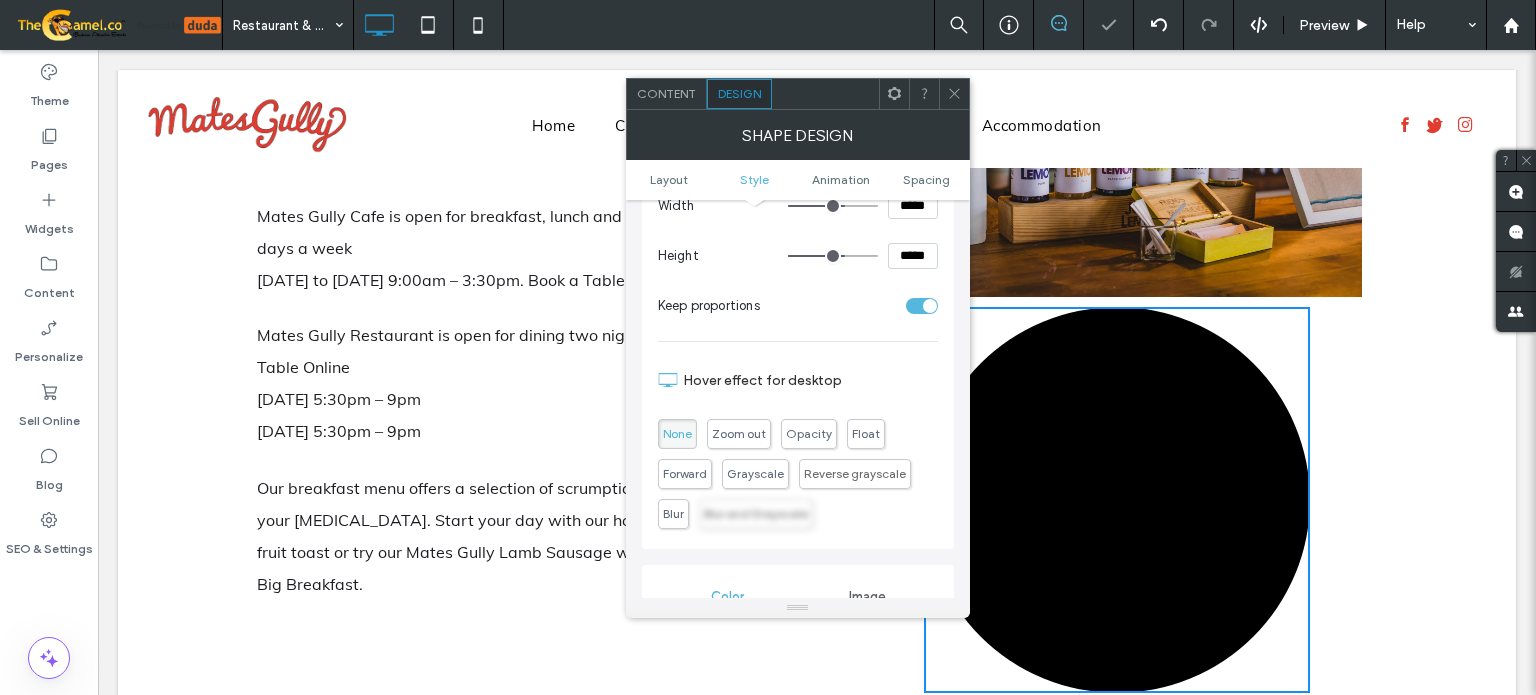 scroll, scrollTop: 400, scrollLeft: 0, axis: vertical 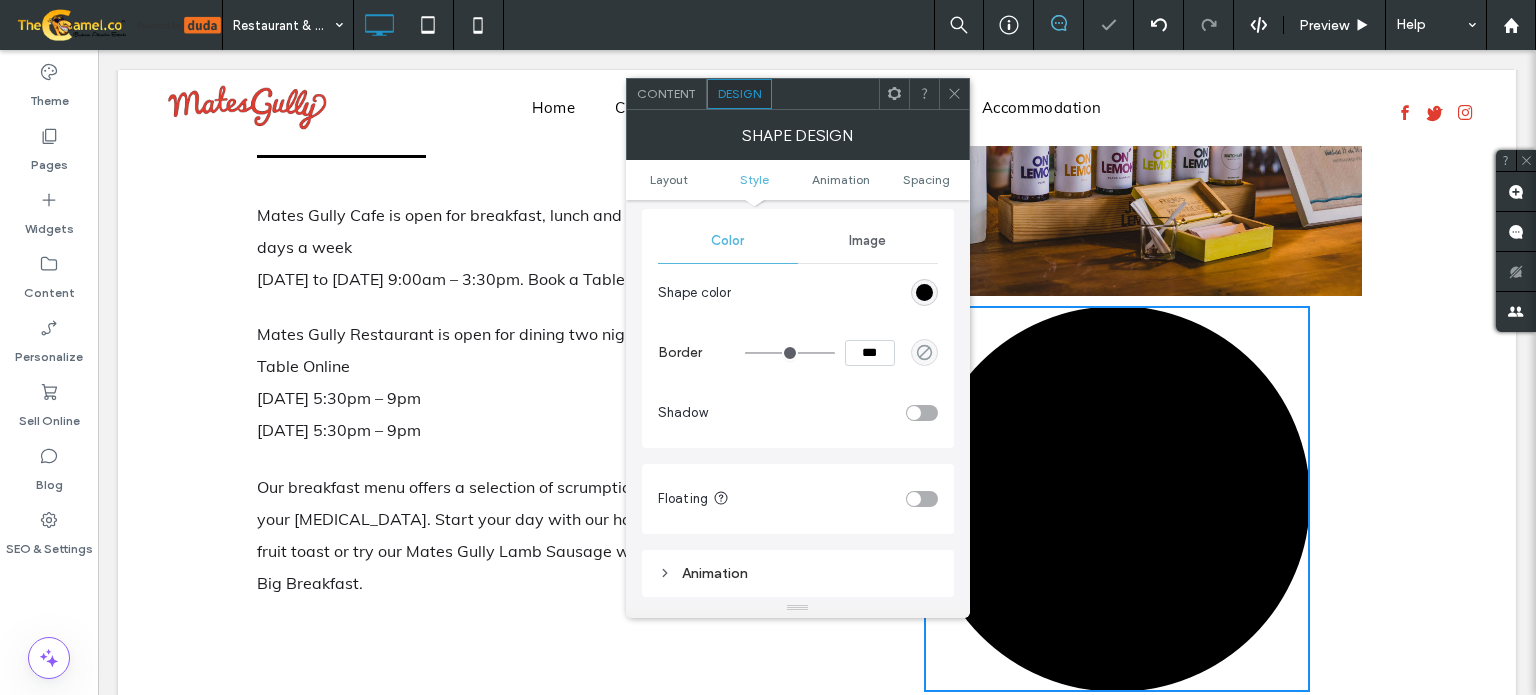 click at bounding box center [922, 413] 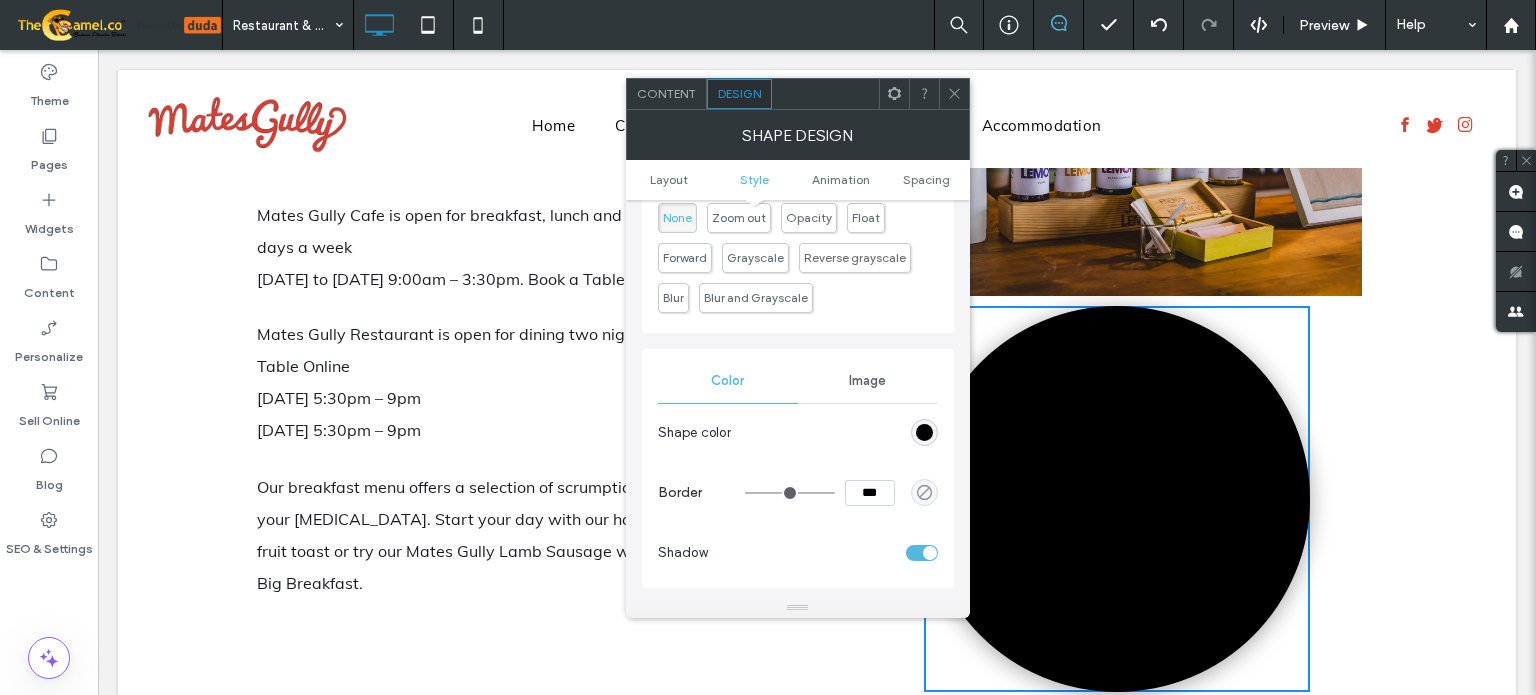 scroll, scrollTop: 700, scrollLeft: 0, axis: vertical 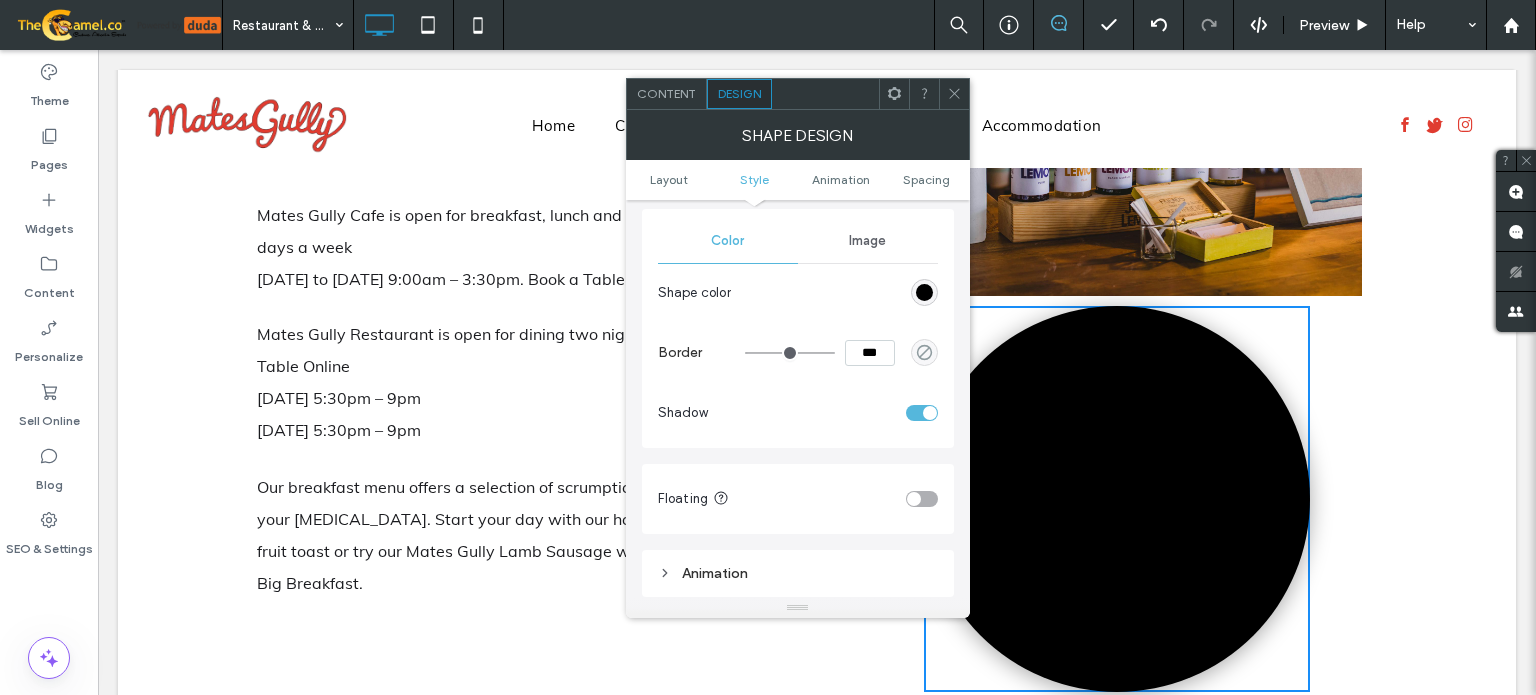 click on "Image" at bounding box center [867, 241] 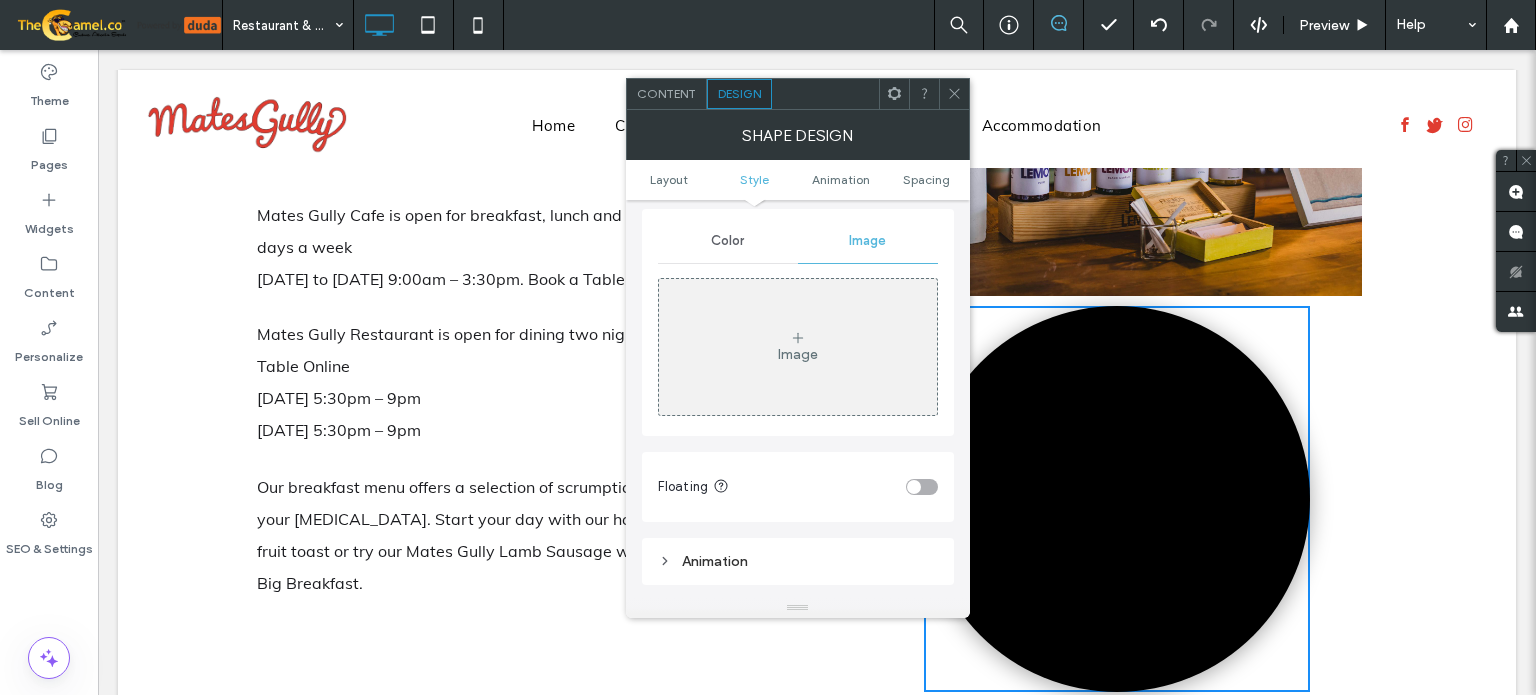 click 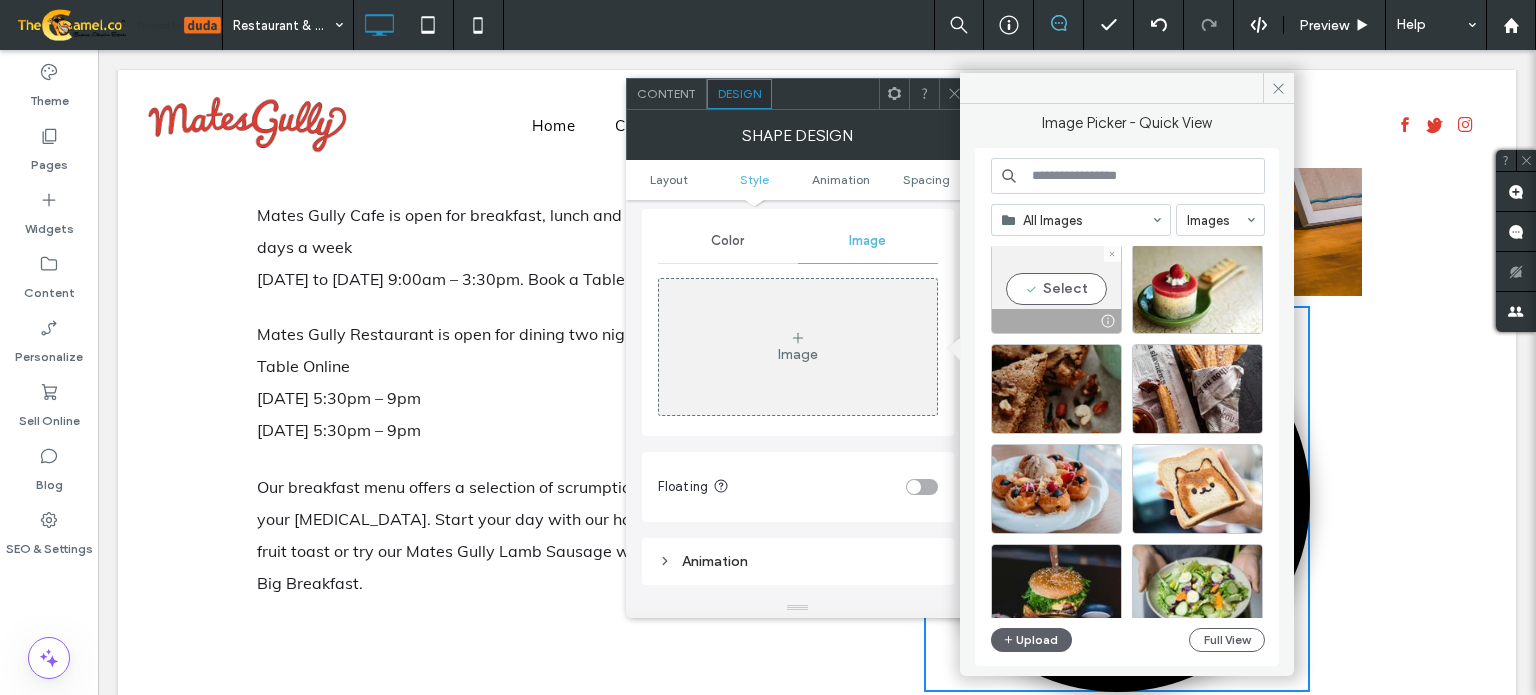 scroll, scrollTop: 1676, scrollLeft: 0, axis: vertical 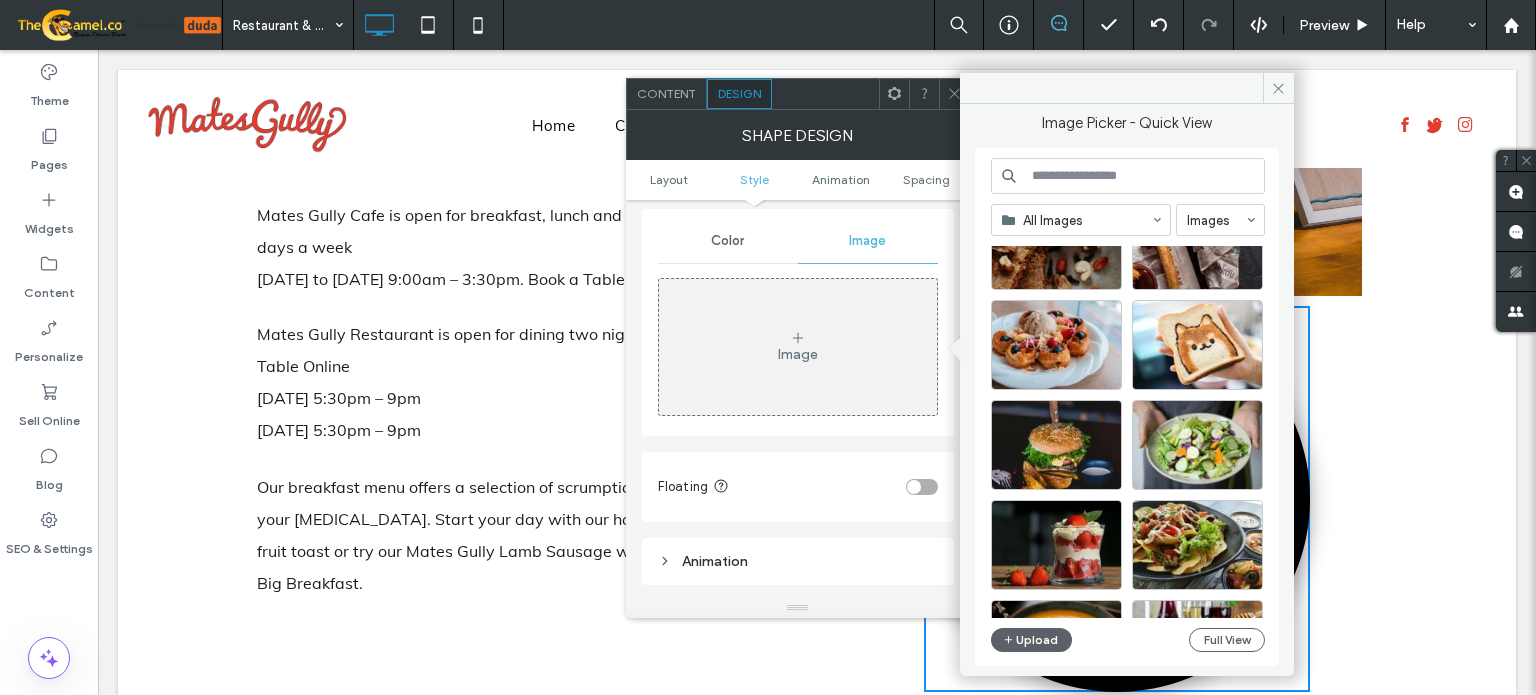 click at bounding box center (1128, 176) 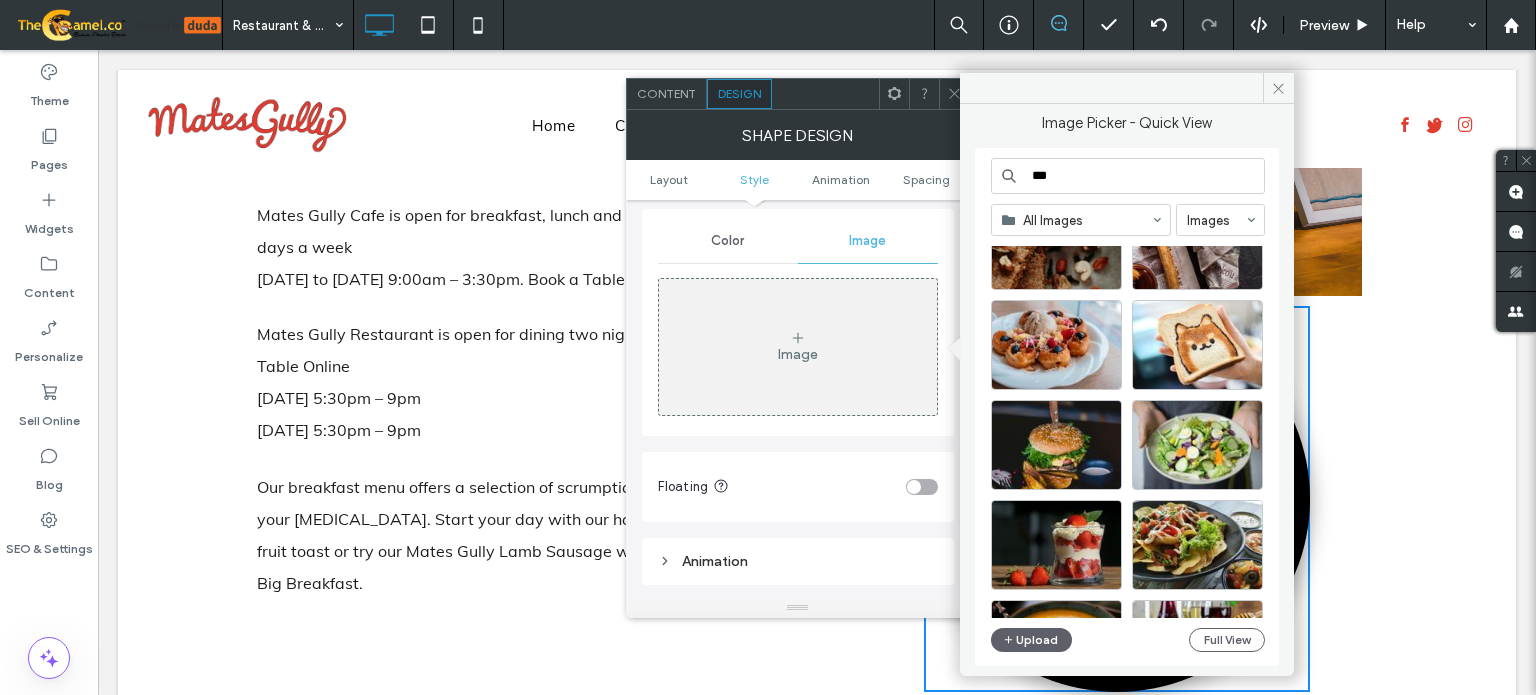 type on "***" 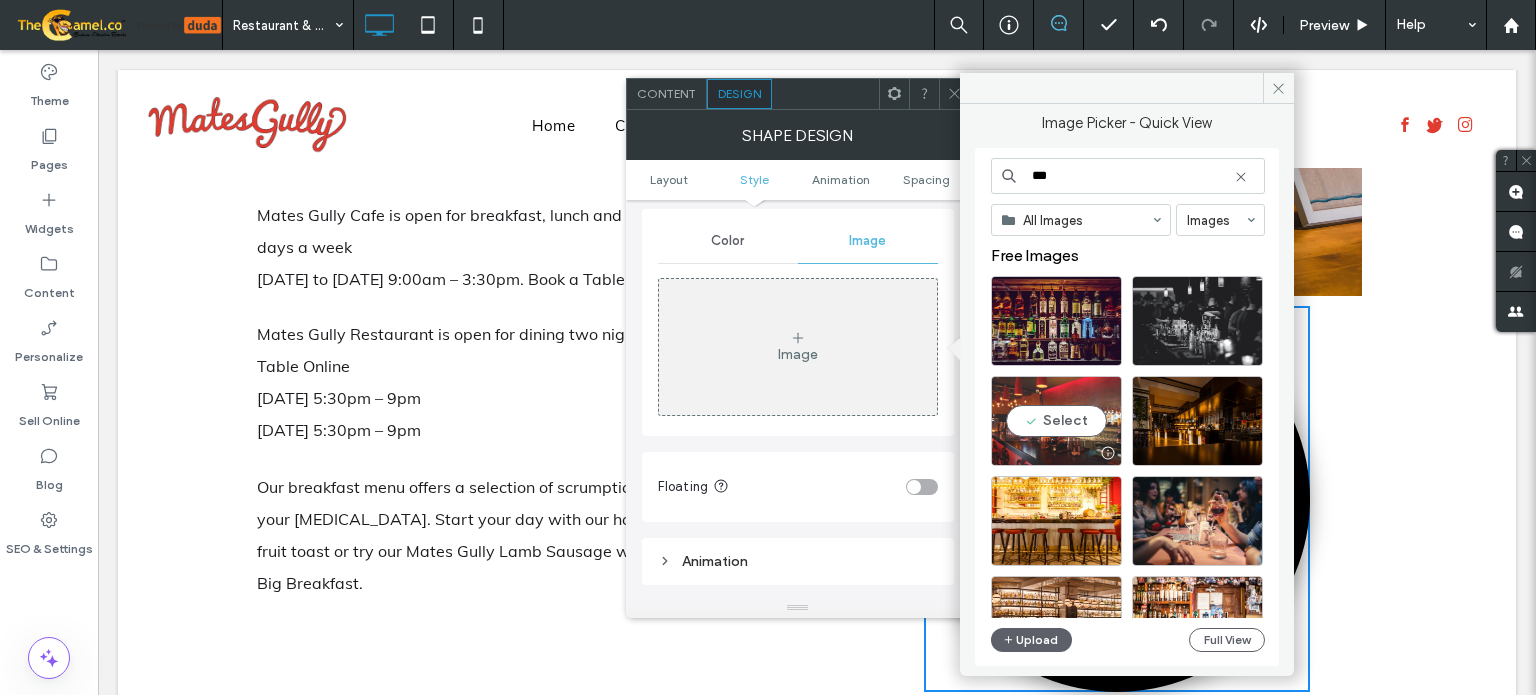 click on "Select" at bounding box center (1056, 421) 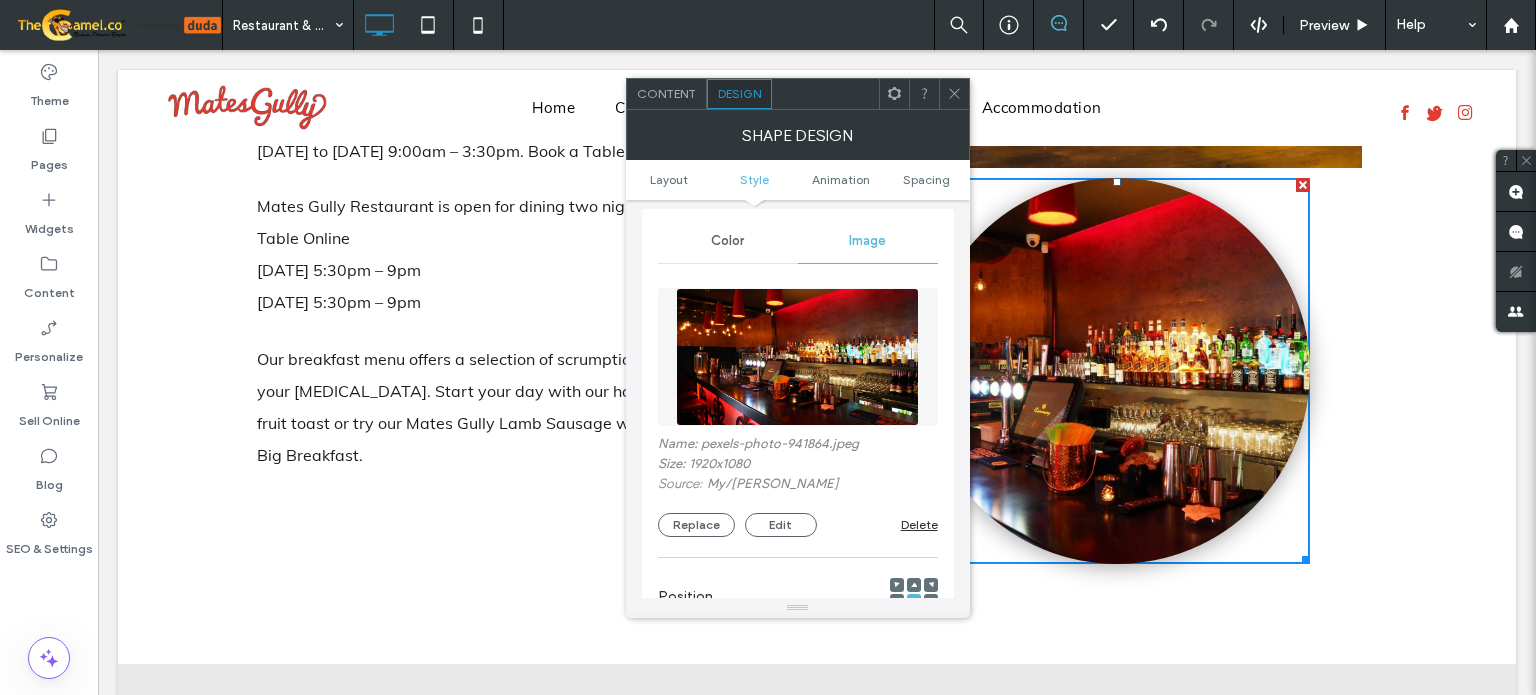 scroll, scrollTop: 767, scrollLeft: 0, axis: vertical 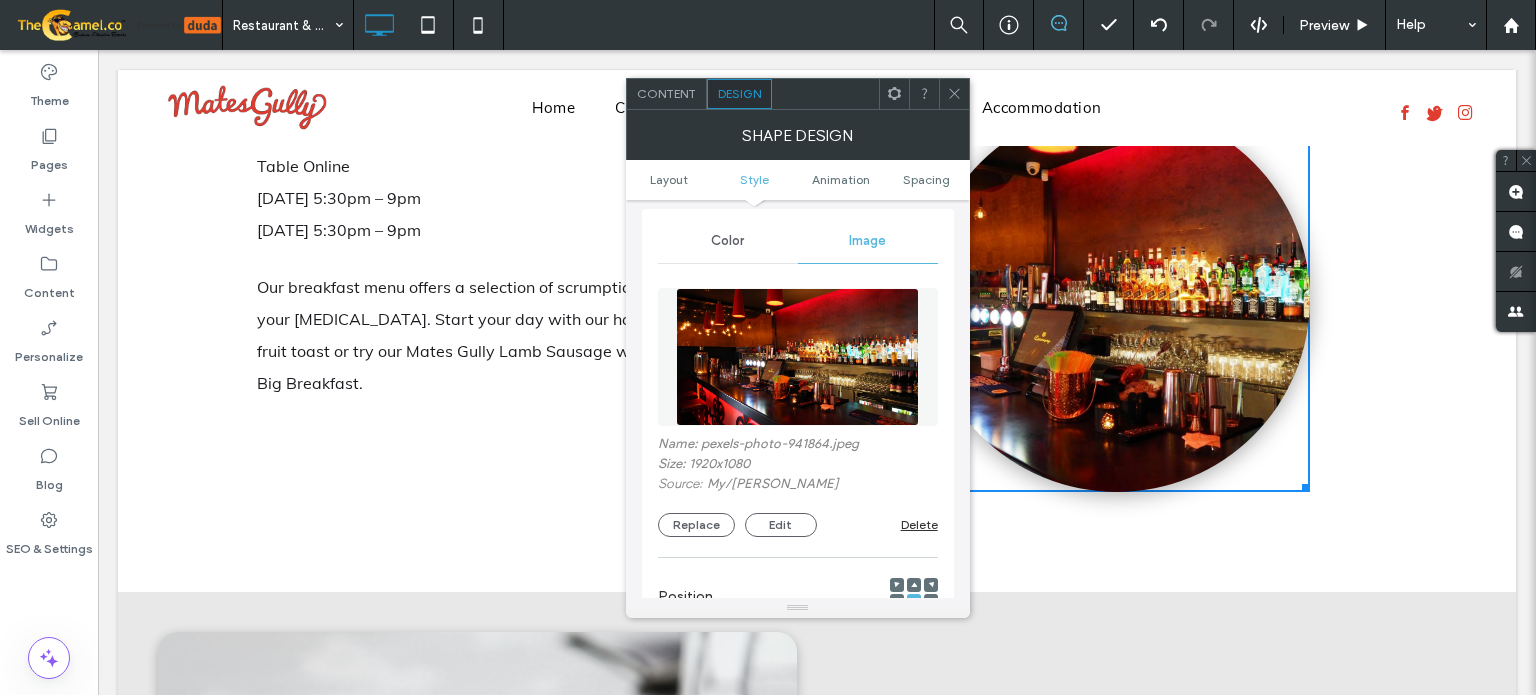 click 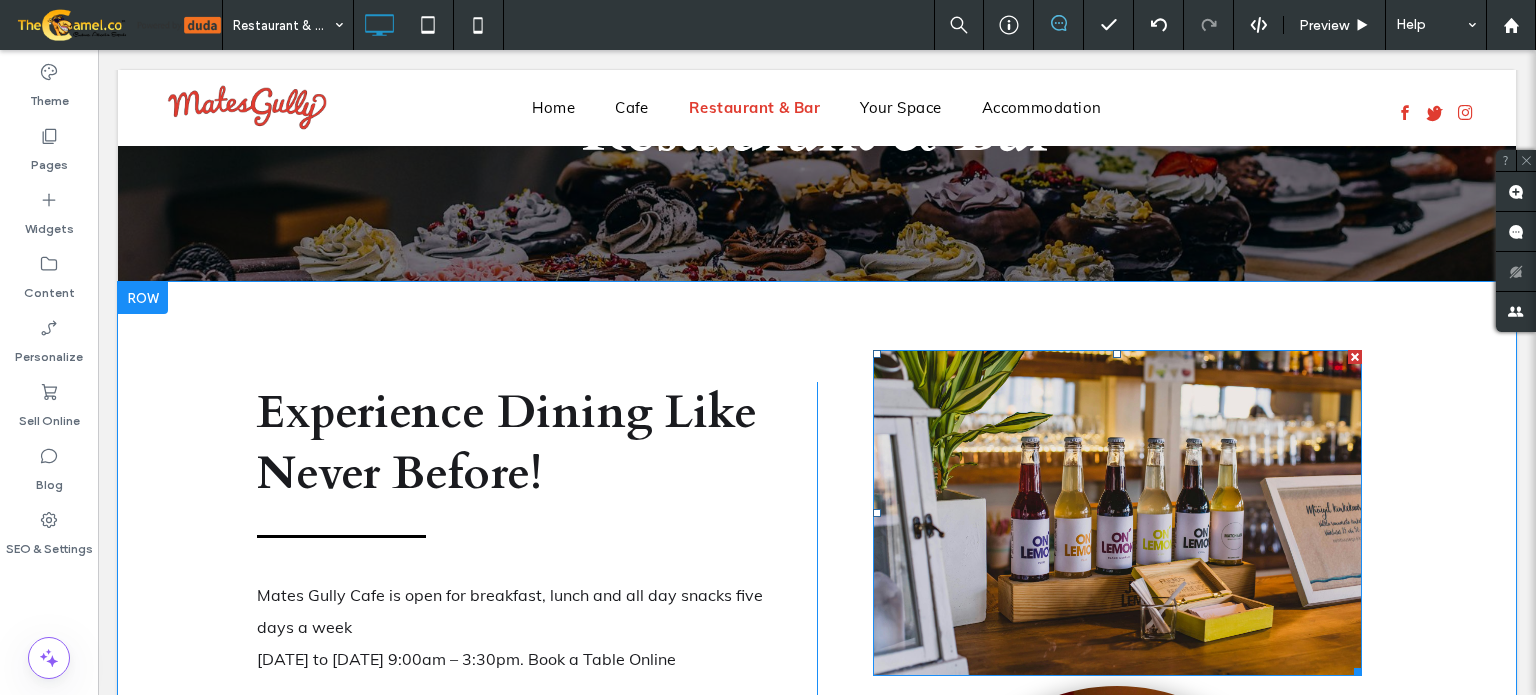 scroll, scrollTop: 167, scrollLeft: 0, axis: vertical 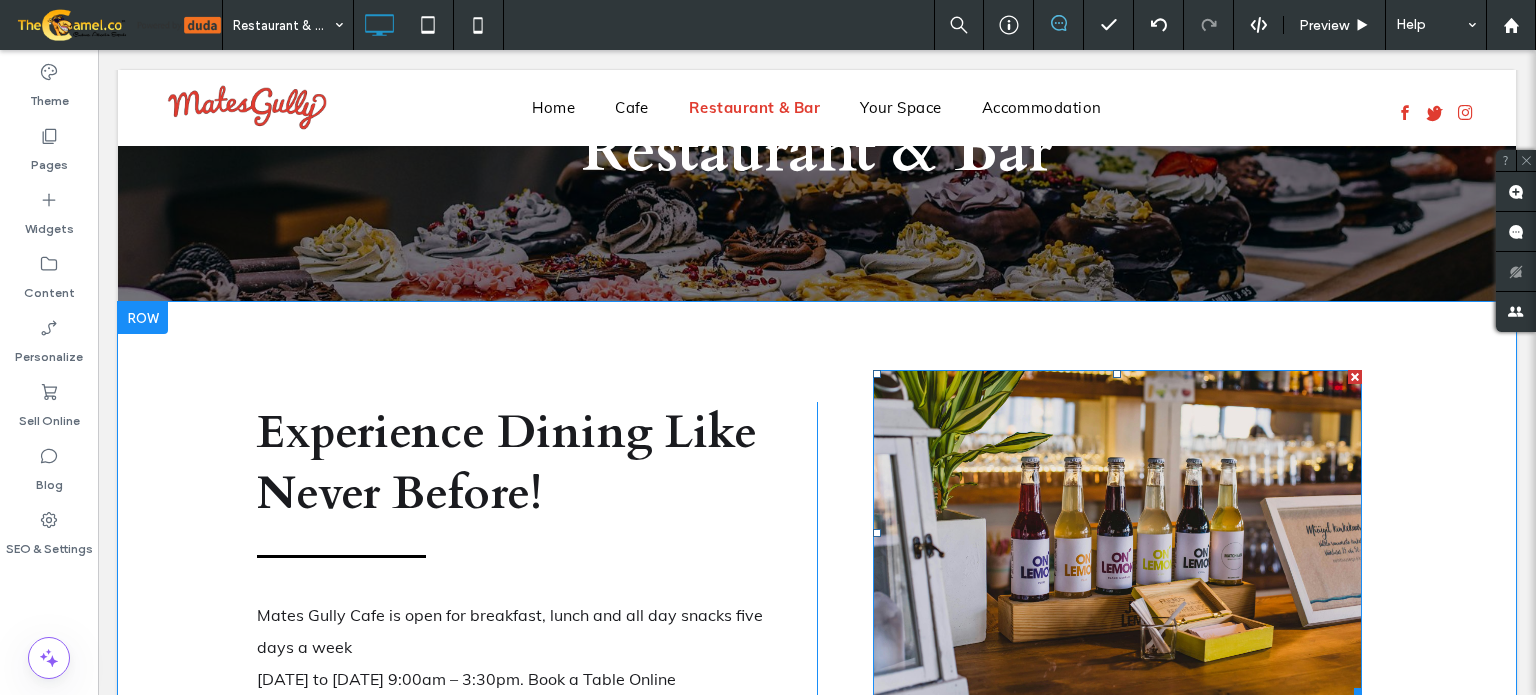 drag, startPoint x: 1348, startPoint y: 373, endPoint x: 1082, endPoint y: 526, distance: 306.86316 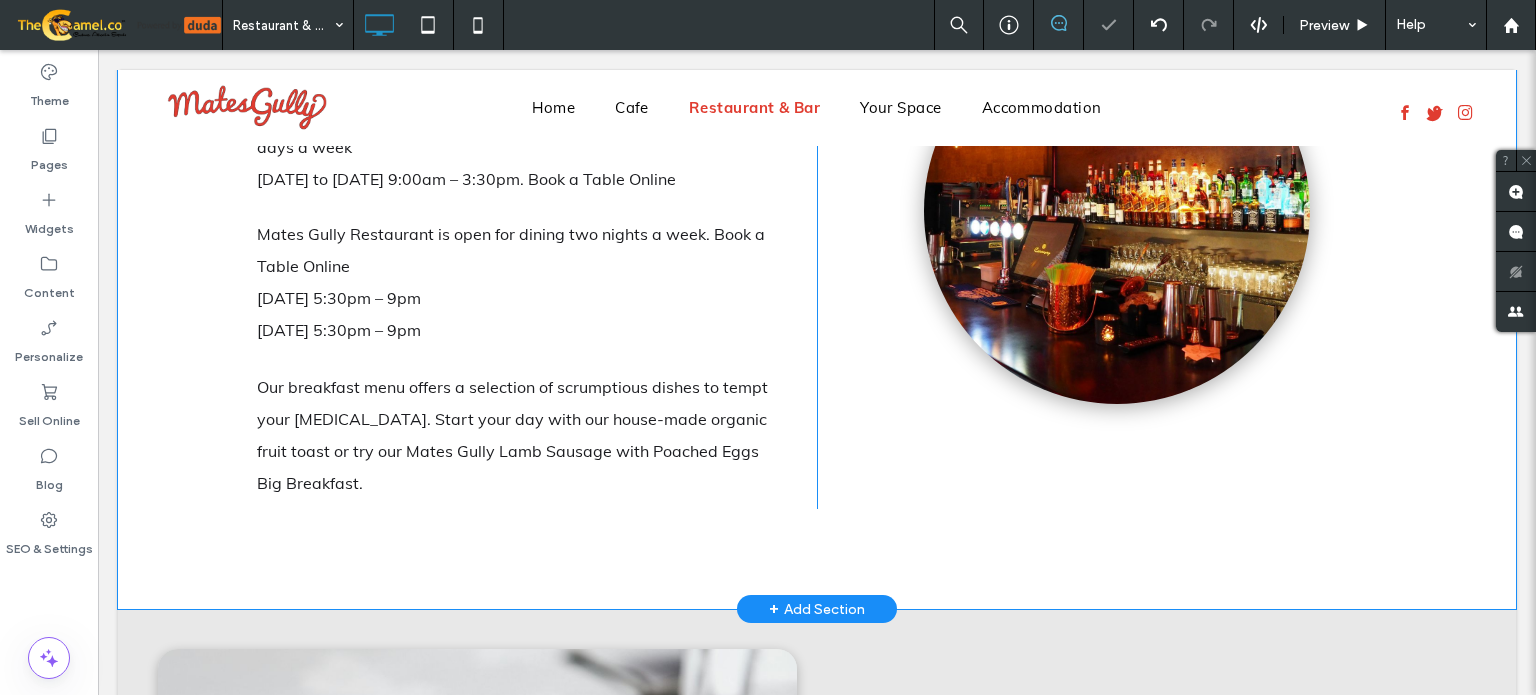 scroll, scrollTop: 645, scrollLeft: 0, axis: vertical 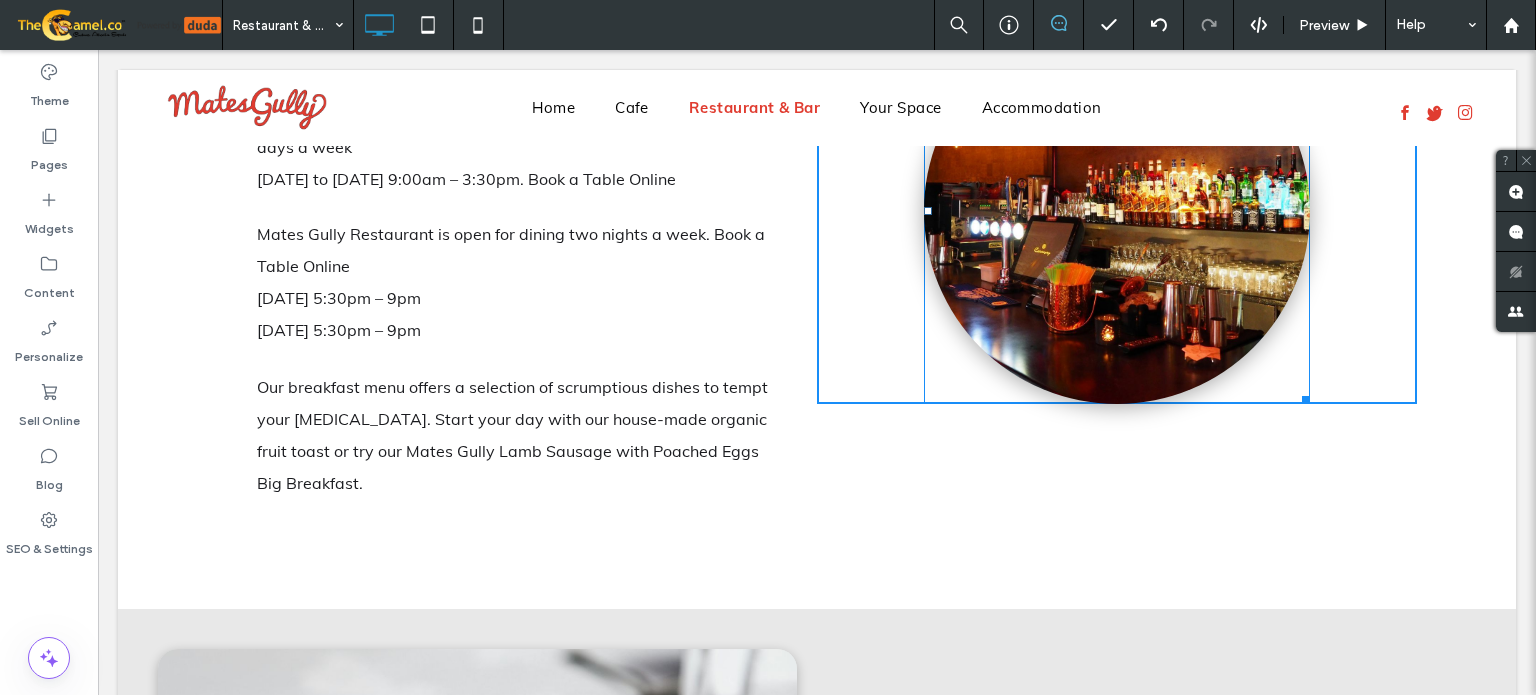 drag, startPoint x: 1310, startPoint y: 411, endPoint x: 1430, endPoint y: 518, distance: 160.77625 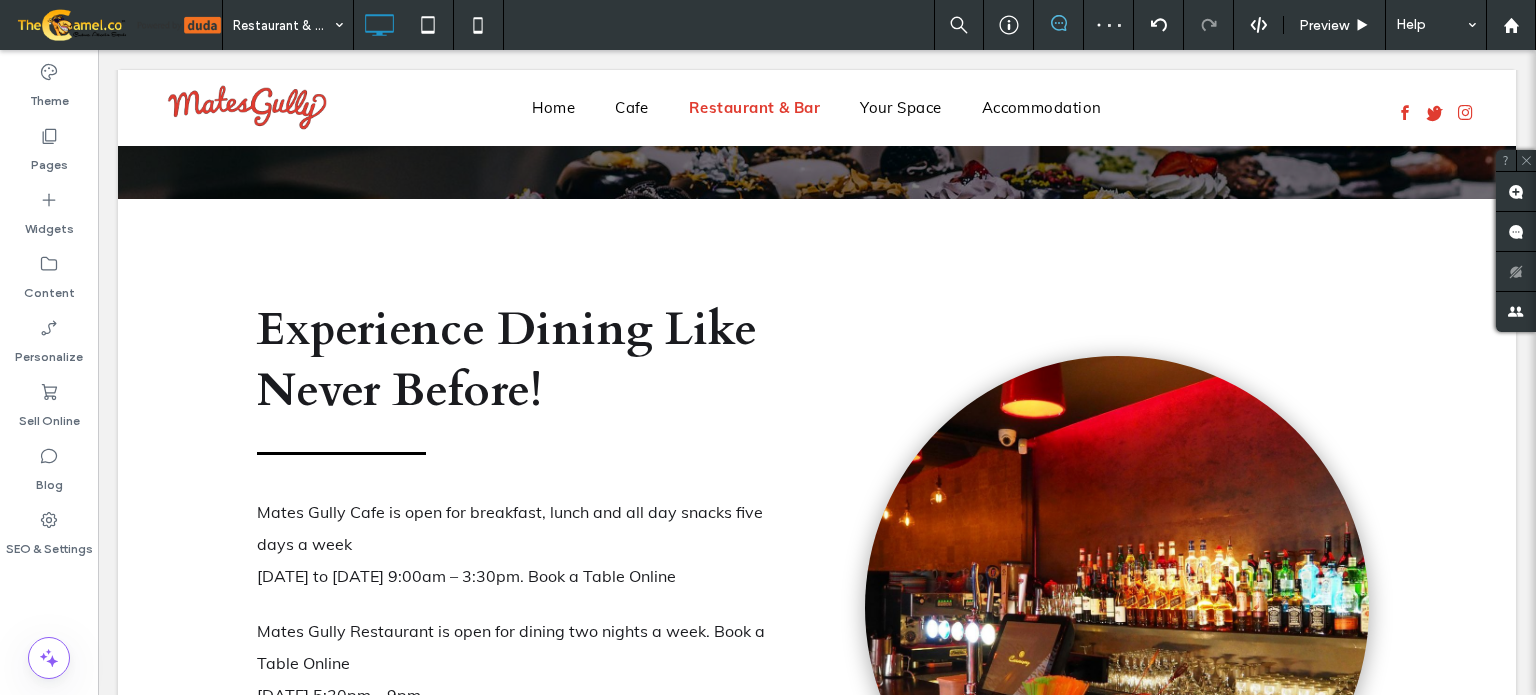 scroll, scrollTop: 245, scrollLeft: 0, axis: vertical 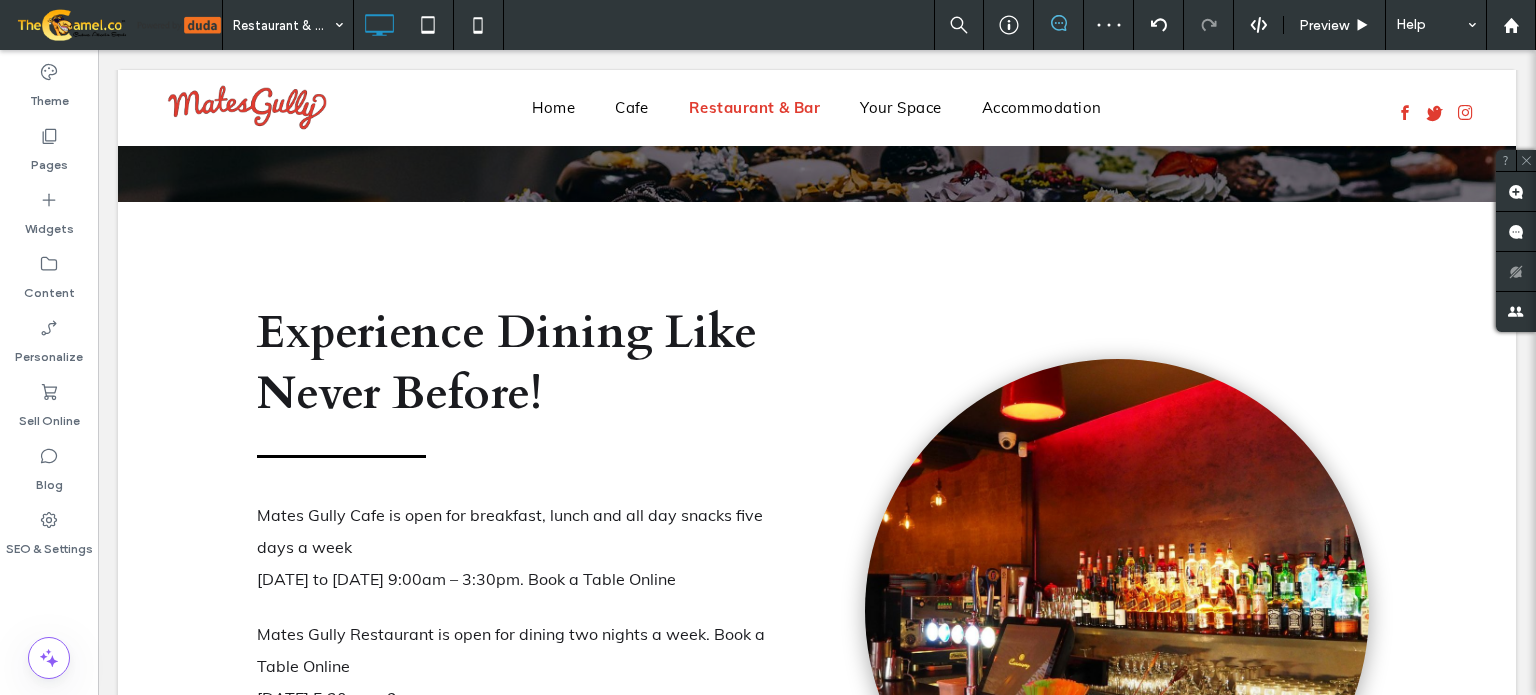 click on "Experience Dining Like Never Before!
[GEOGRAPHIC_DATA] is open for breakfast, lunch and all day snacks five days a week [DATE] to [DATE] 9:00am – 3:30pm. Book a Table Online
Mates Gully Restaurant is open for dining two nights a week. Book a Table Online [DATE] 5:30pm – 9pm [DATE] 5:30pm – 9pm
Our breakfast menu offers a selection of scrumptious dishes to tempt your [MEDICAL_DATA]. Start your day with our house-made organic fruit toast or try our Mates Gully Lamb Sausage with Poached Eggs Big Breakfast.
Click To Paste     Click To Paste
Click To Paste     Click To Paste
Row + Add Section" at bounding box center [817, 605] 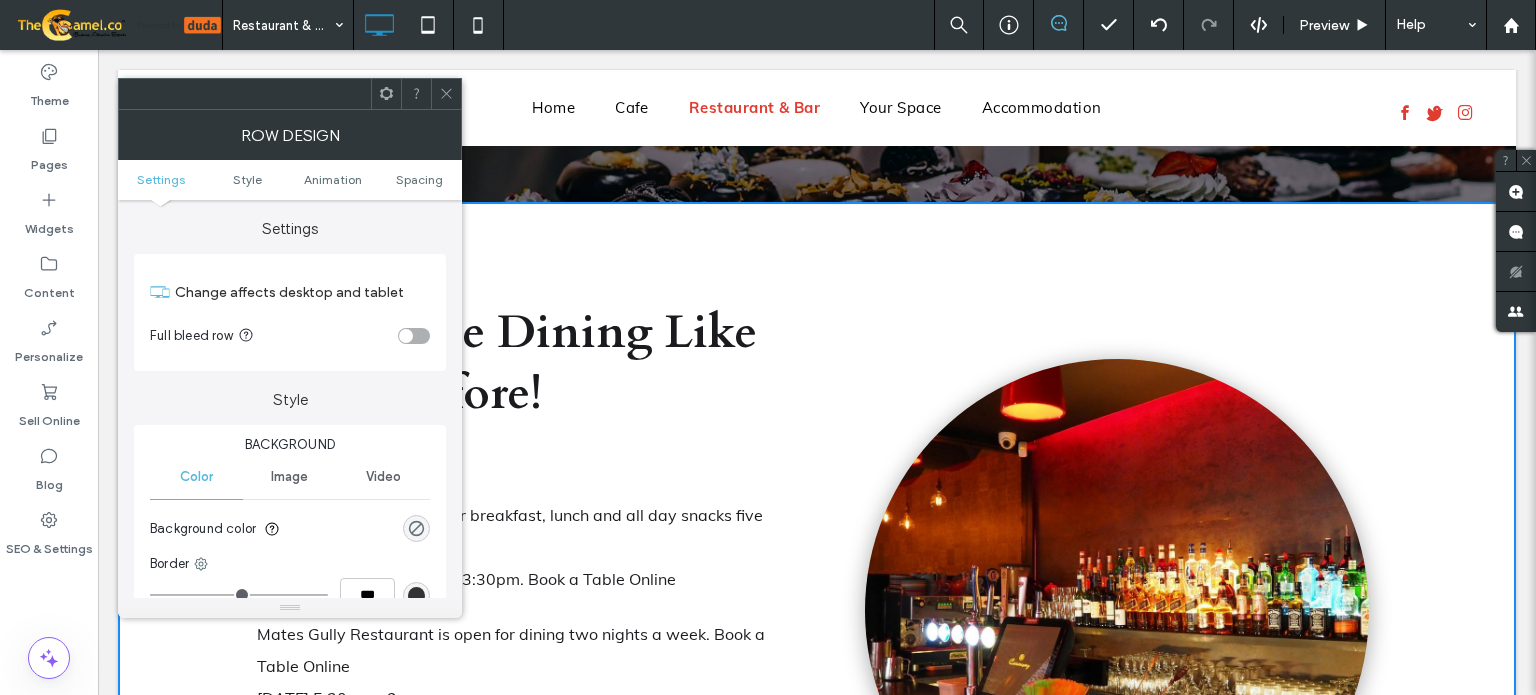 click 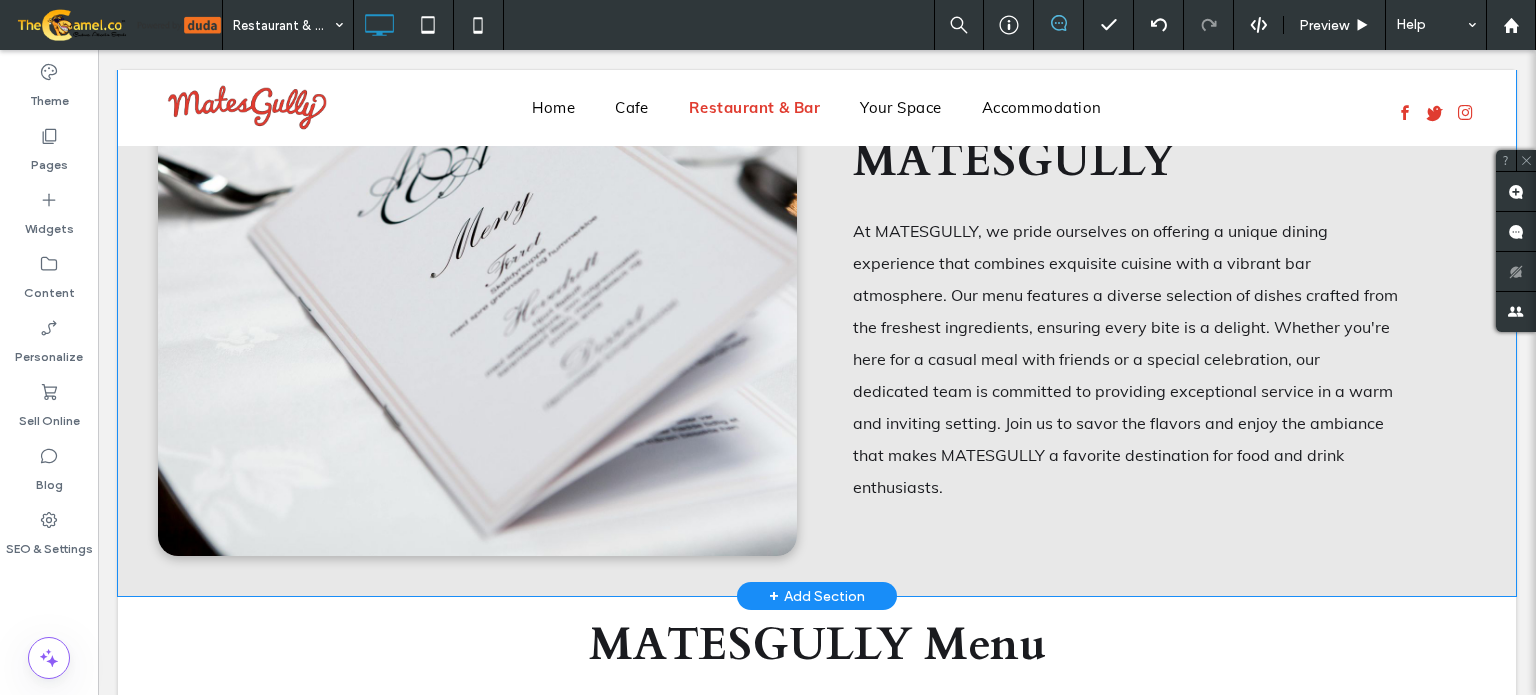 scroll, scrollTop: 1345, scrollLeft: 0, axis: vertical 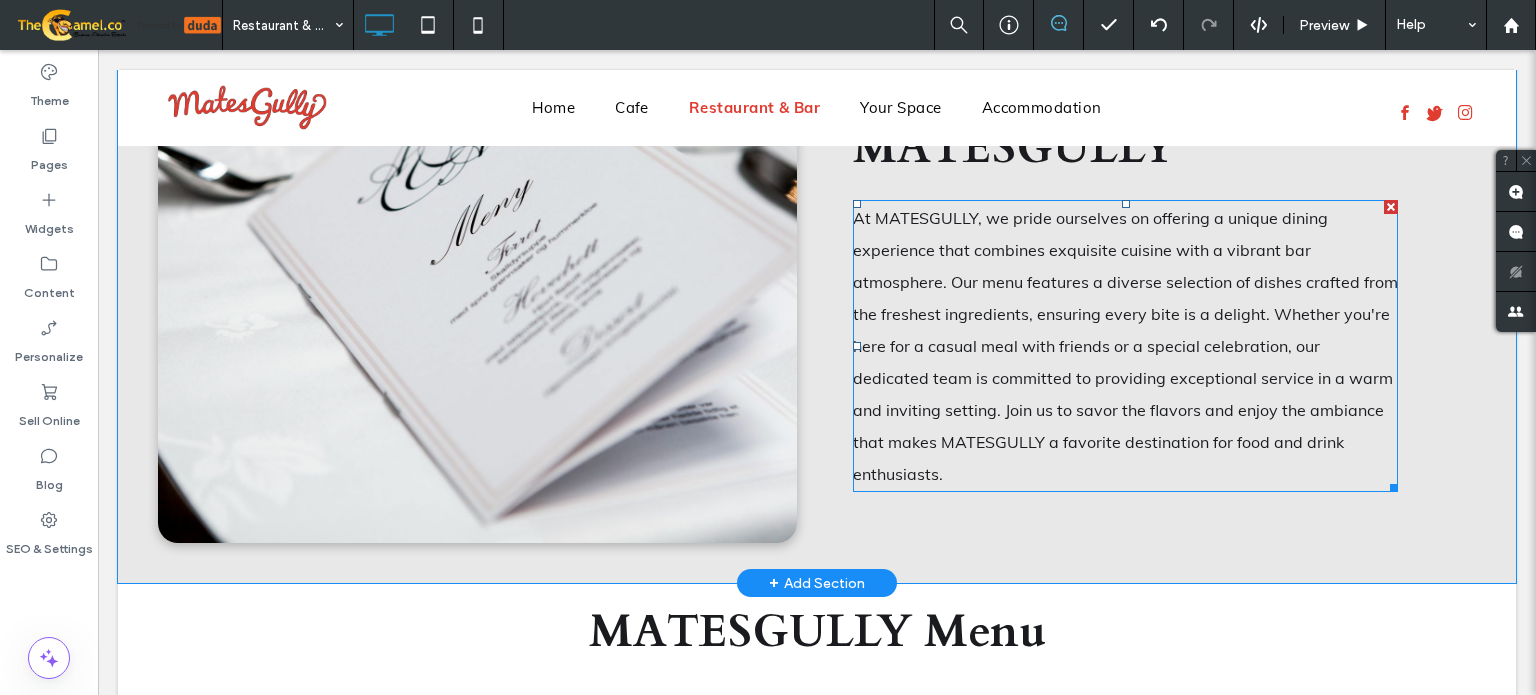 click on "At MATESGULLY, we pride ourselves on offering a unique dining experience that combines exquisite cuisine with a vibrant bar atmosphere. Our menu features a diverse selection of dishes crafted from the freshest ingredients, ensuring every bite is a delight. Whether you're here for a casual meal with friends or a special celebration, our dedicated team is committed to providing exceptional service in a warm and inviting setting. Join us to savor the flavors and enjoy the ambiance that makes MATESGULLY a favorite destination for food and drink enthusiasts." at bounding box center [1125, 346] 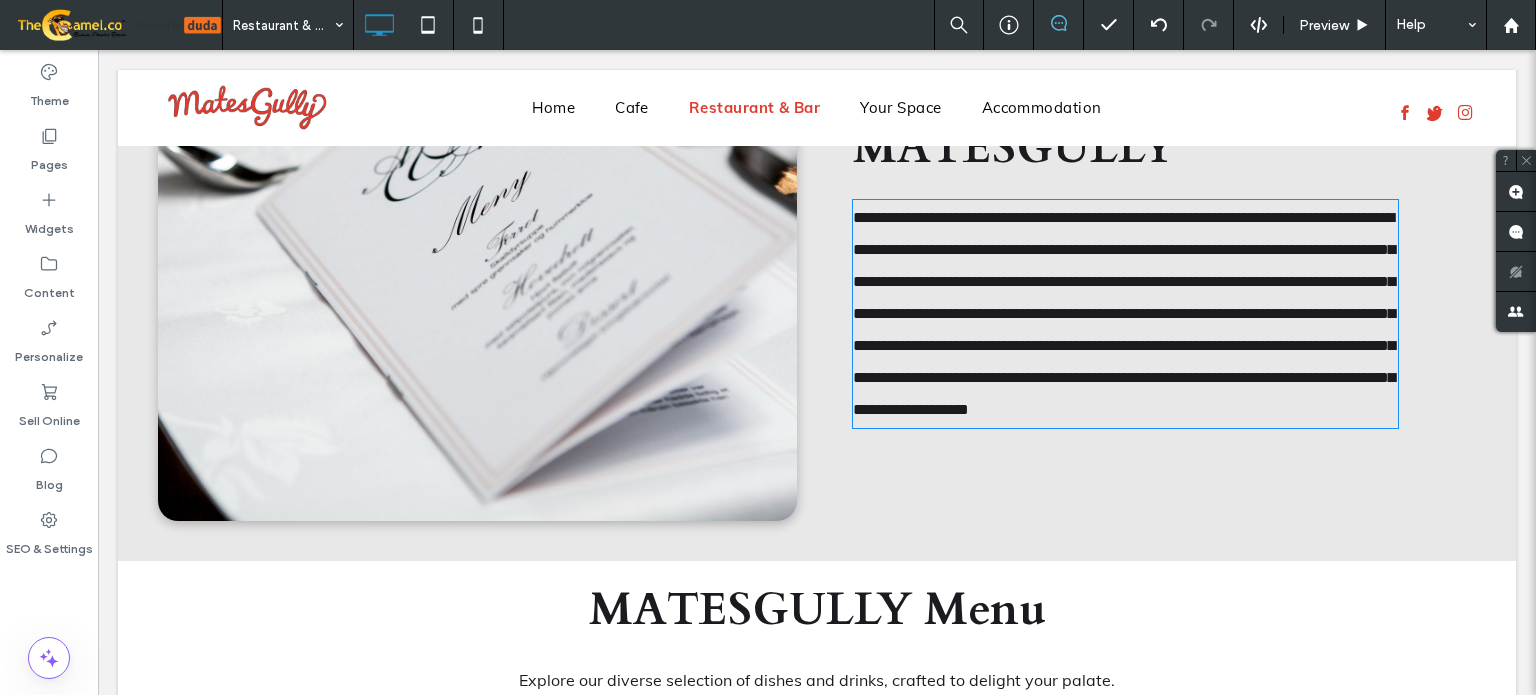 type on "****" 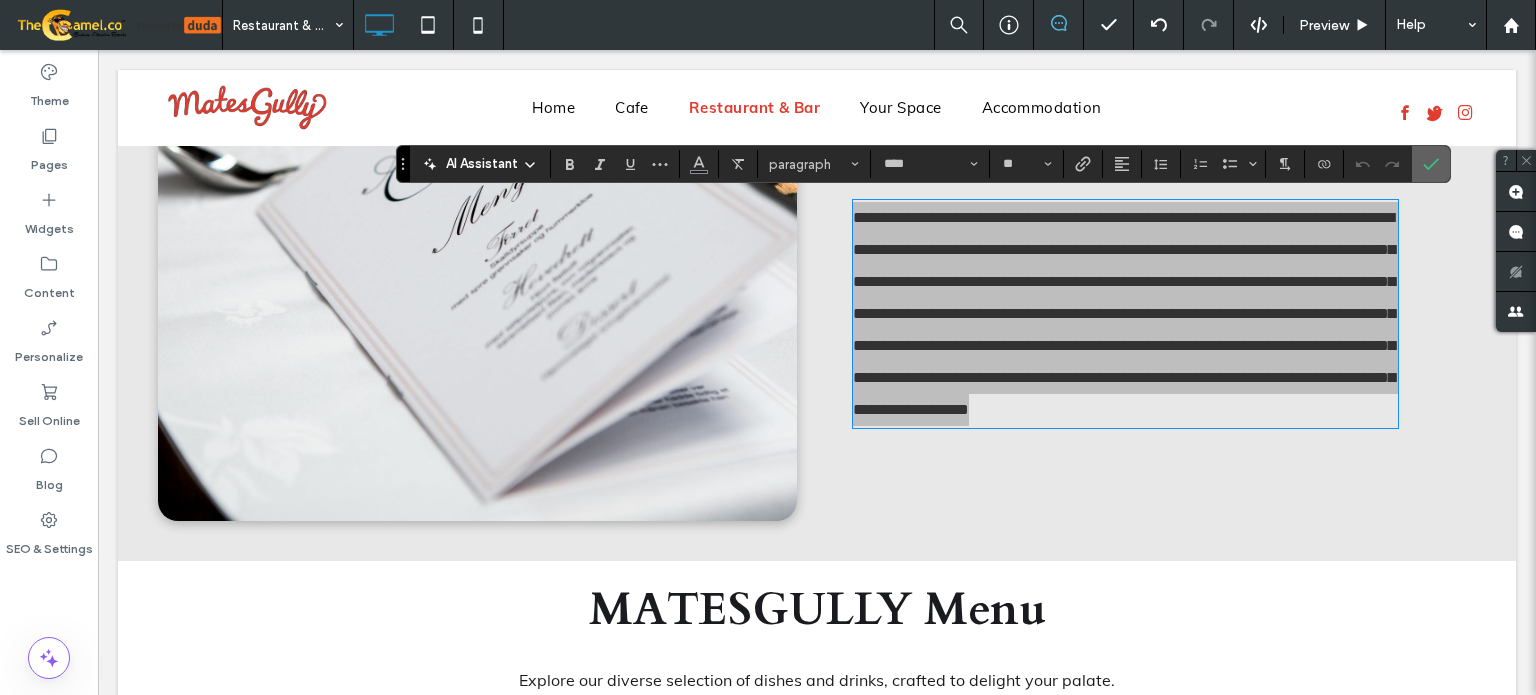 drag, startPoint x: 1432, startPoint y: 173, endPoint x: 607, endPoint y: 305, distance: 835.4933 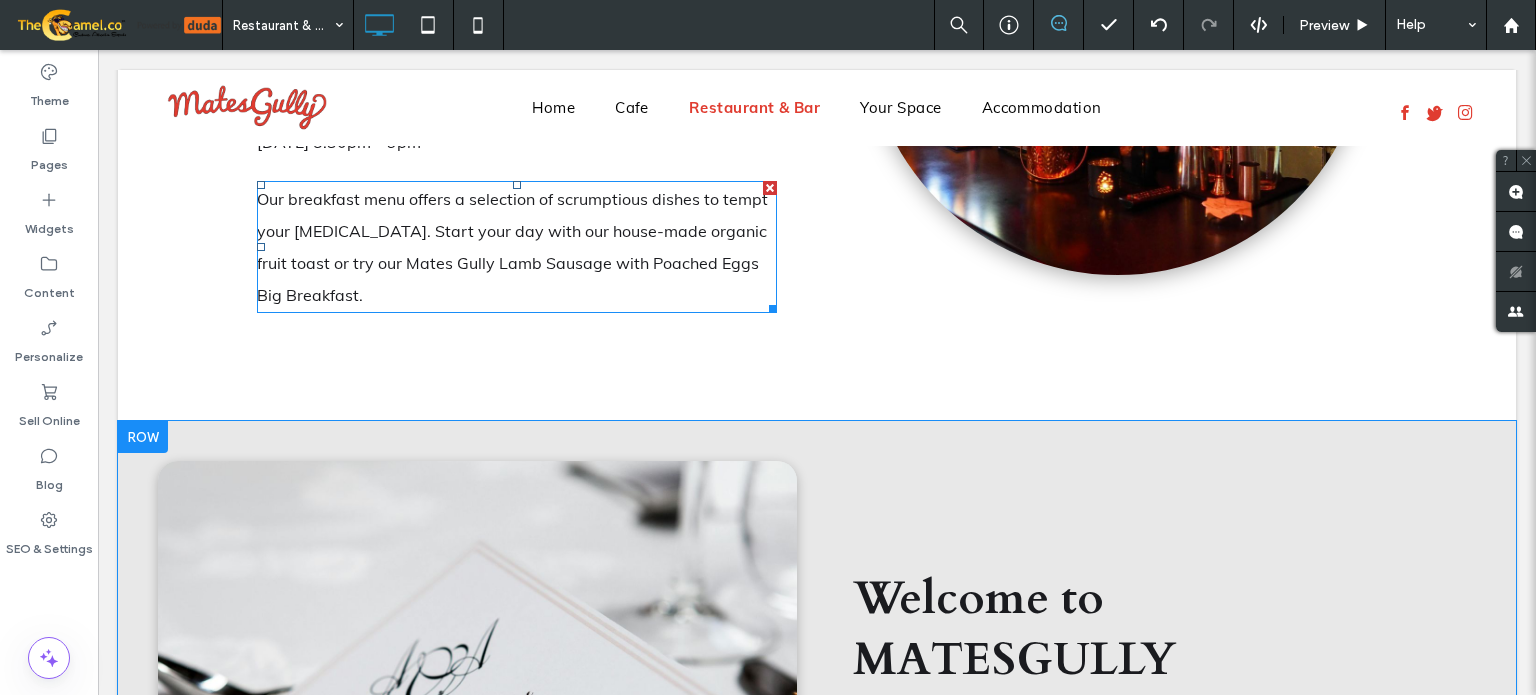 scroll, scrollTop: 545, scrollLeft: 0, axis: vertical 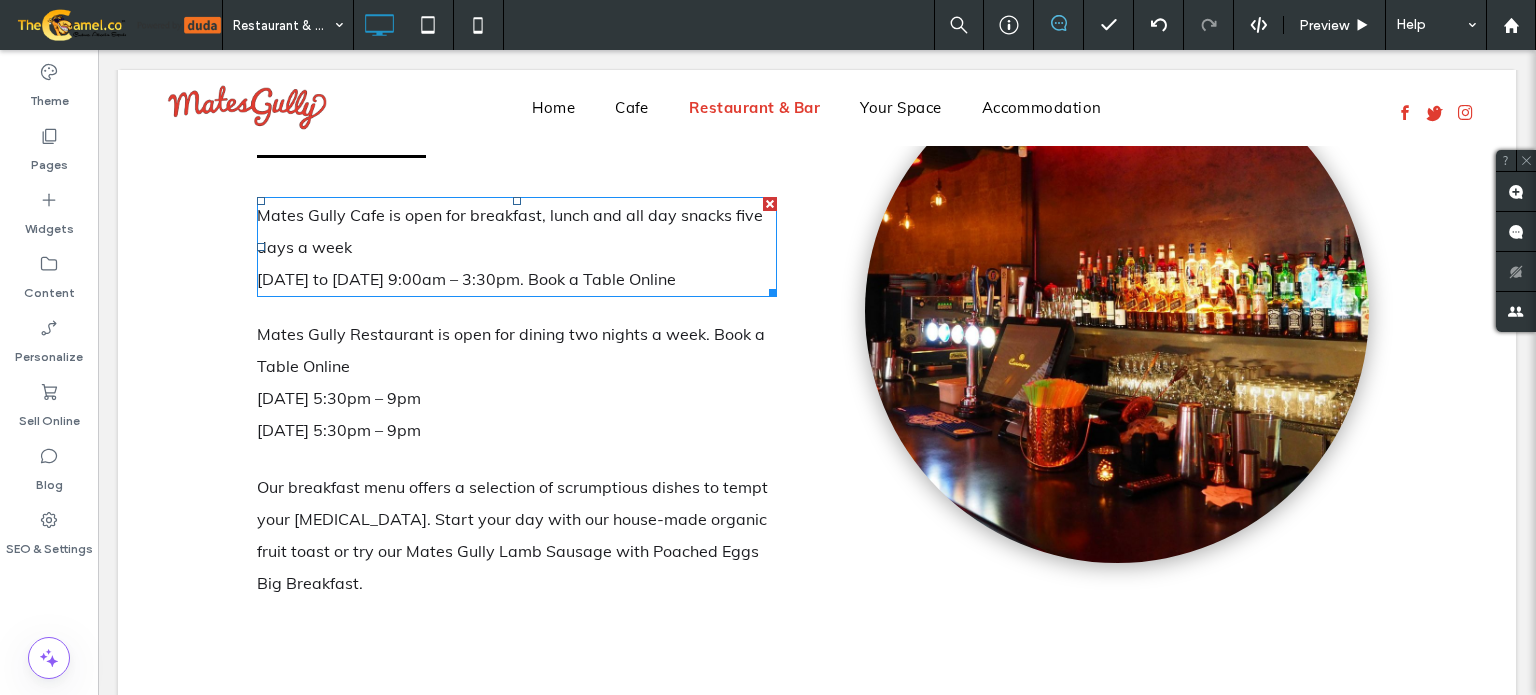 click on "Mates Gully Cafe is open for breakfast, lunch and all day snacks five days a week" at bounding box center (517, 231) 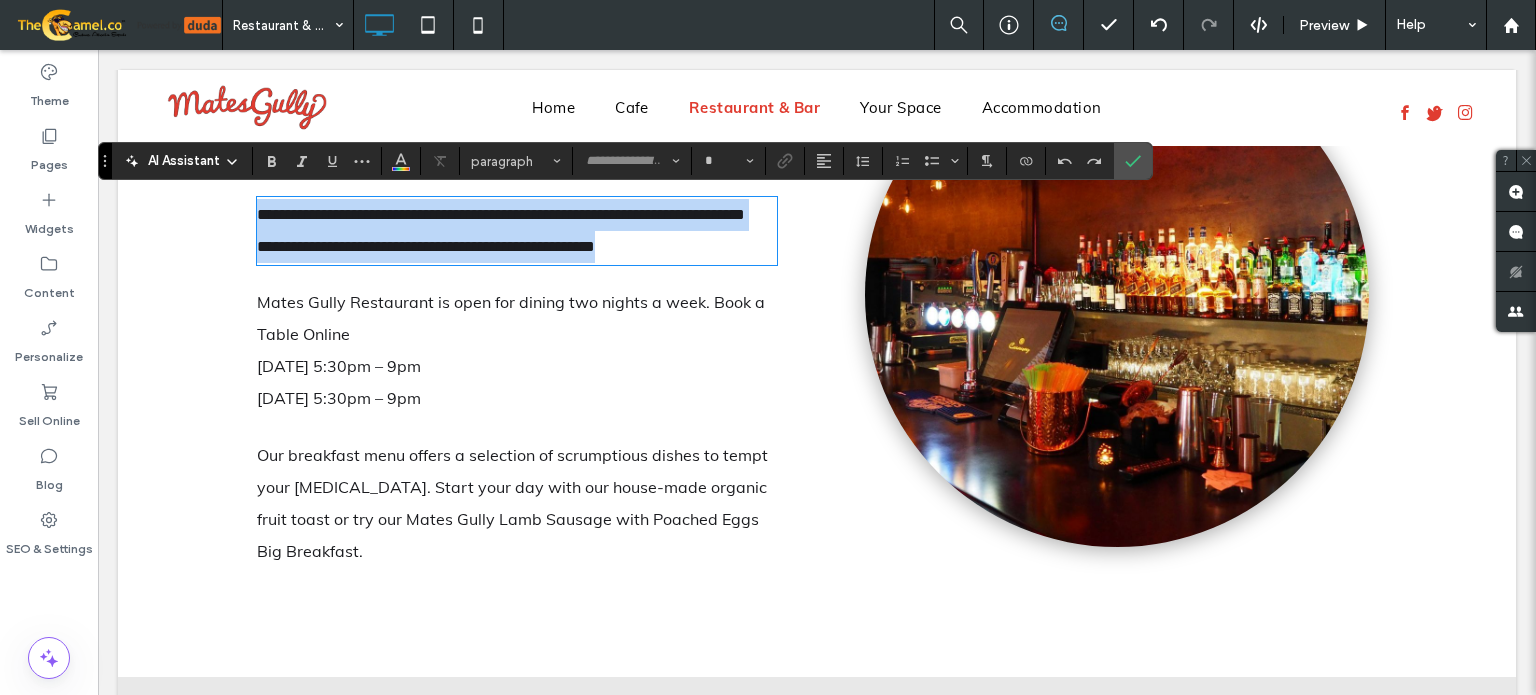 type on "****" 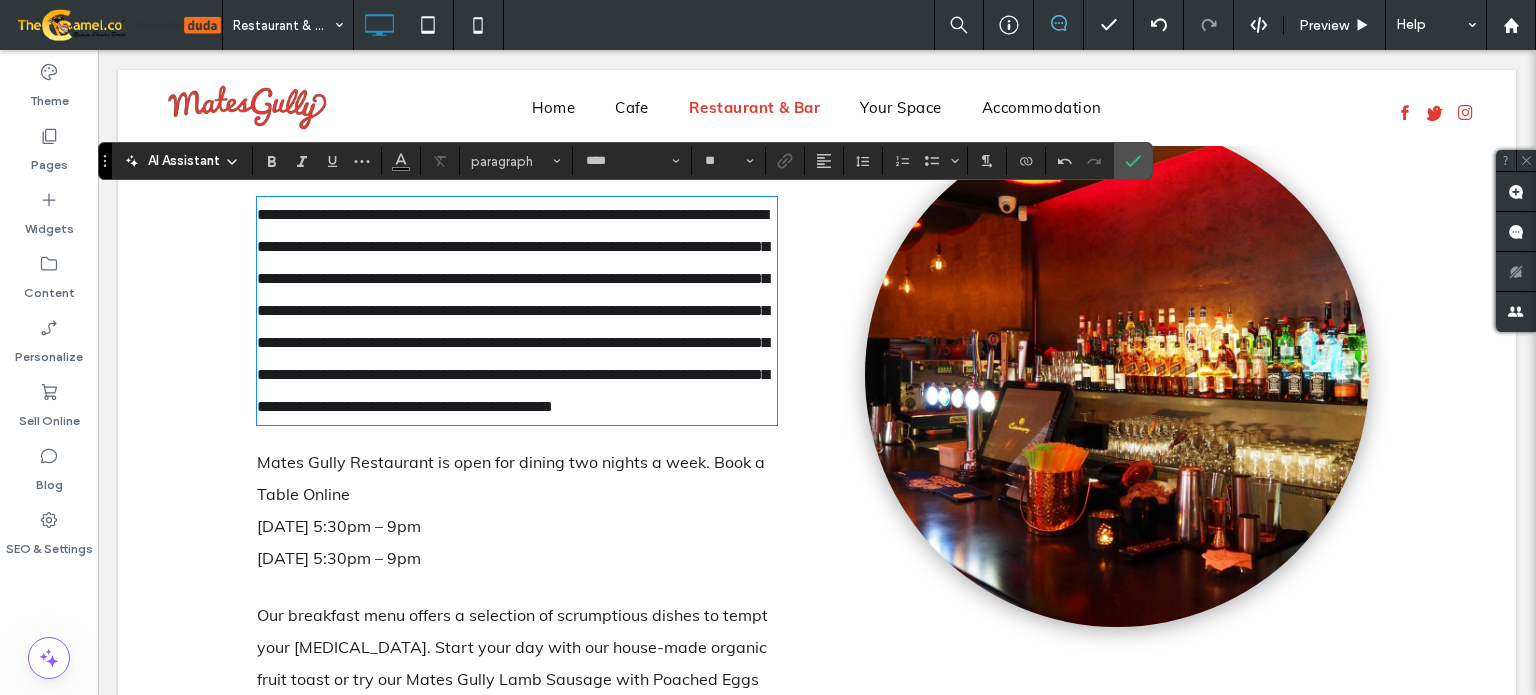 scroll, scrollTop: 0, scrollLeft: 0, axis: both 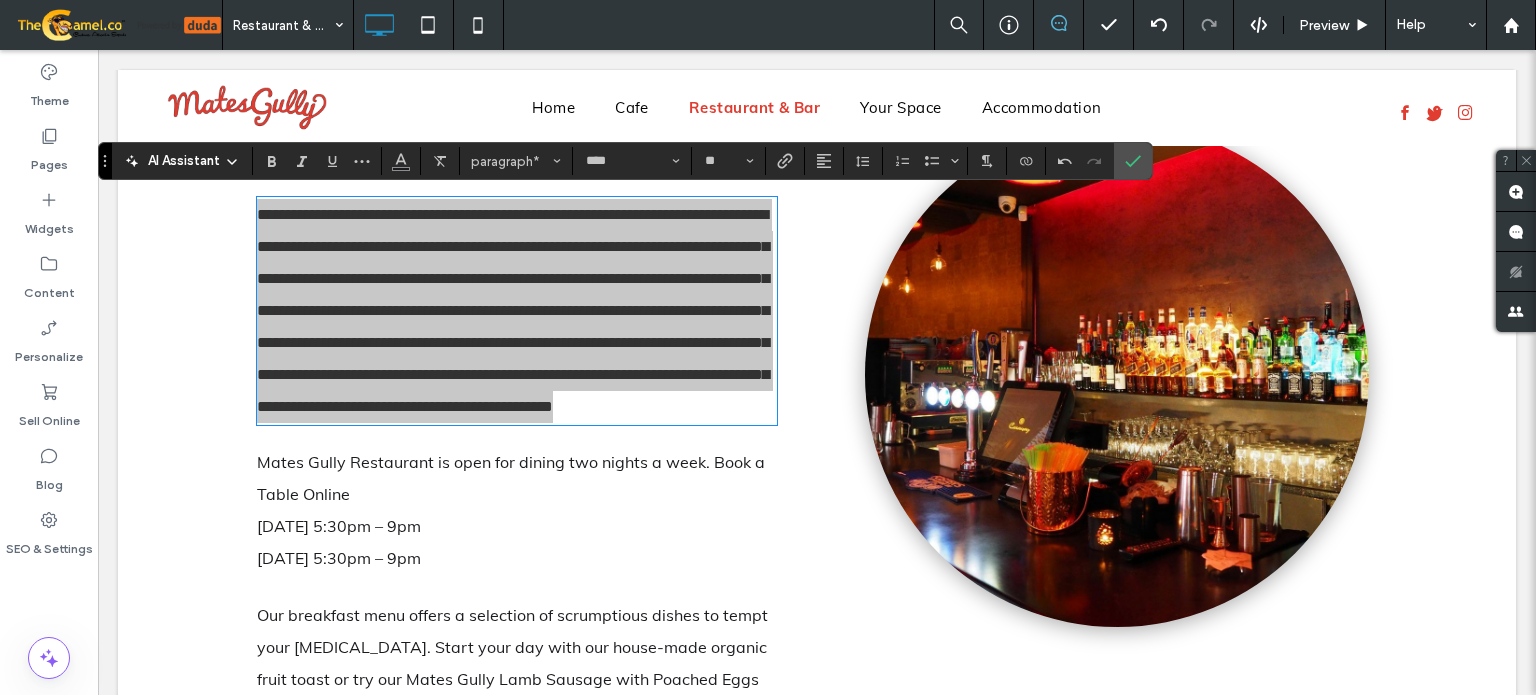 click on "AI Assistant" at bounding box center (184, 161) 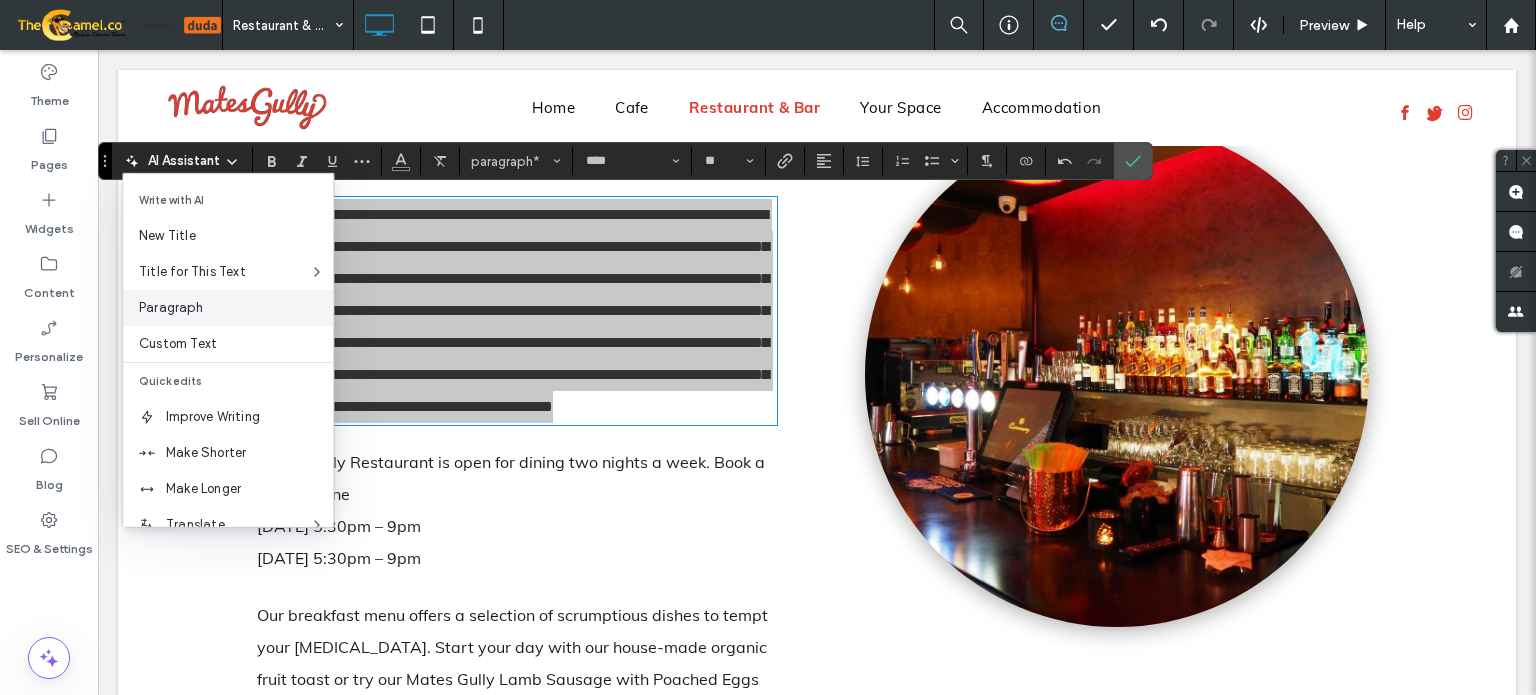 click on "Paragraph" at bounding box center [236, 308] 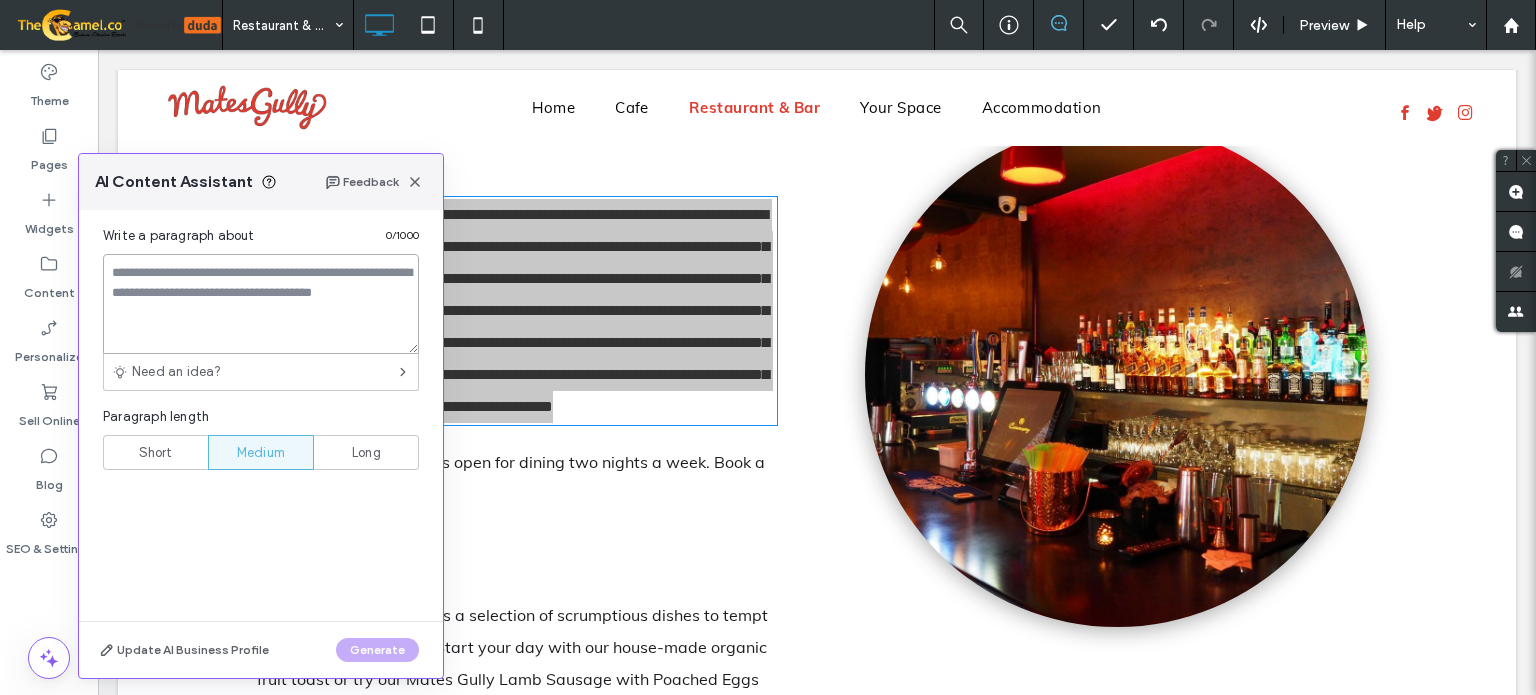 click at bounding box center [261, 304] 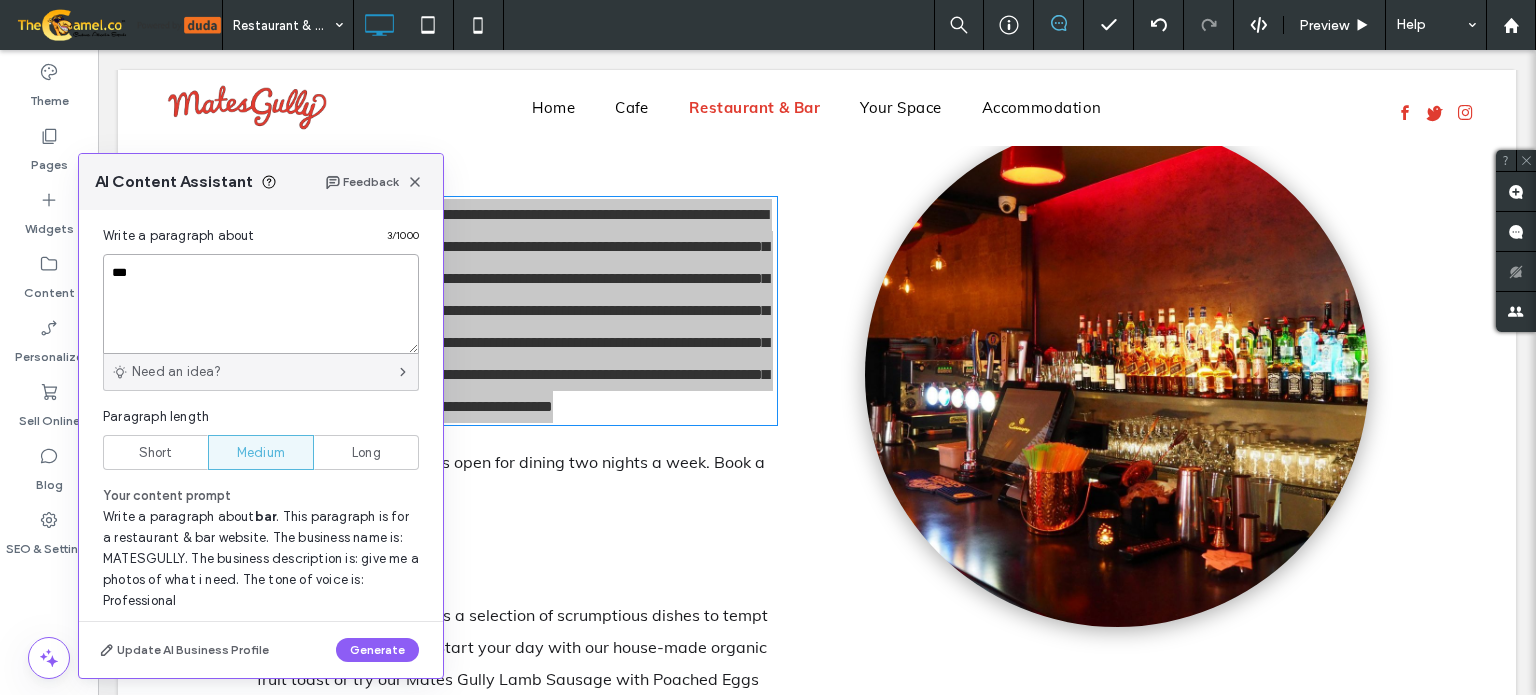 type on "***" 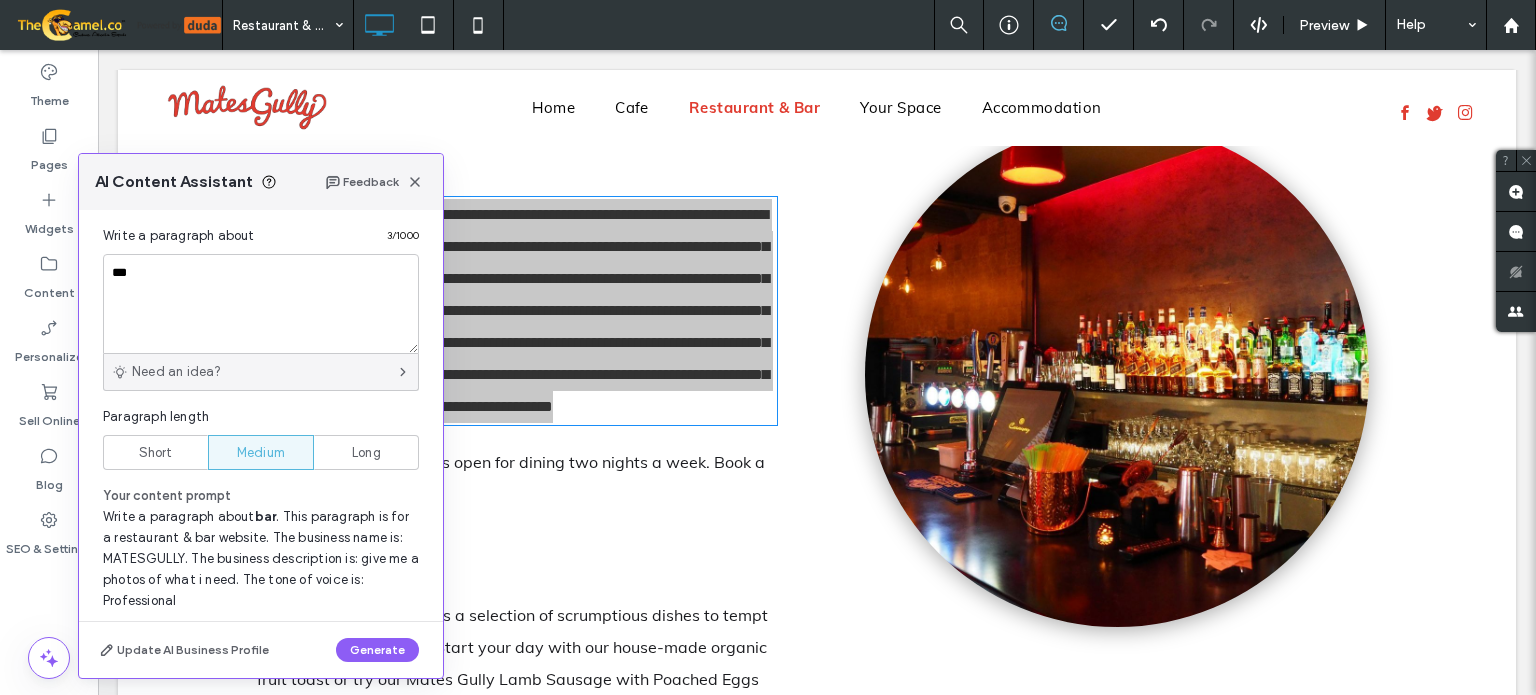 click on "Need an idea?" at bounding box center [261, 372] 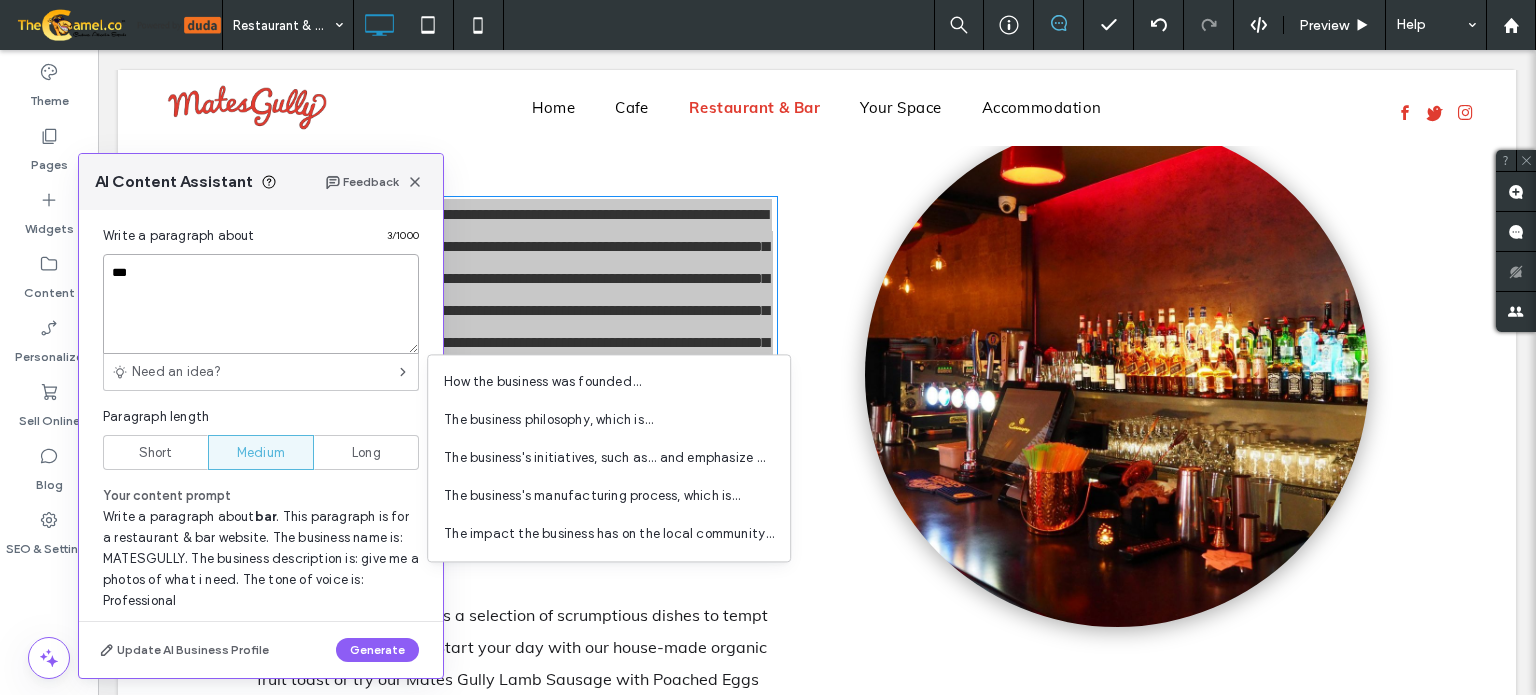 click on "***" at bounding box center (261, 304) 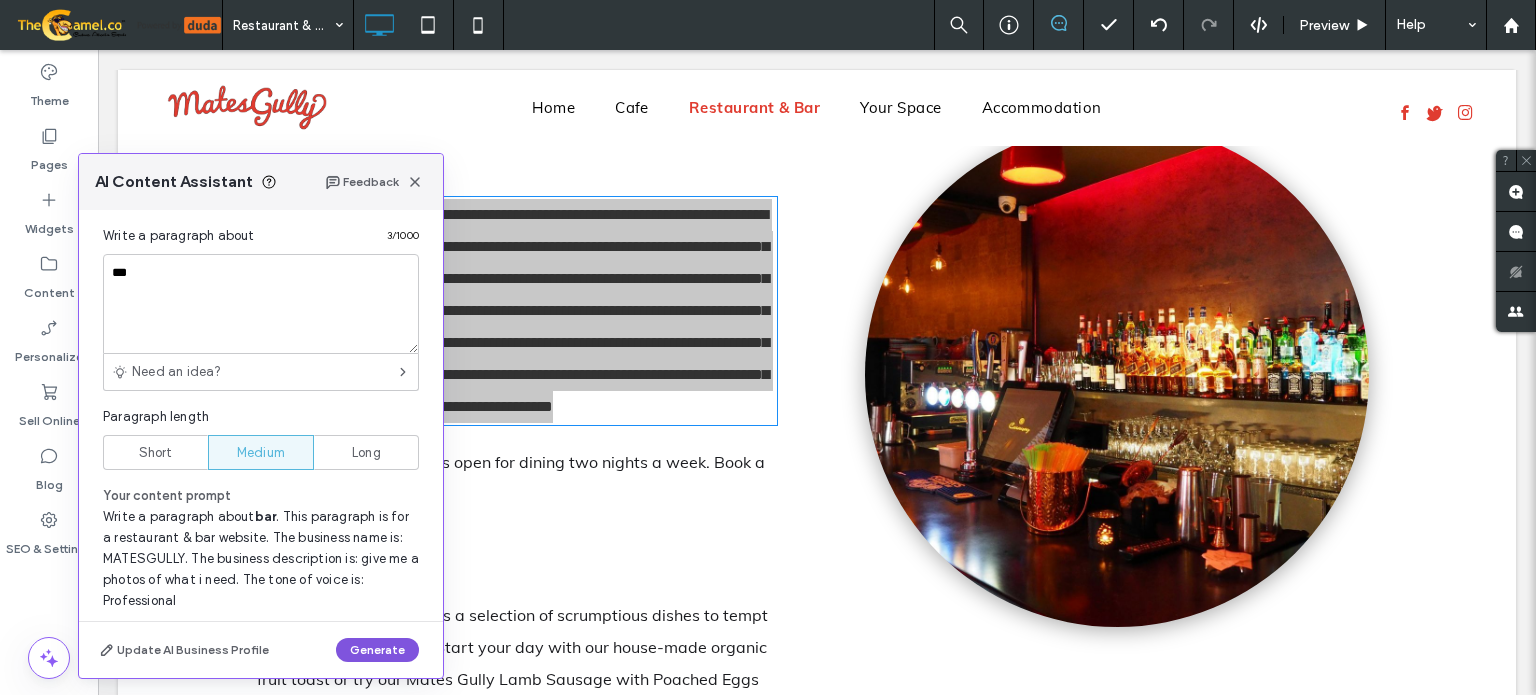 click on "Generate" at bounding box center [377, 650] 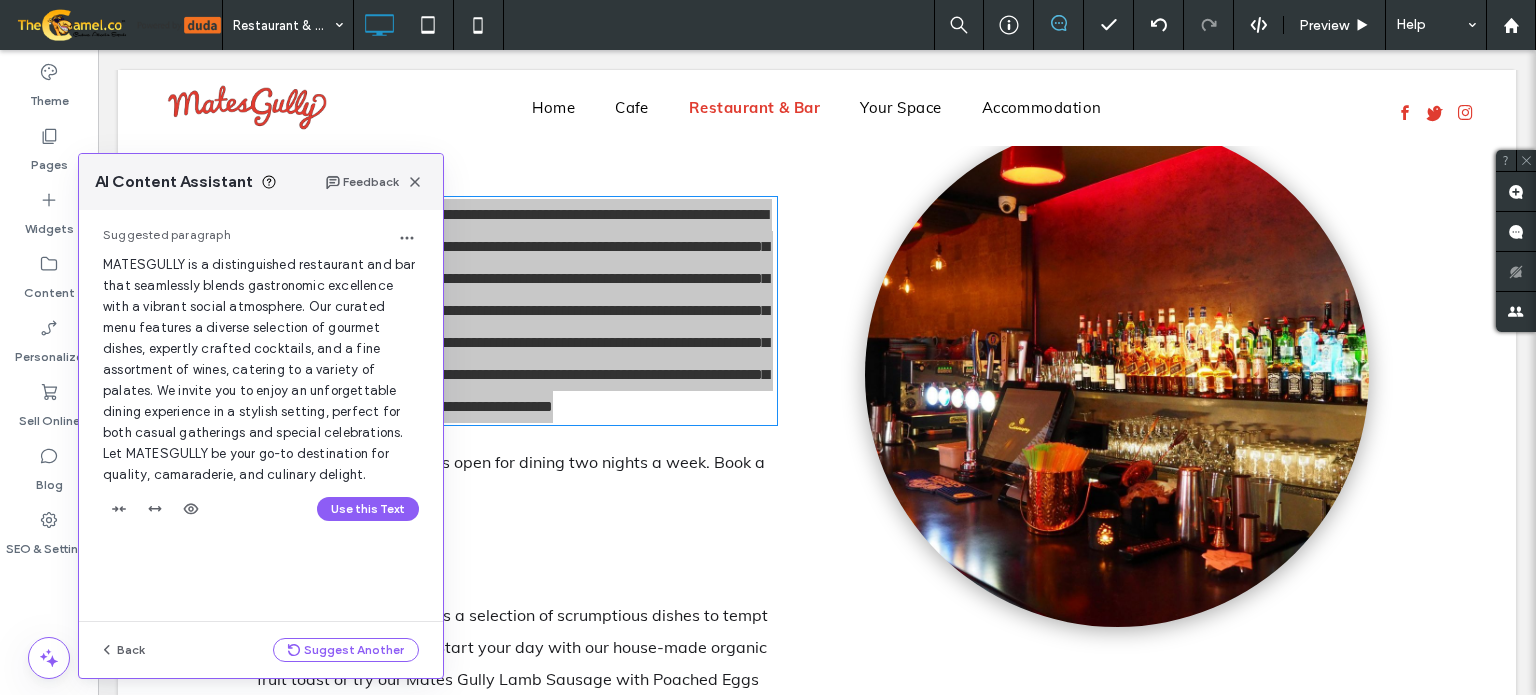 click on "MATESGULLY is a distinguished restaurant and bar that seamlessly blends gastronomic excellence with a vibrant social atmosphere. Our curated menu features a diverse selection of gourmet dishes, expertly crafted cocktails, and a fine assortment of wines, catering to a variety of palates. We invite you to enjoy an unforgettable dining experience in a stylish setting, perfect for both casual gatherings and special celebrations. Let MATESGULLY be your go-to destination for quality, camaraderie, and culinary delight." at bounding box center (259, 369) 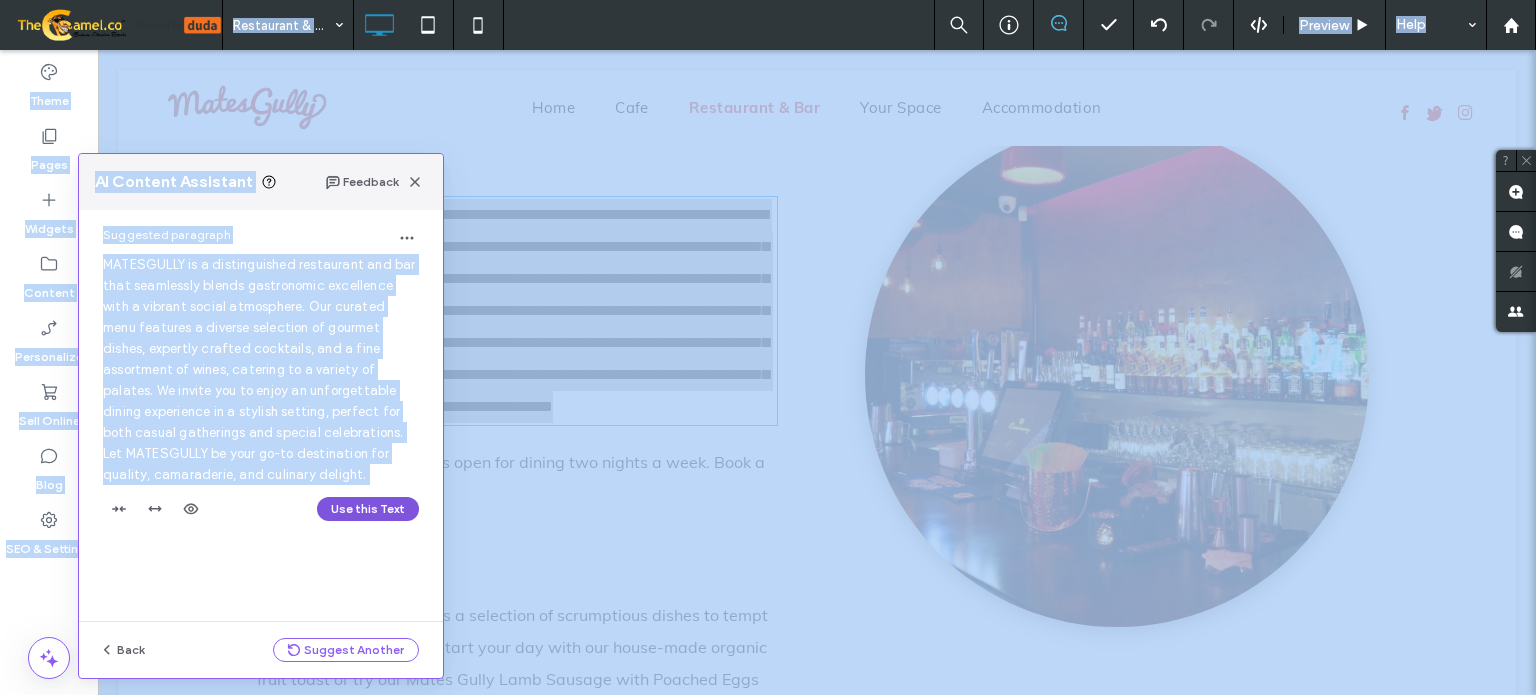 click on "Use this Text" at bounding box center (368, 509) 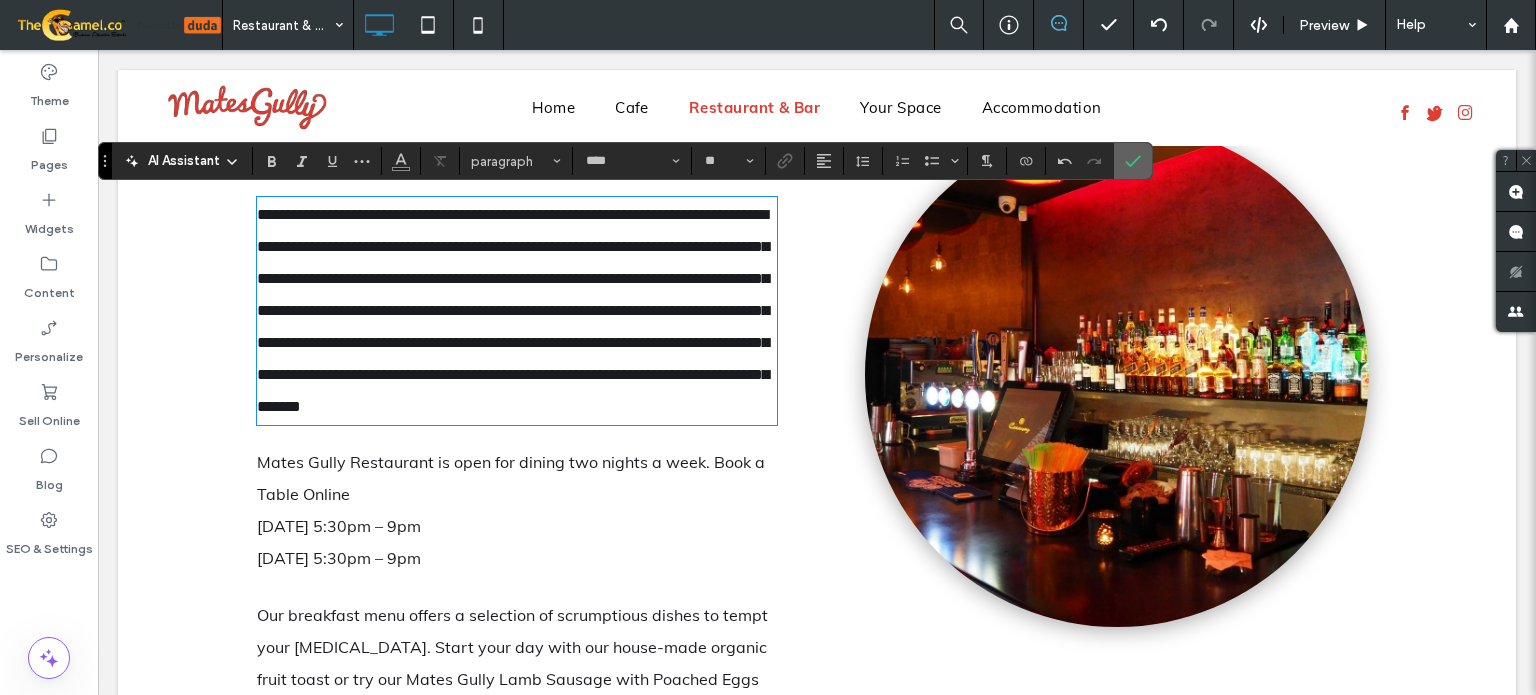 click 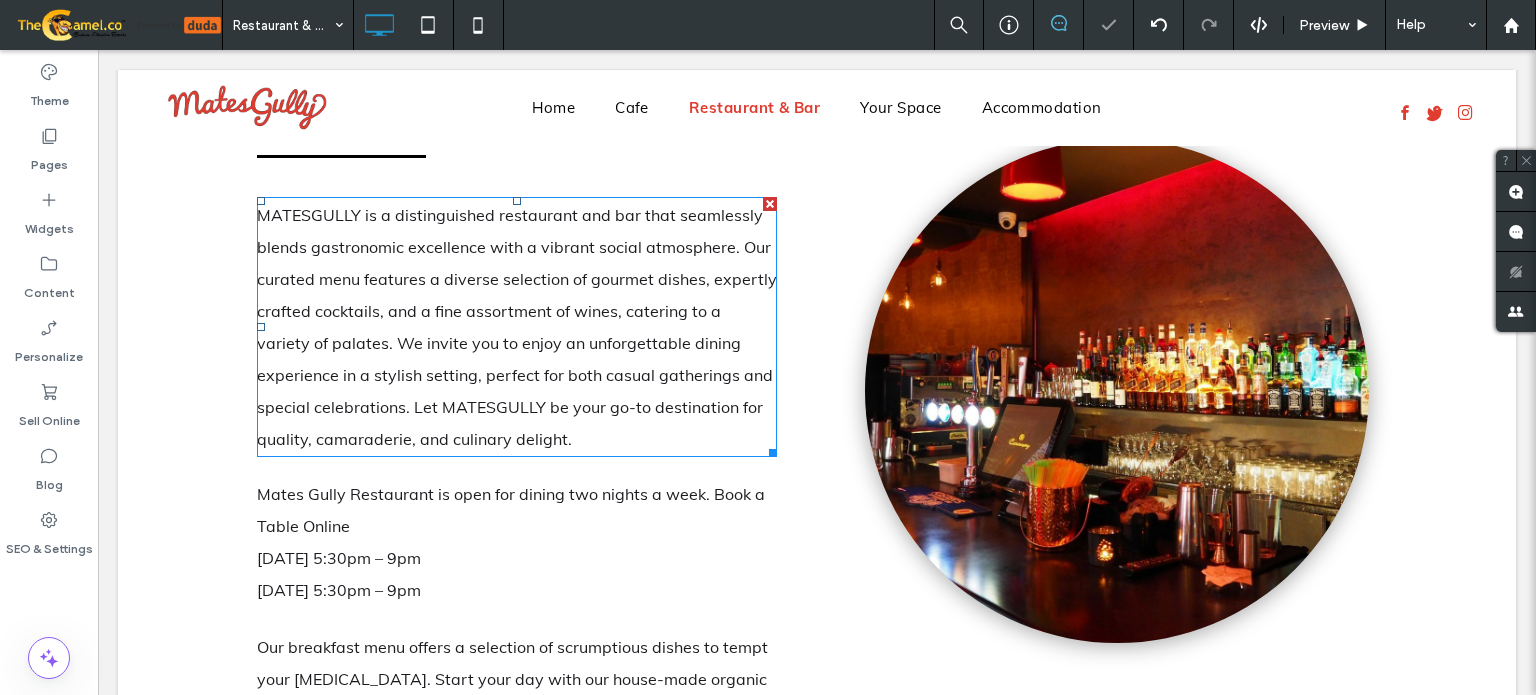 click on "MATESGULLY is a distinguished restaurant and bar that seamlessly blends gastronomic excellence with a vibrant social atmosphere. Our curated menu features a diverse selection of gourmet dishes, expertly crafted cocktails, and a fine assortment of wines, catering to a variety of palates. We invite you to enjoy an unforgettable dining experience in a stylish setting, perfect for both casual gatherings and special celebrations. Let MATESGULLY be your go-to destination for quality, camaraderie, and culinary delight." at bounding box center [517, 327] 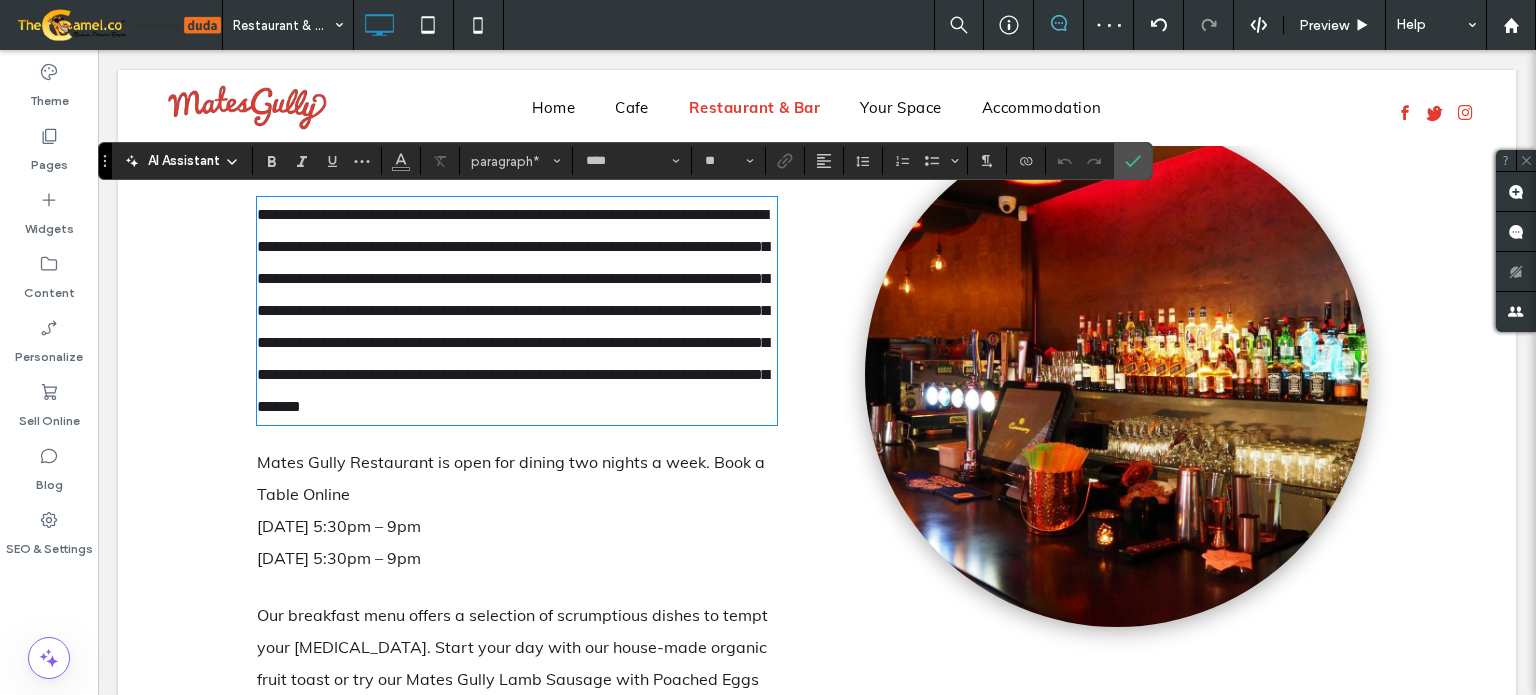 drag, startPoint x: 302, startPoint y: 211, endPoint x: 352, endPoint y: 218, distance: 50.48762 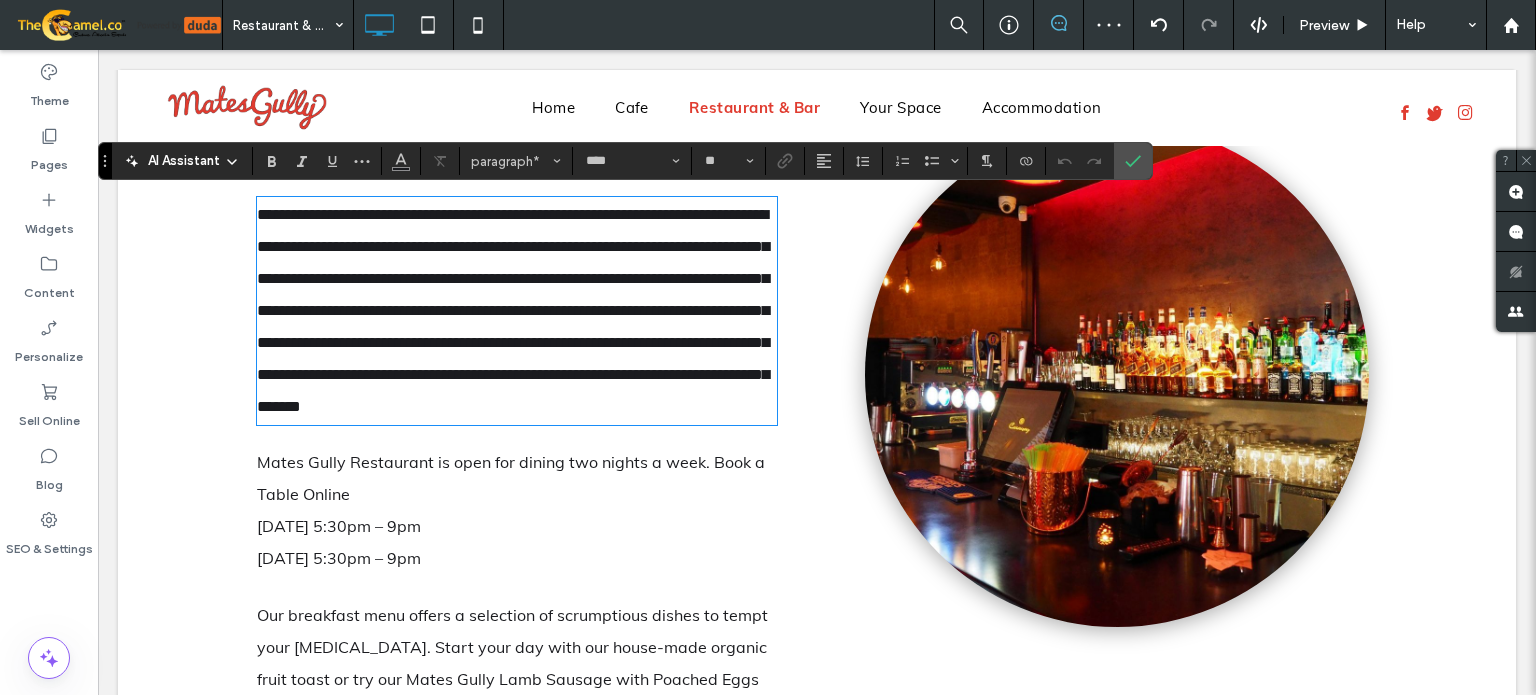 click on "**********" at bounding box center (513, 310) 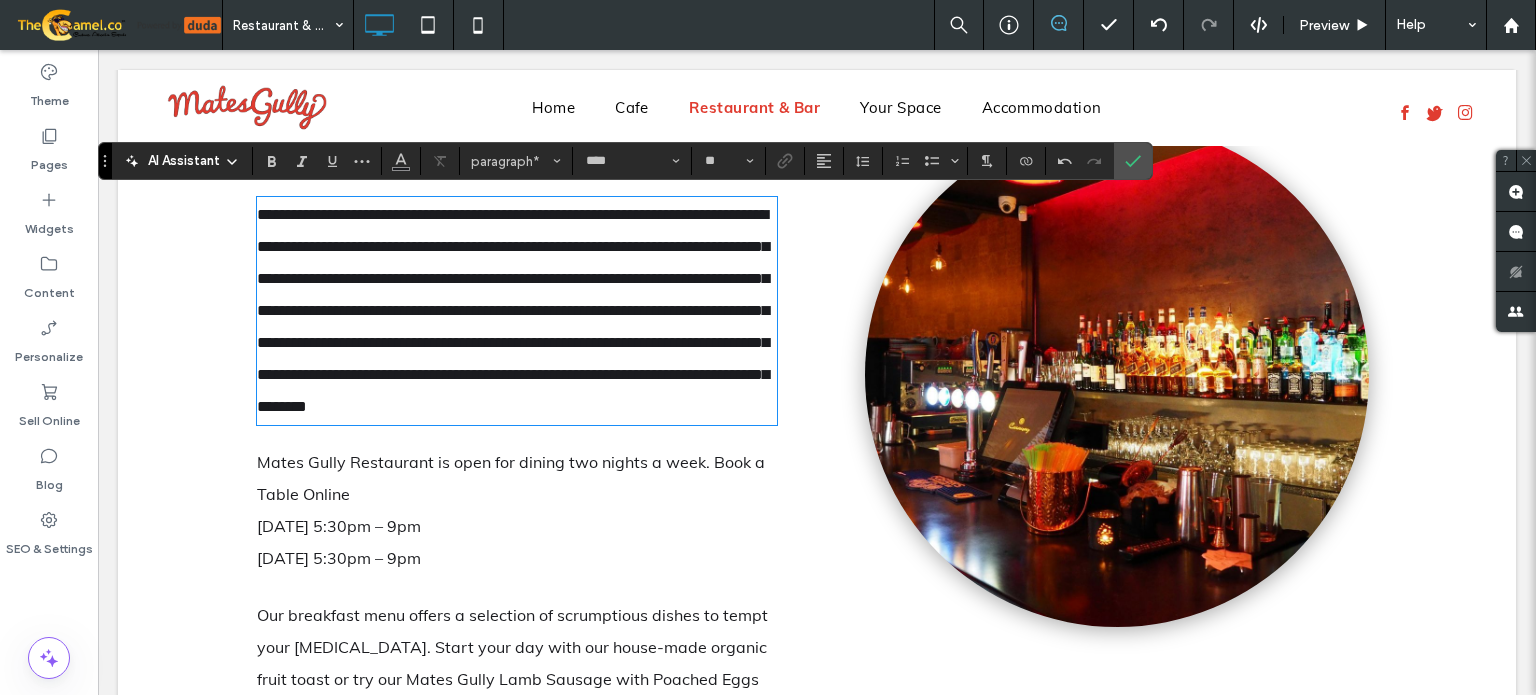 click on "**********" at bounding box center (513, 310) 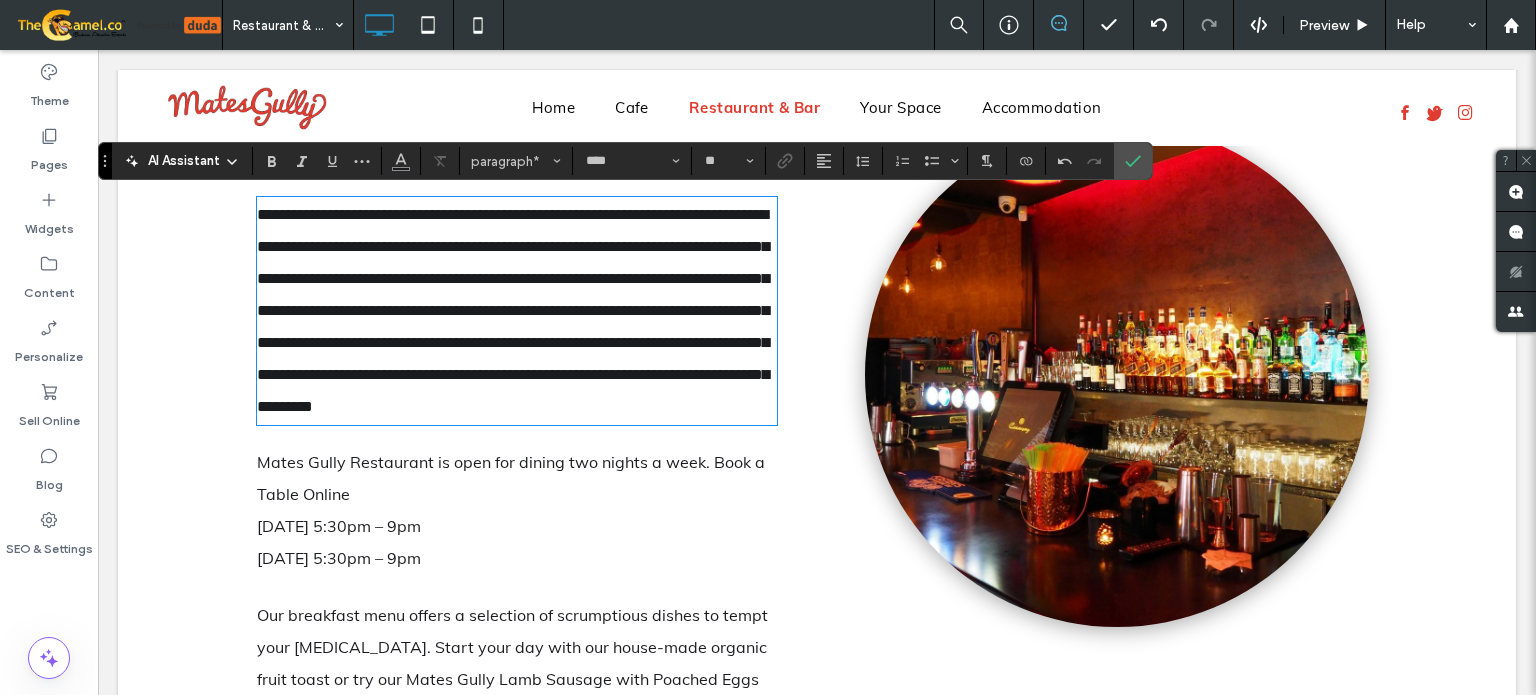 drag, startPoint x: 458, startPoint y: 219, endPoint x: 453, endPoint y: 237, distance: 18.681541 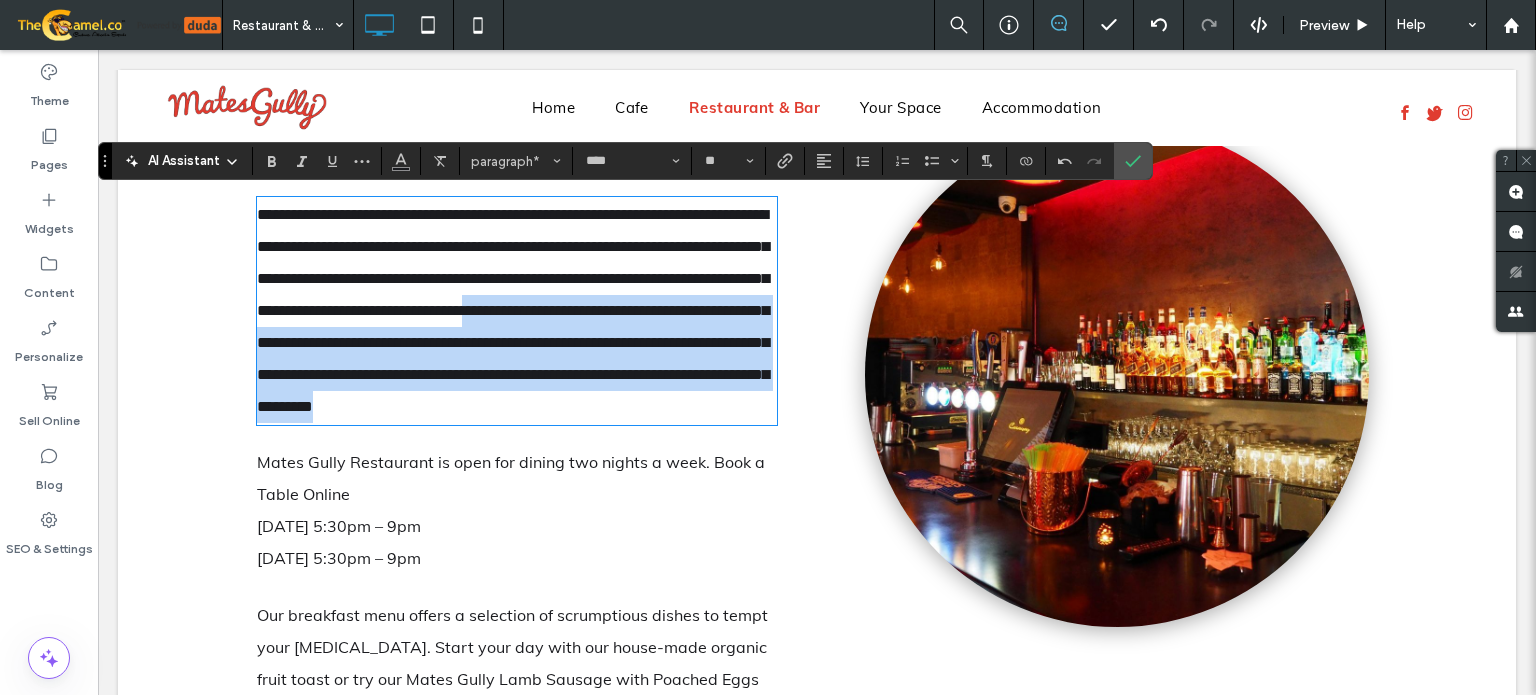 drag, startPoint x: 332, startPoint y: 338, endPoint x: 552, endPoint y: 442, distance: 243.34338 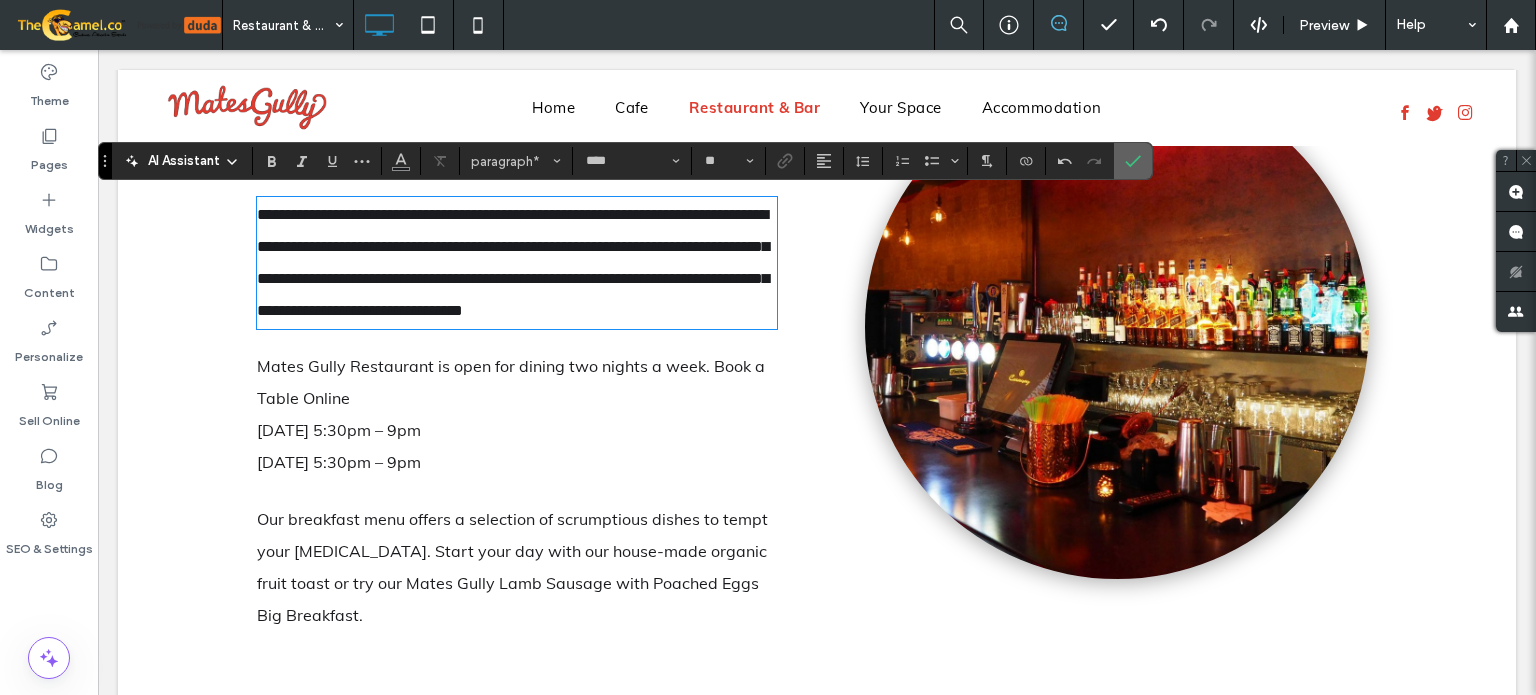 click at bounding box center [1133, 161] 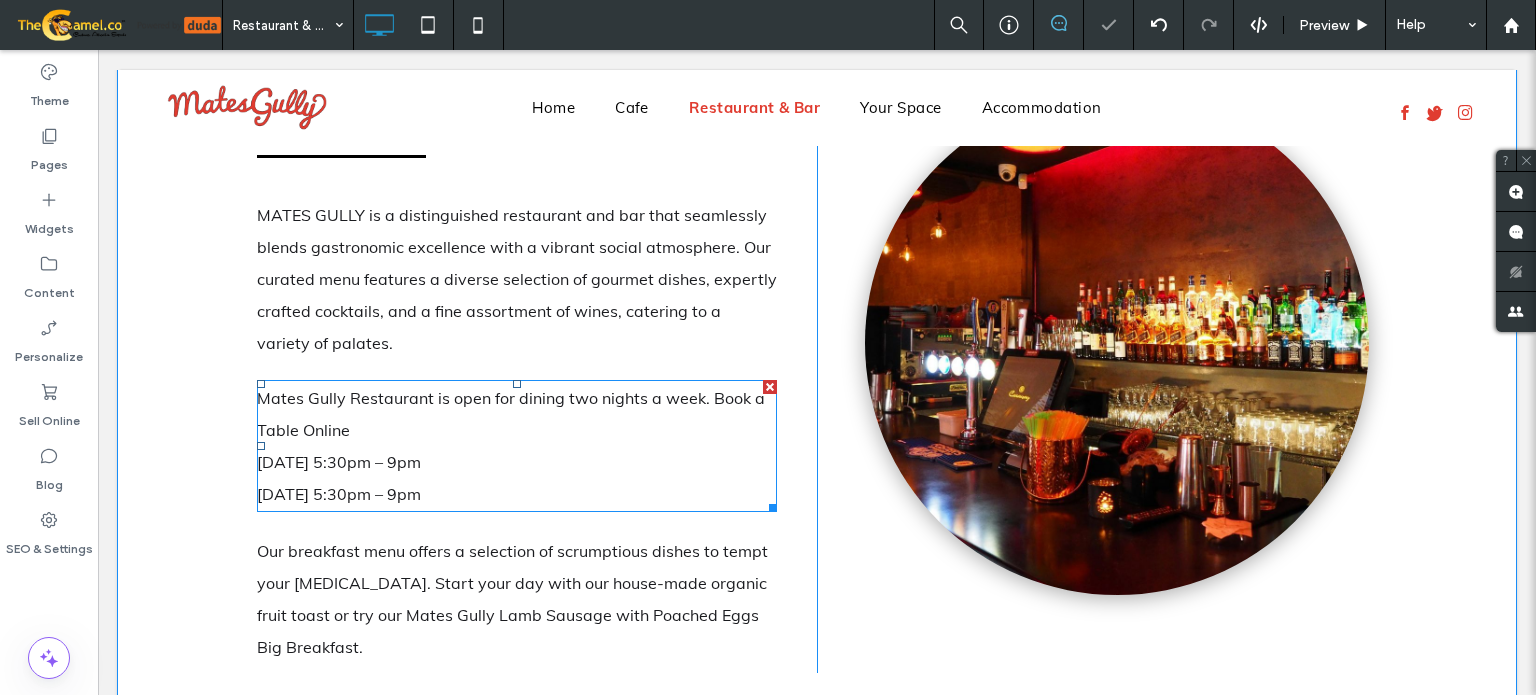 click on "[DATE] 5:30pm – 9pm" at bounding box center (517, 462) 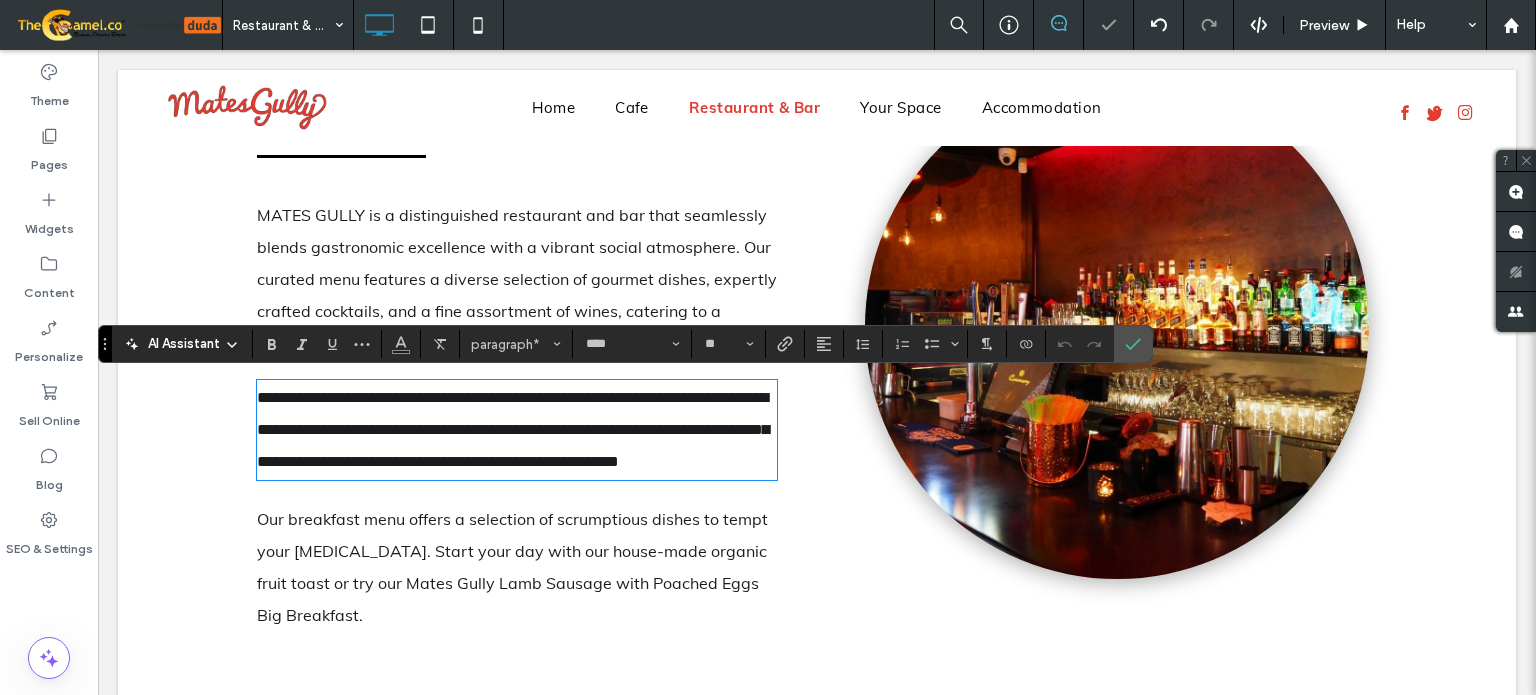 scroll, scrollTop: 0, scrollLeft: 0, axis: both 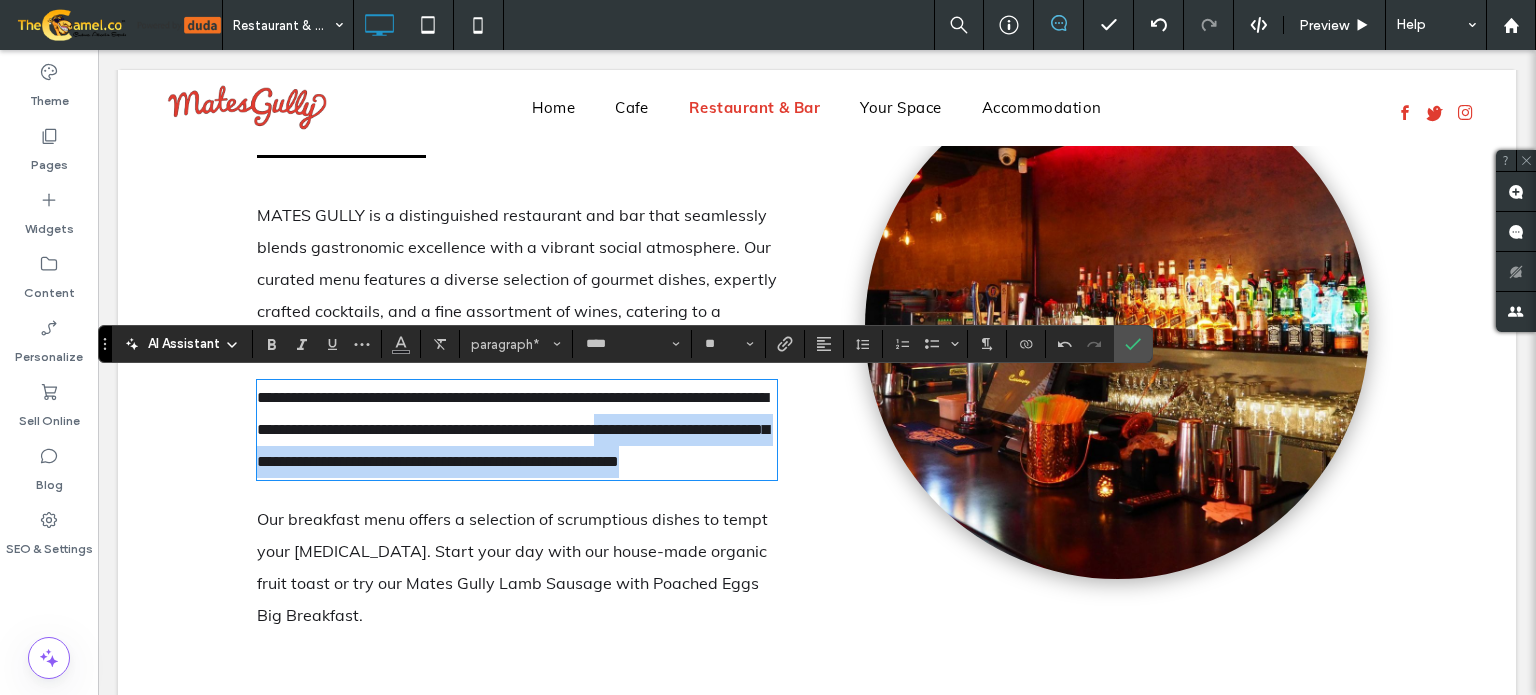 drag, startPoint x: 424, startPoint y: 495, endPoint x: 189, endPoint y: 451, distance: 239.08366 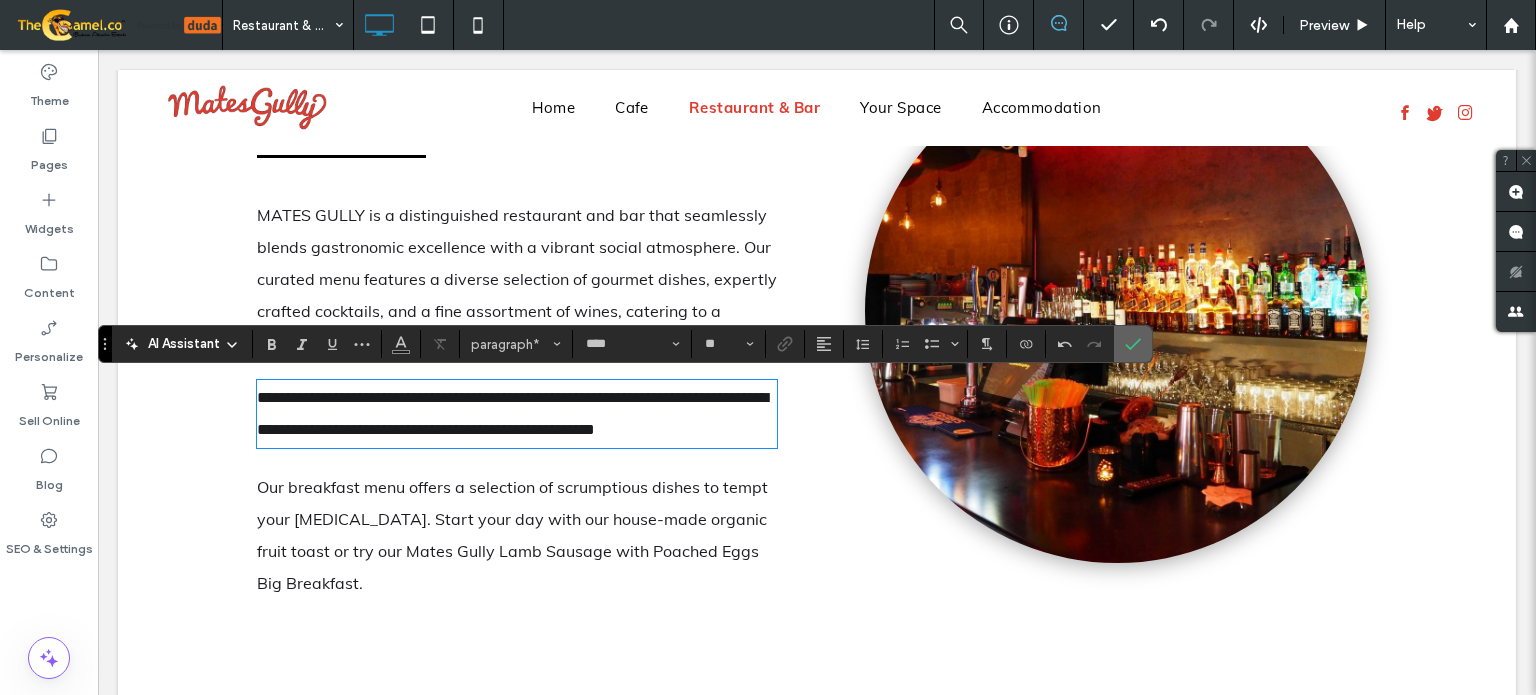 click 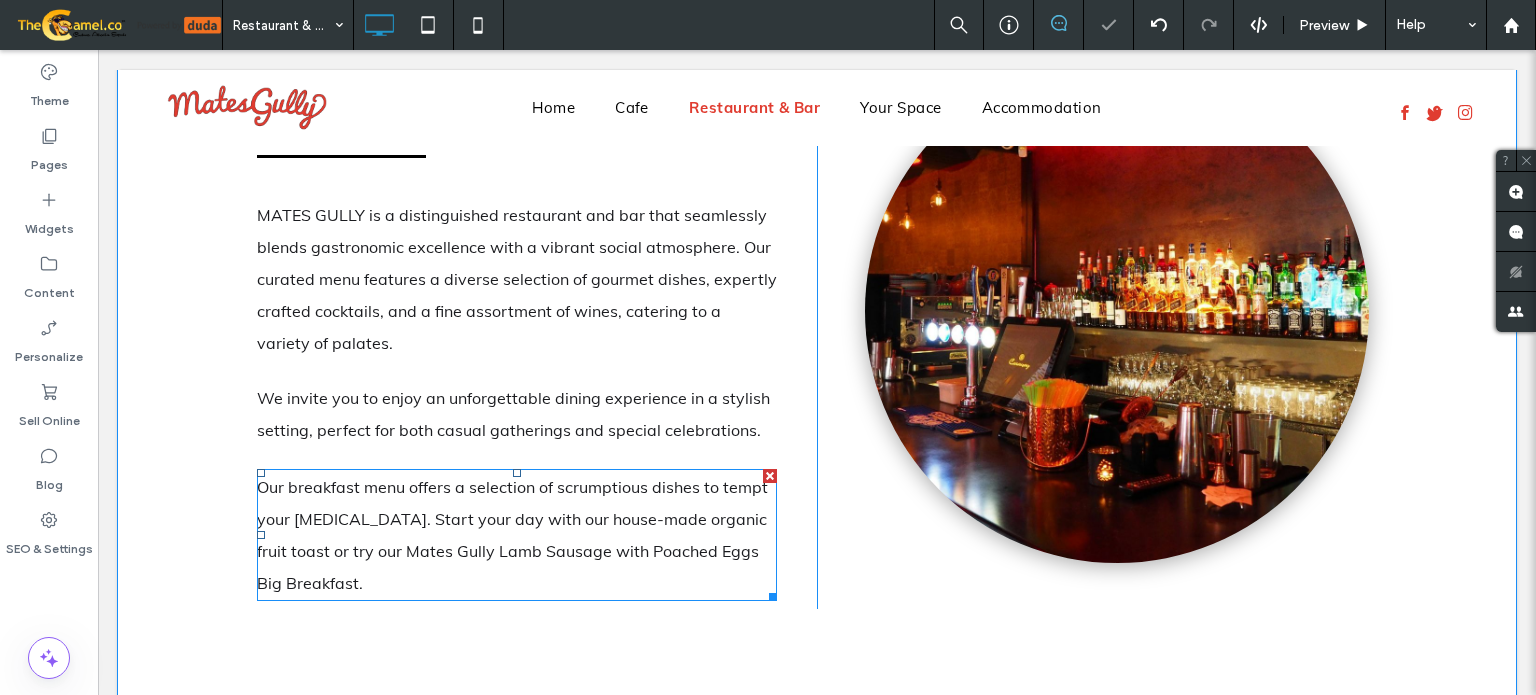 click on "Our breakfast menu offers a selection of scrumptious dishes to tempt your [MEDICAL_DATA]. Start your day with our house-made organic fruit toast or try our Mates Gully Lamb Sausage with Poached Eggs Big Breakfast." at bounding box center (517, 535) 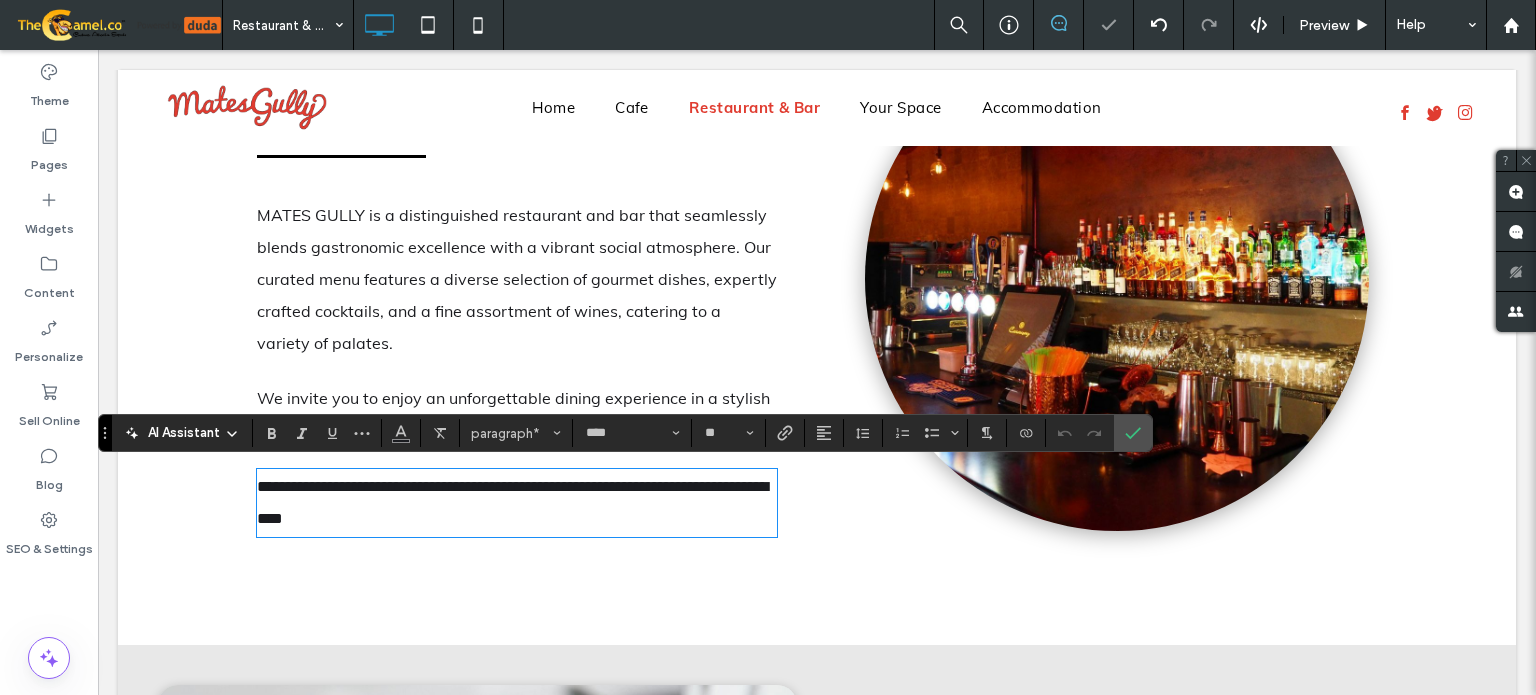scroll, scrollTop: 0, scrollLeft: 0, axis: both 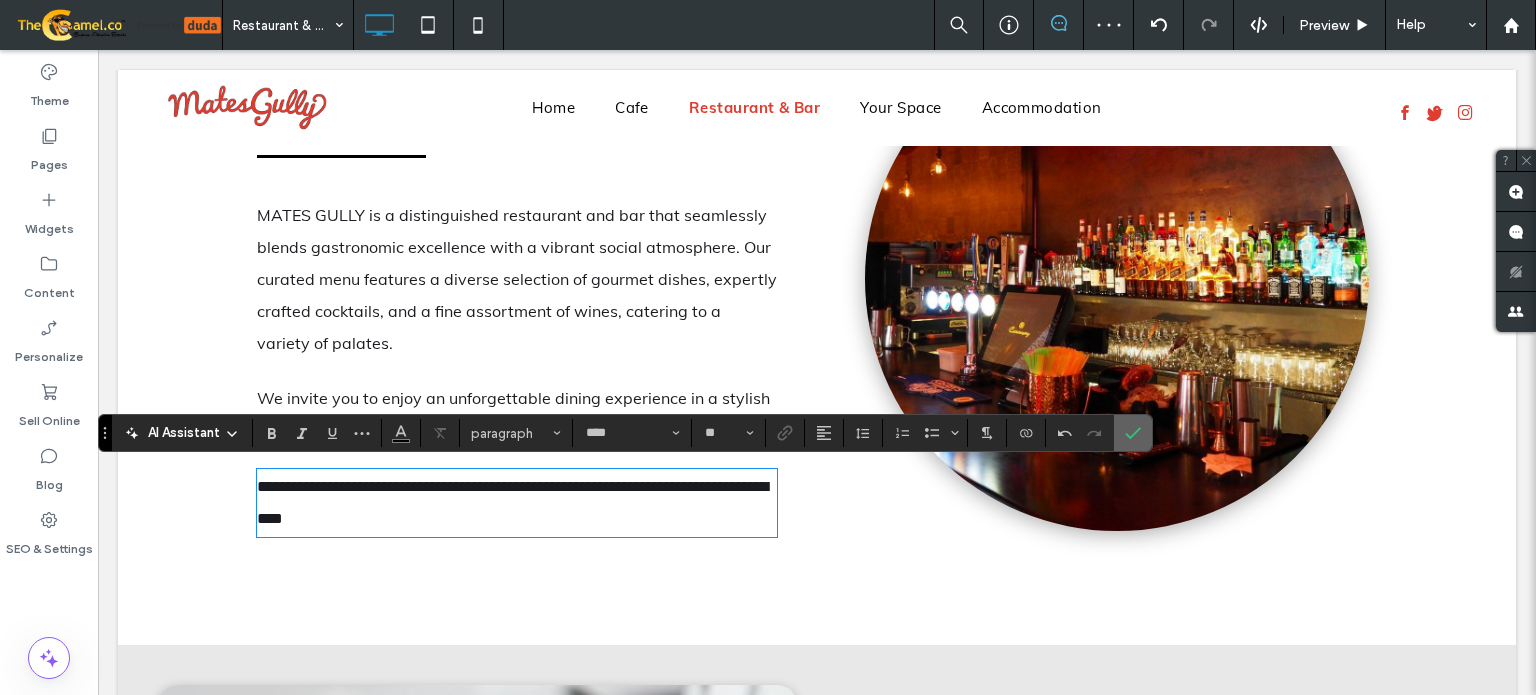 click at bounding box center [1133, 433] 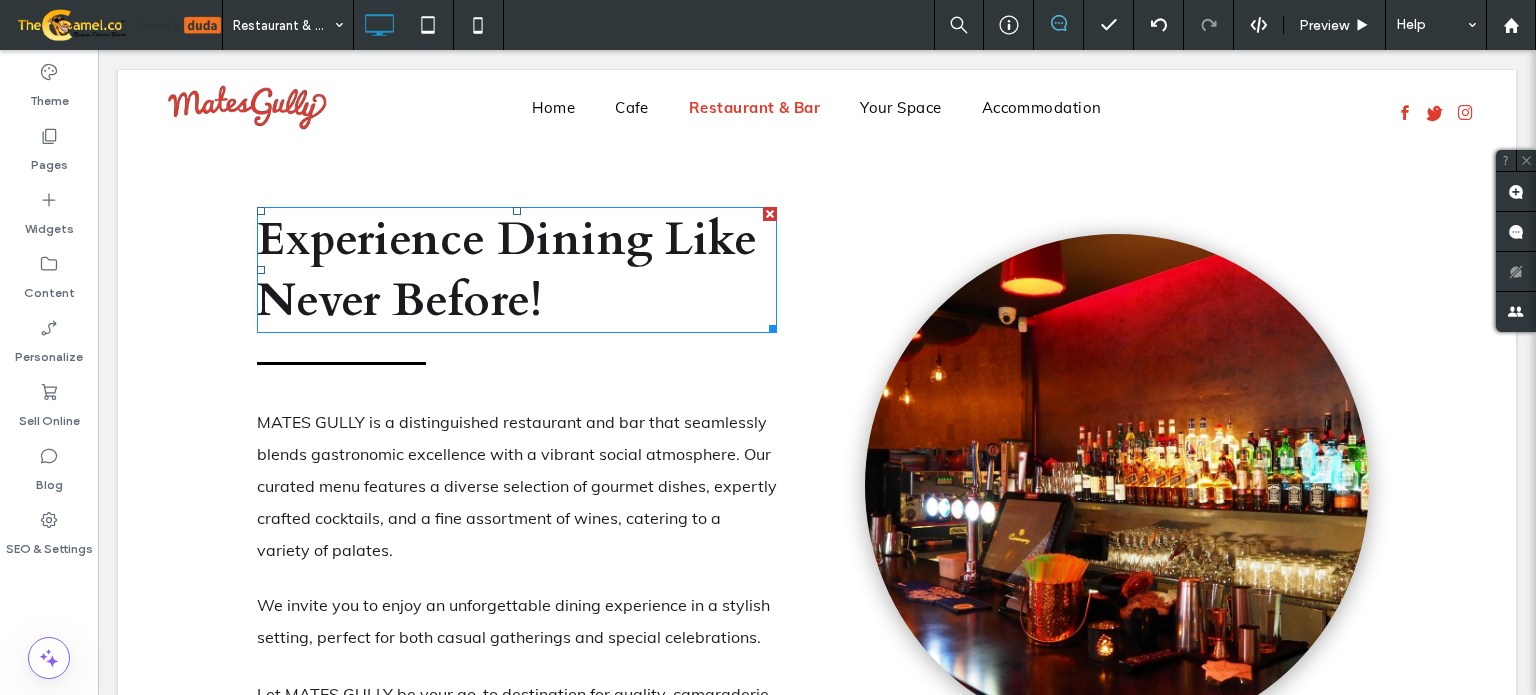 scroll, scrollTop: 645, scrollLeft: 0, axis: vertical 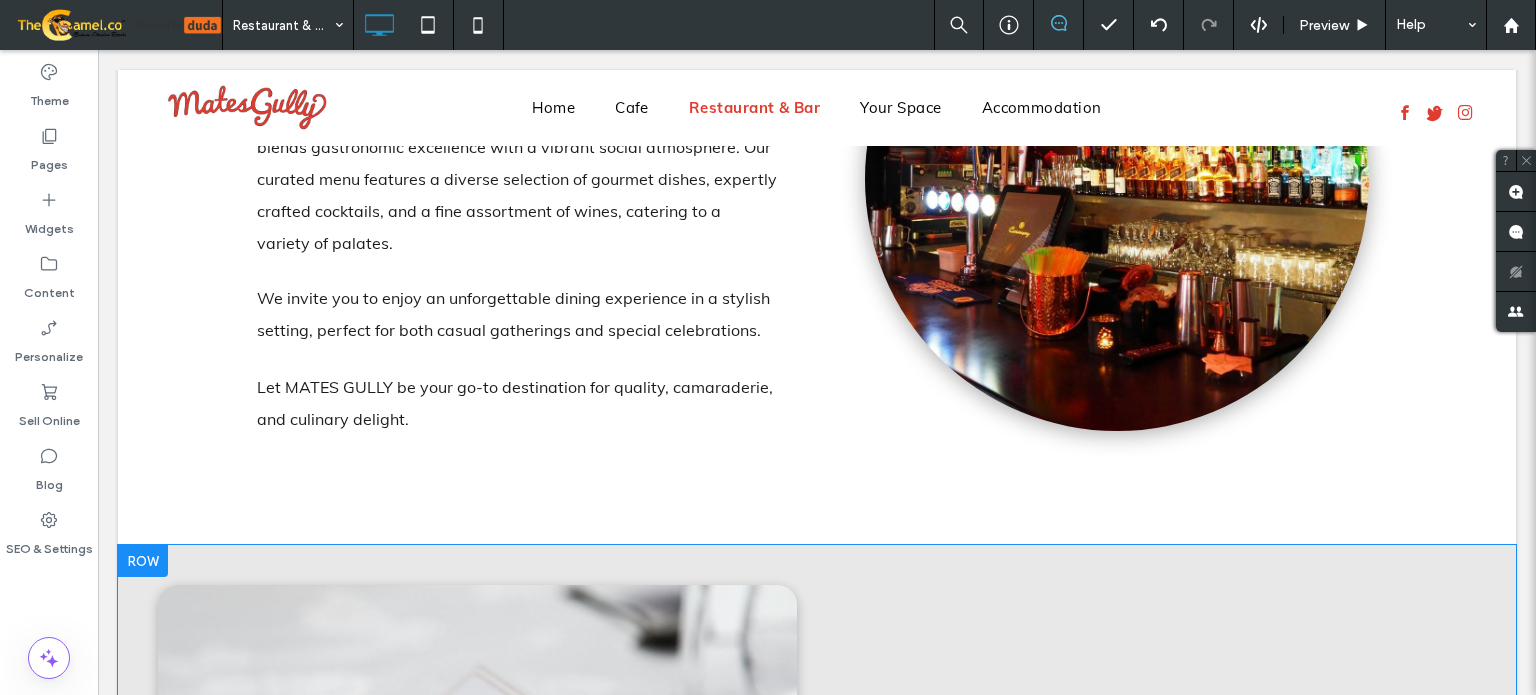 click at bounding box center [143, 561] 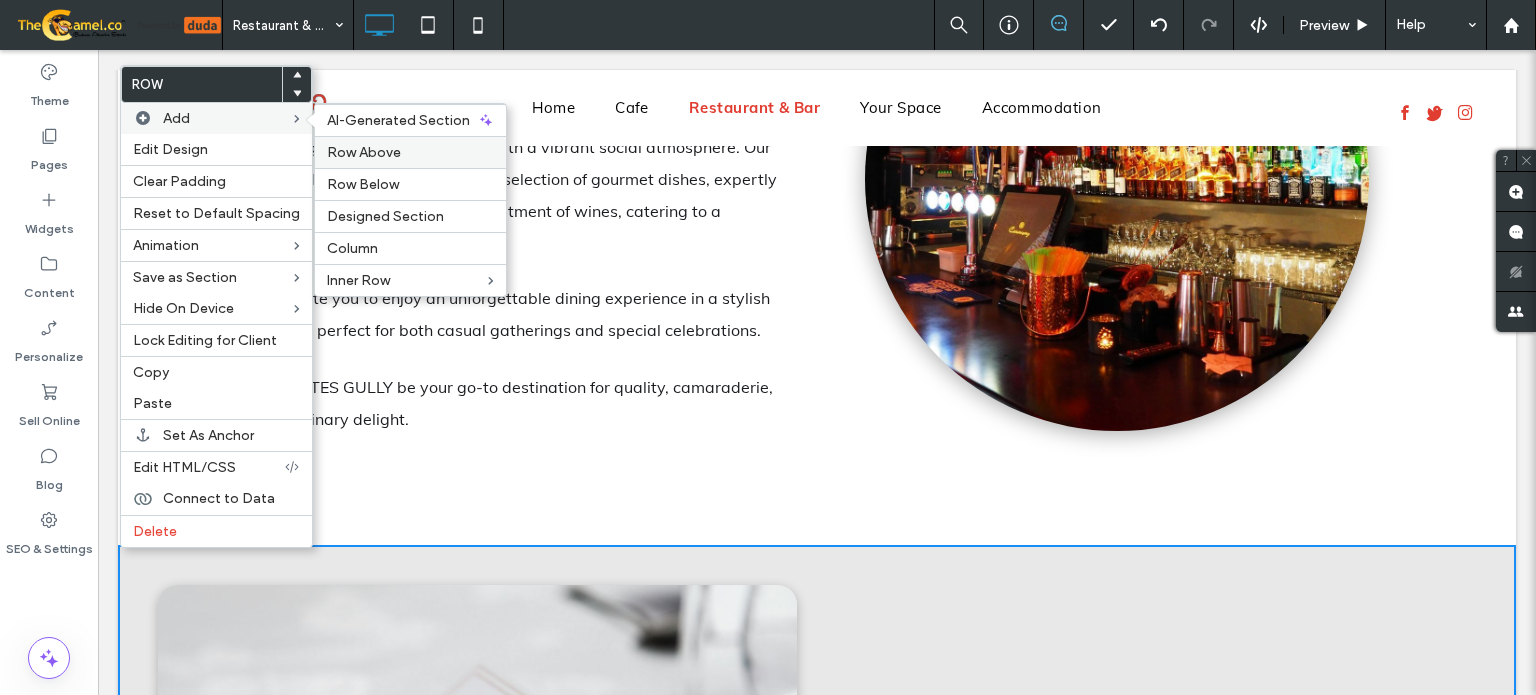 click on "Row Above" at bounding box center [410, 152] 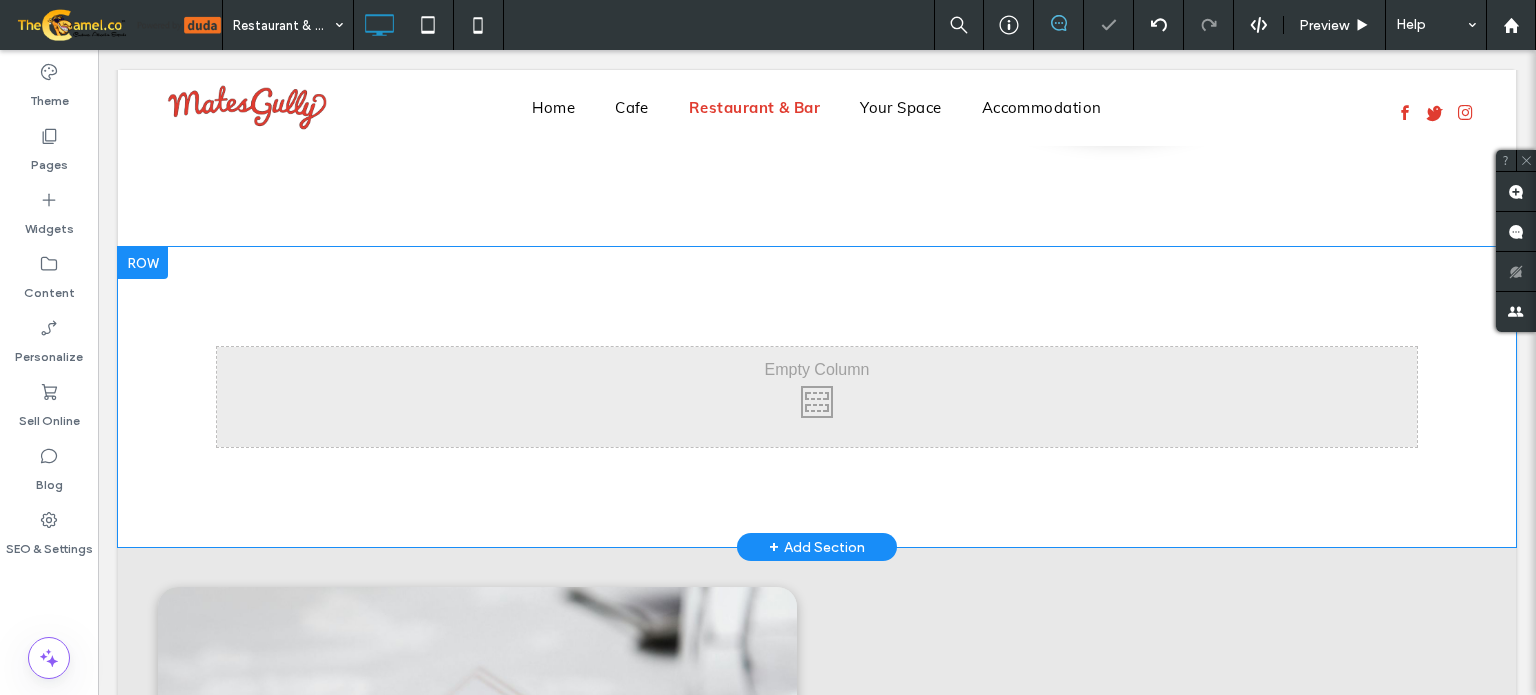 scroll, scrollTop: 945, scrollLeft: 0, axis: vertical 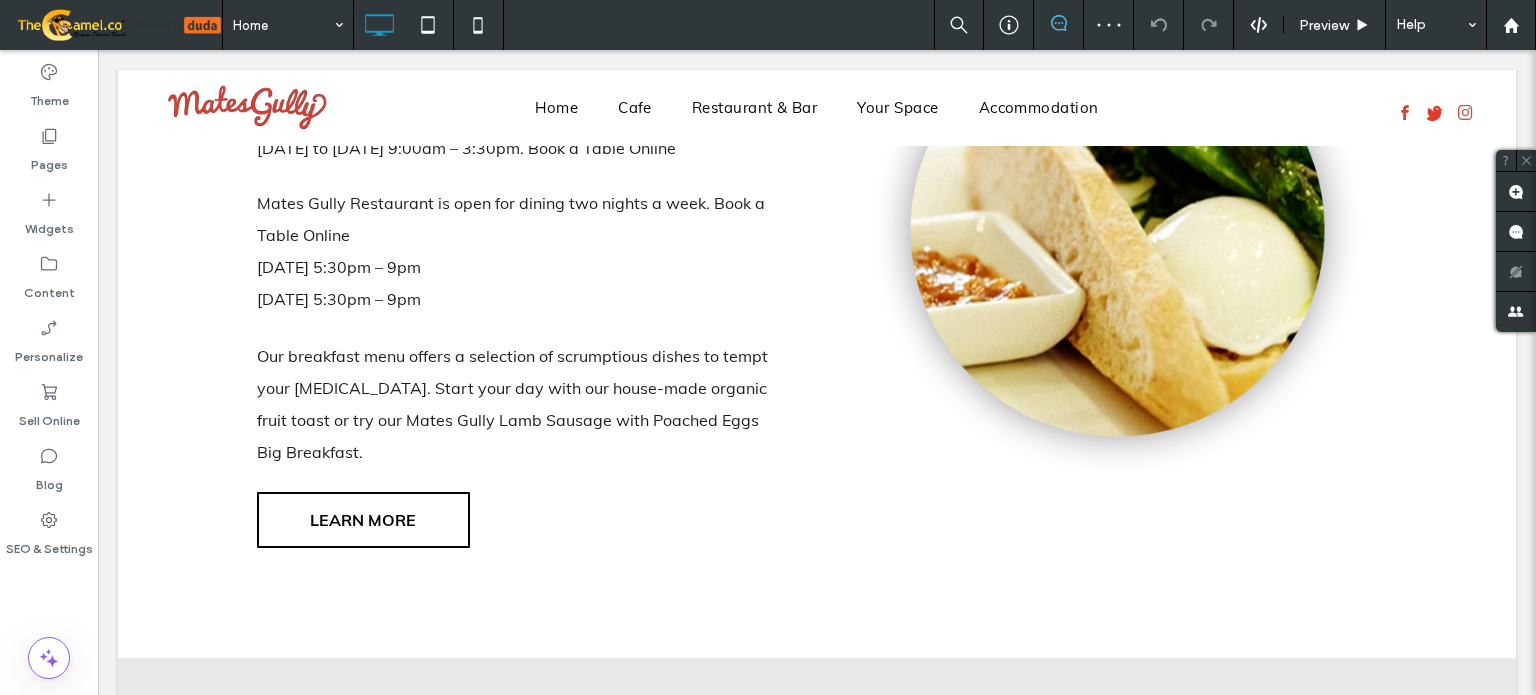 click at bounding box center [283, 25] 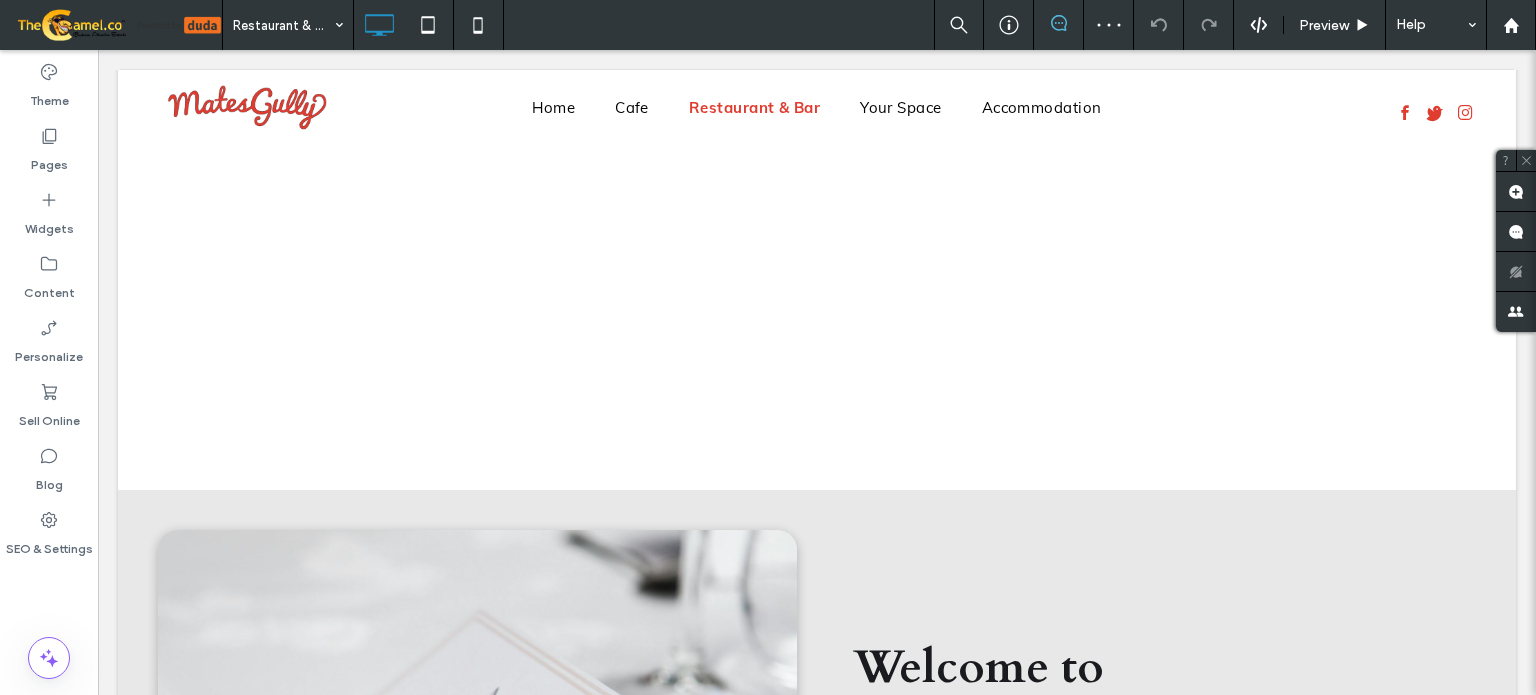 scroll, scrollTop: 1000, scrollLeft: 0, axis: vertical 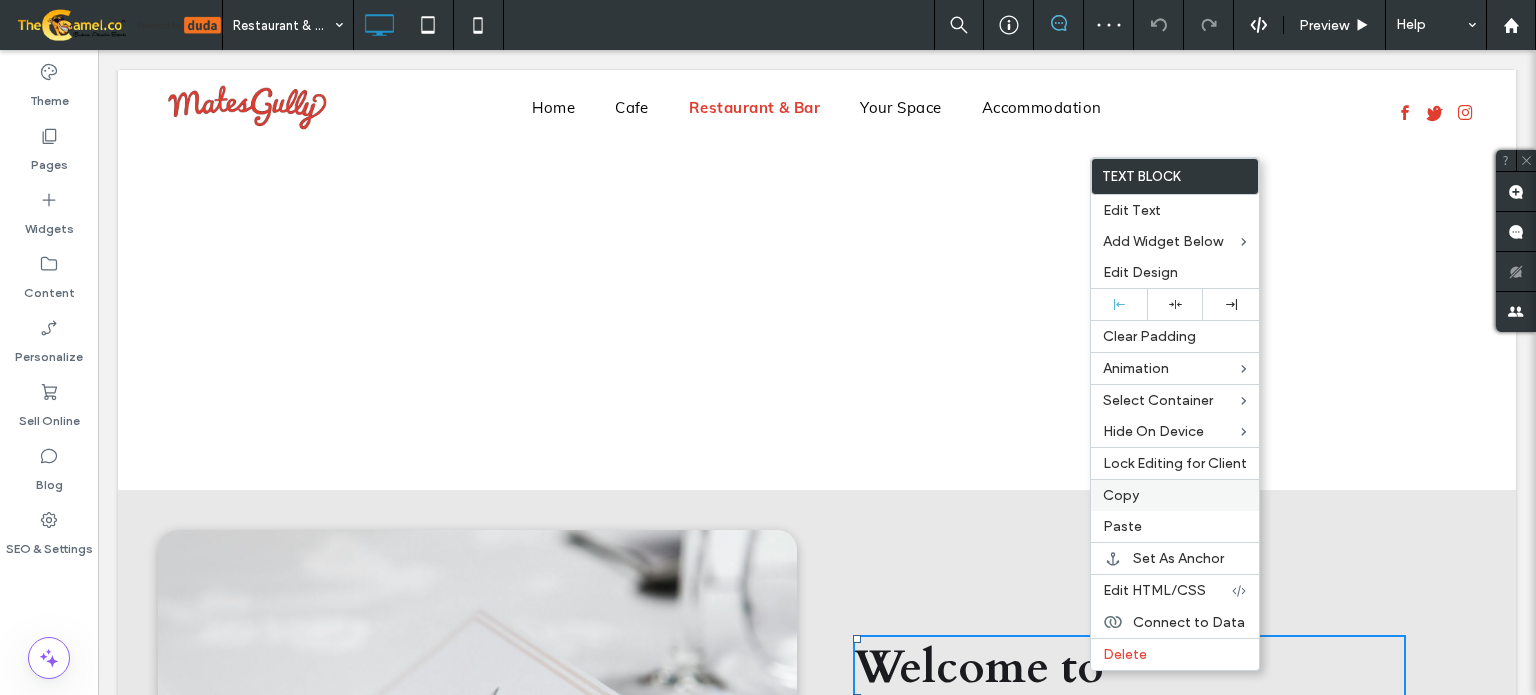 drag, startPoint x: 1136, startPoint y: 488, endPoint x: 1098, endPoint y: 474, distance: 40.496914 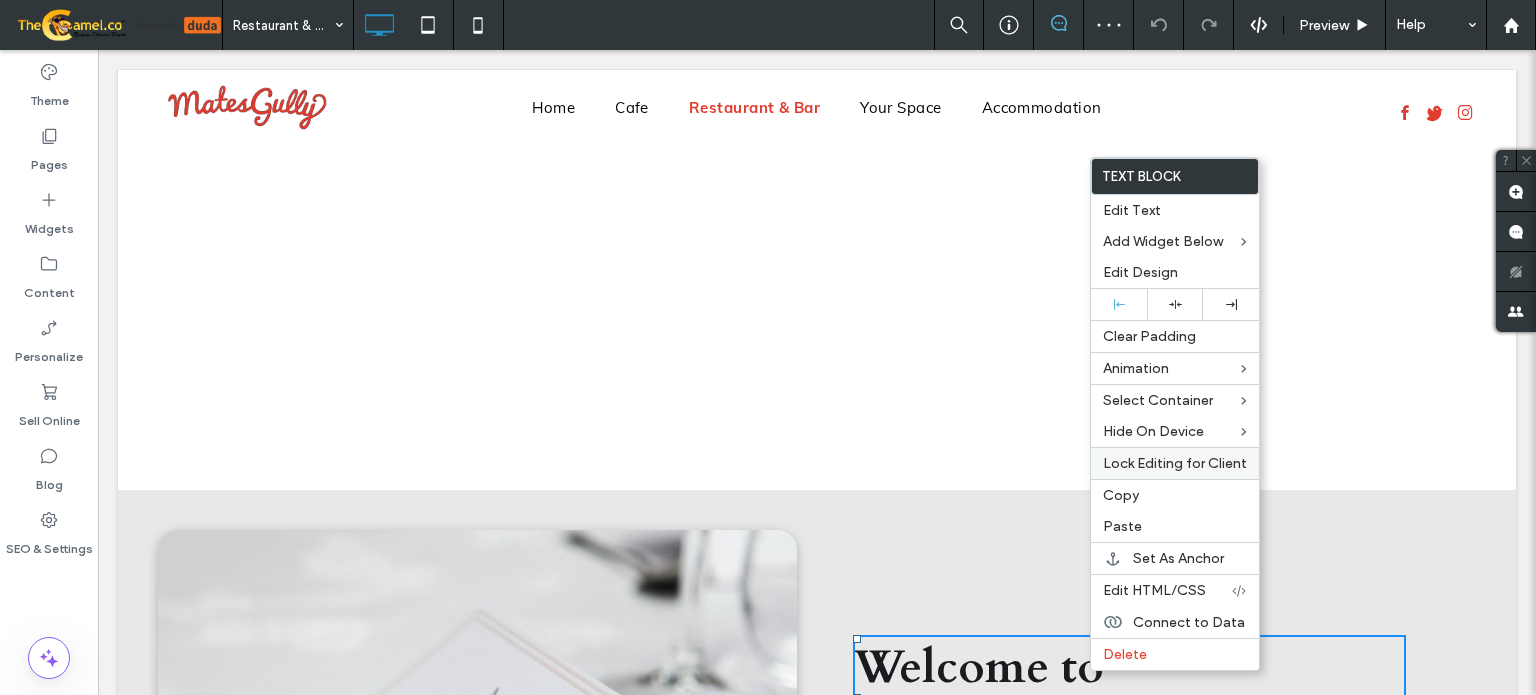 click on "Copy" at bounding box center [1121, 495] 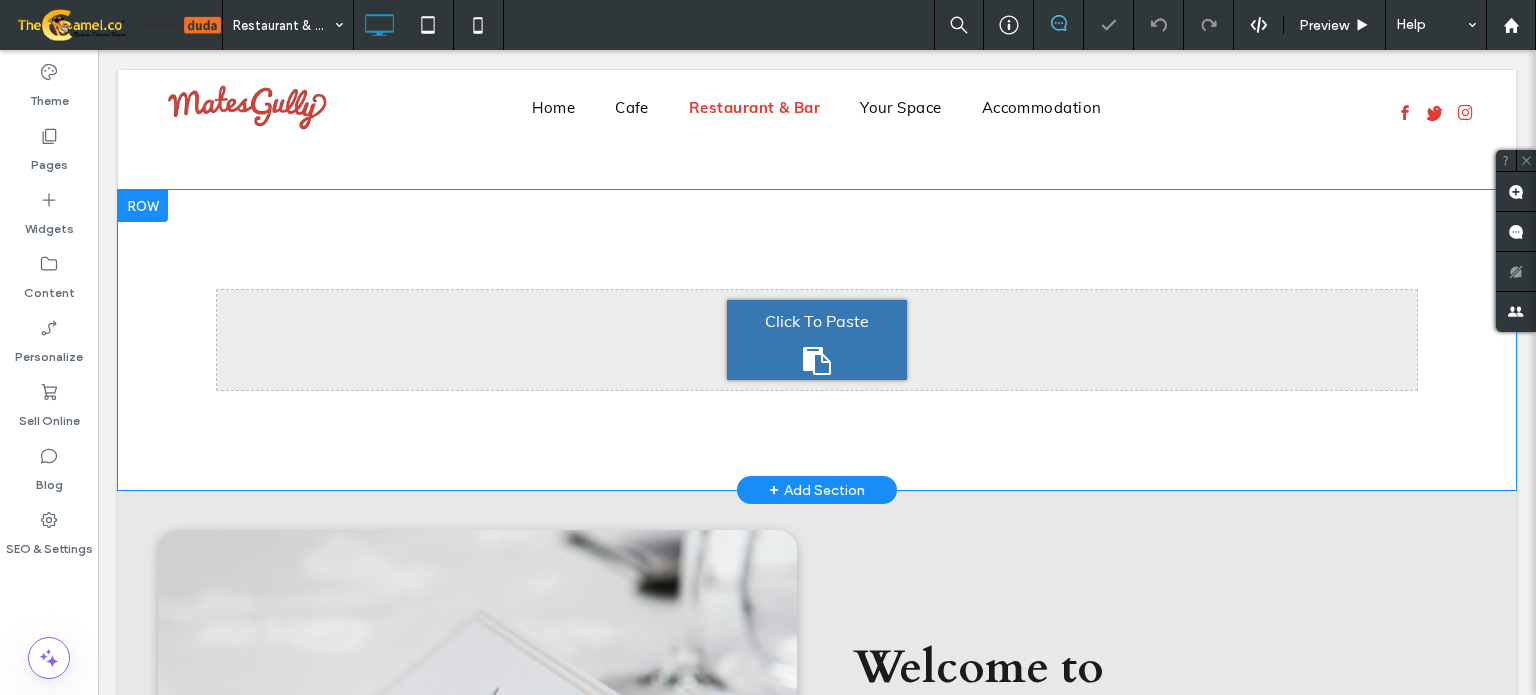 click on "Click To Paste" at bounding box center [817, 321] 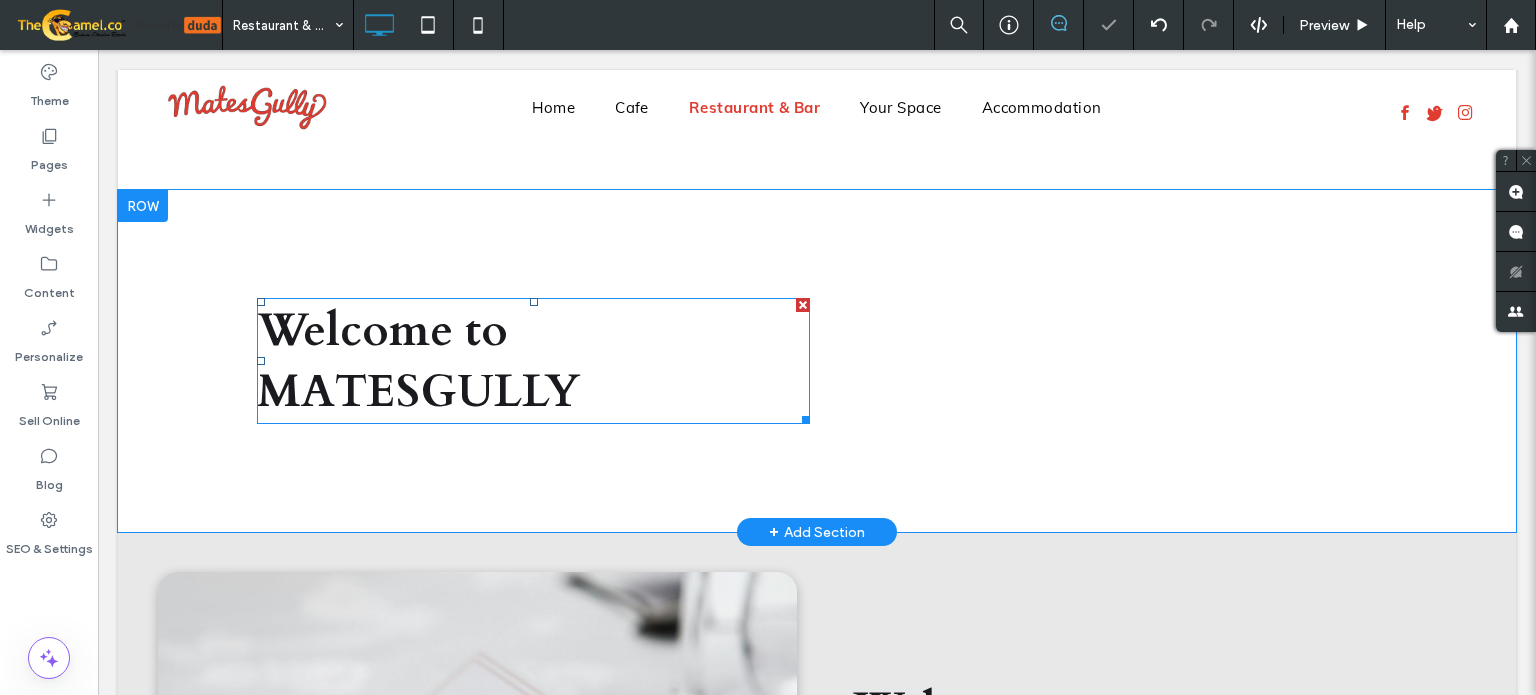 click on "Welcome to MATESGULLY" at bounding box center [533, 361] 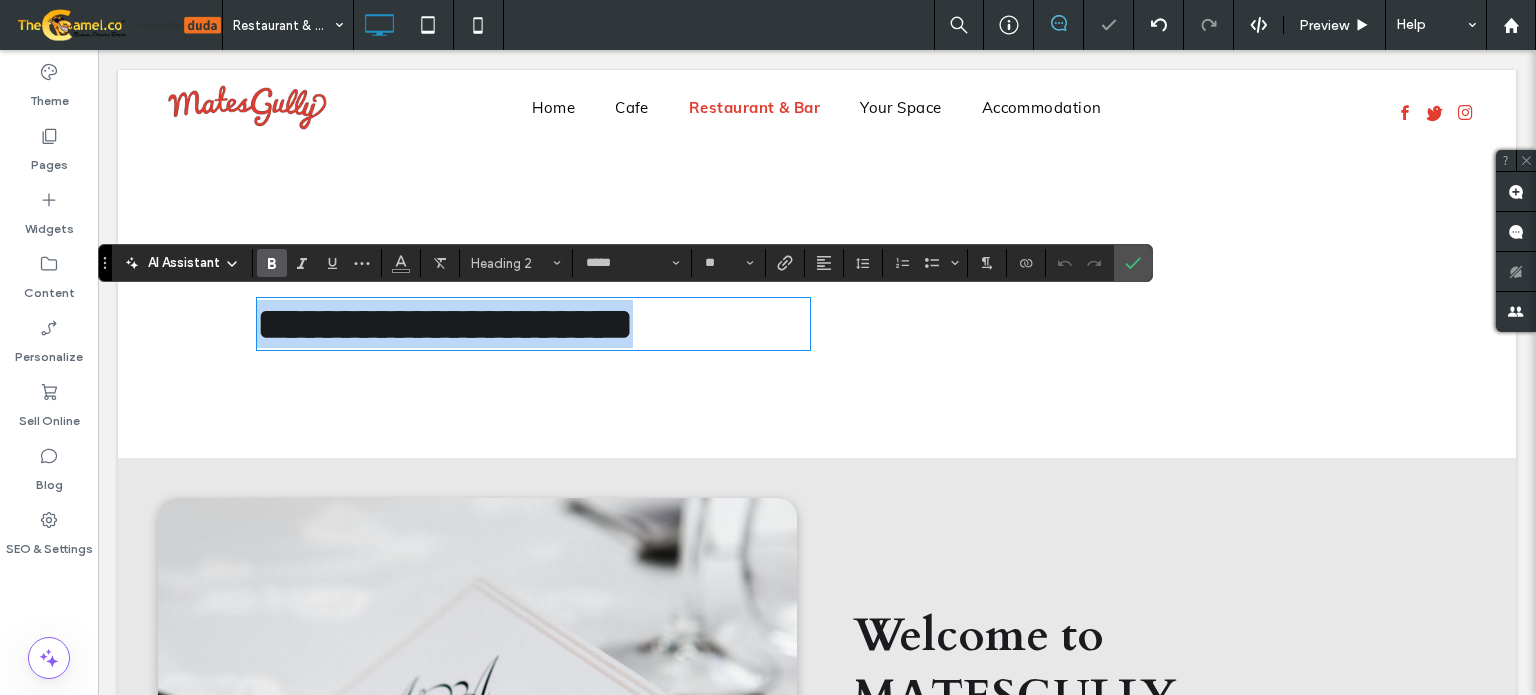 type 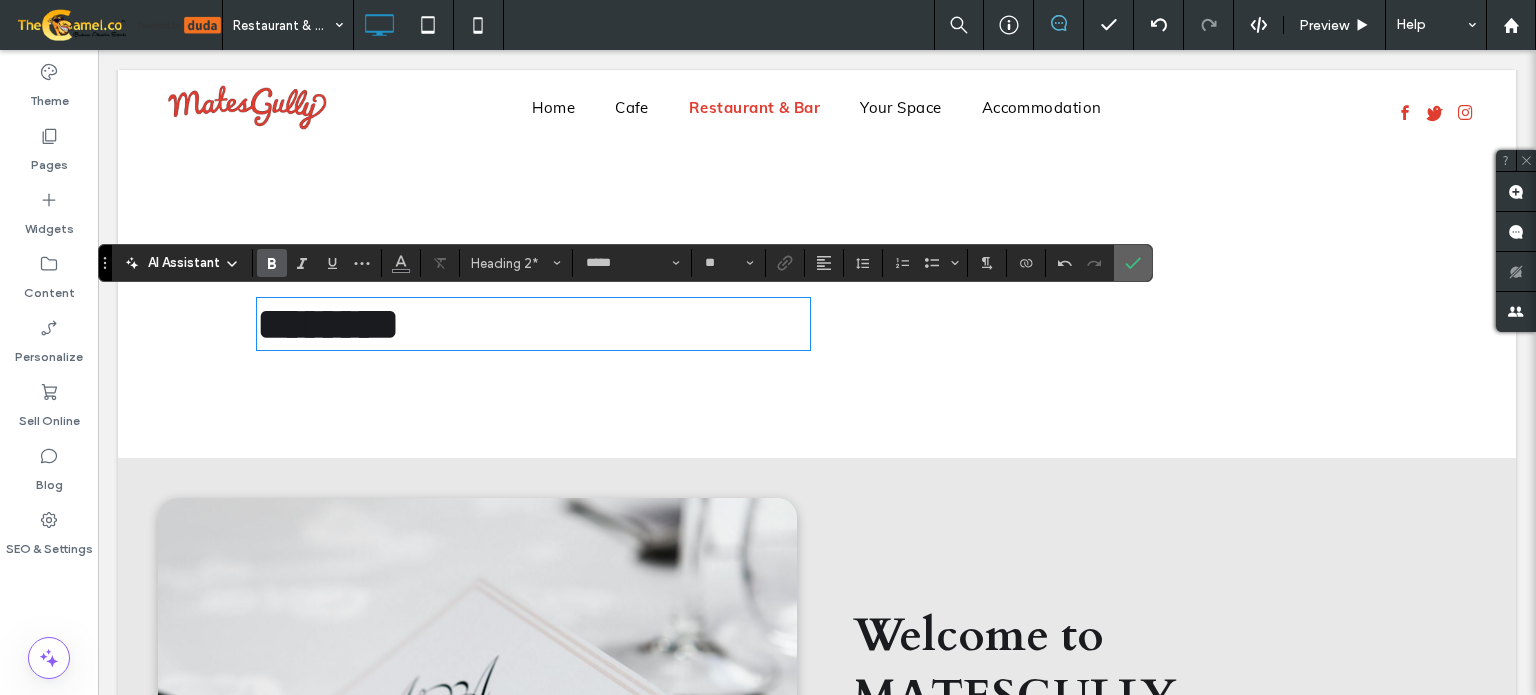 click 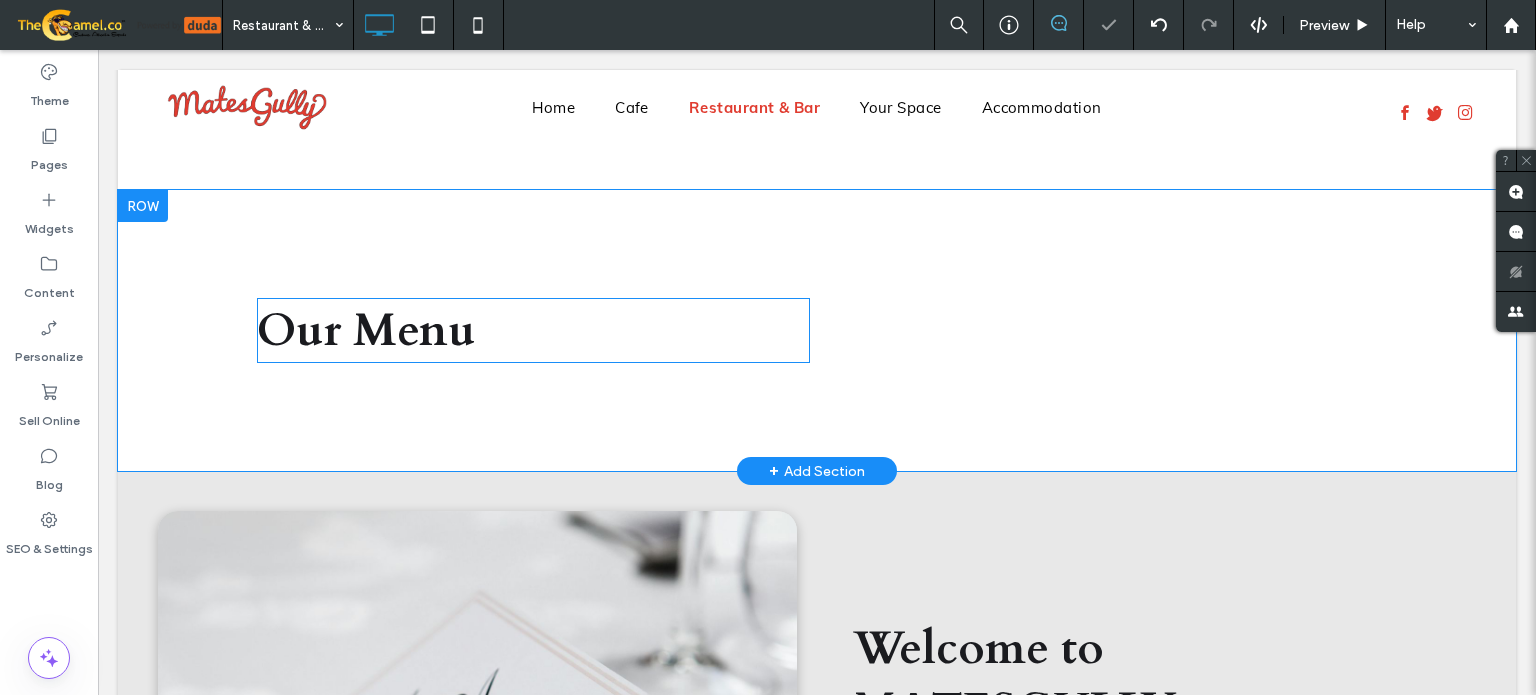 click on "Our Menu" at bounding box center (533, 330) 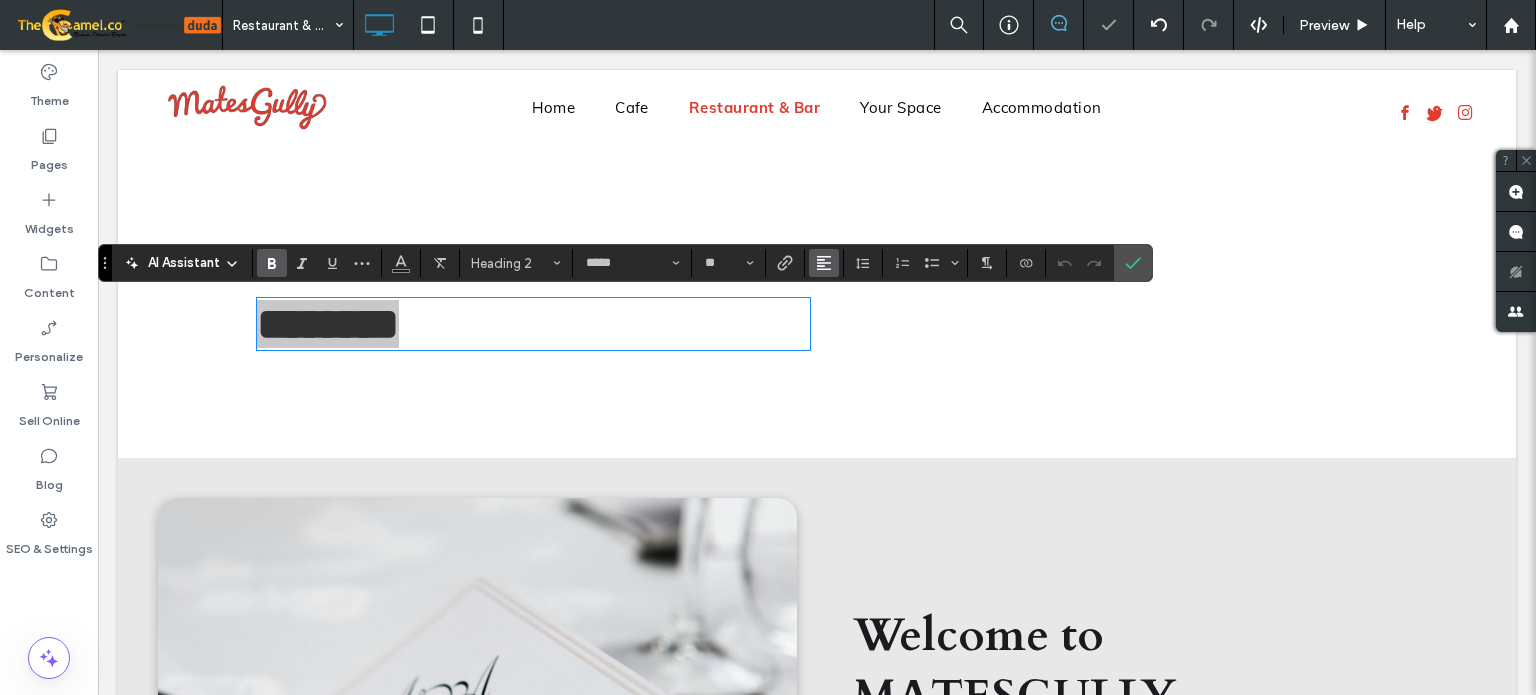 click 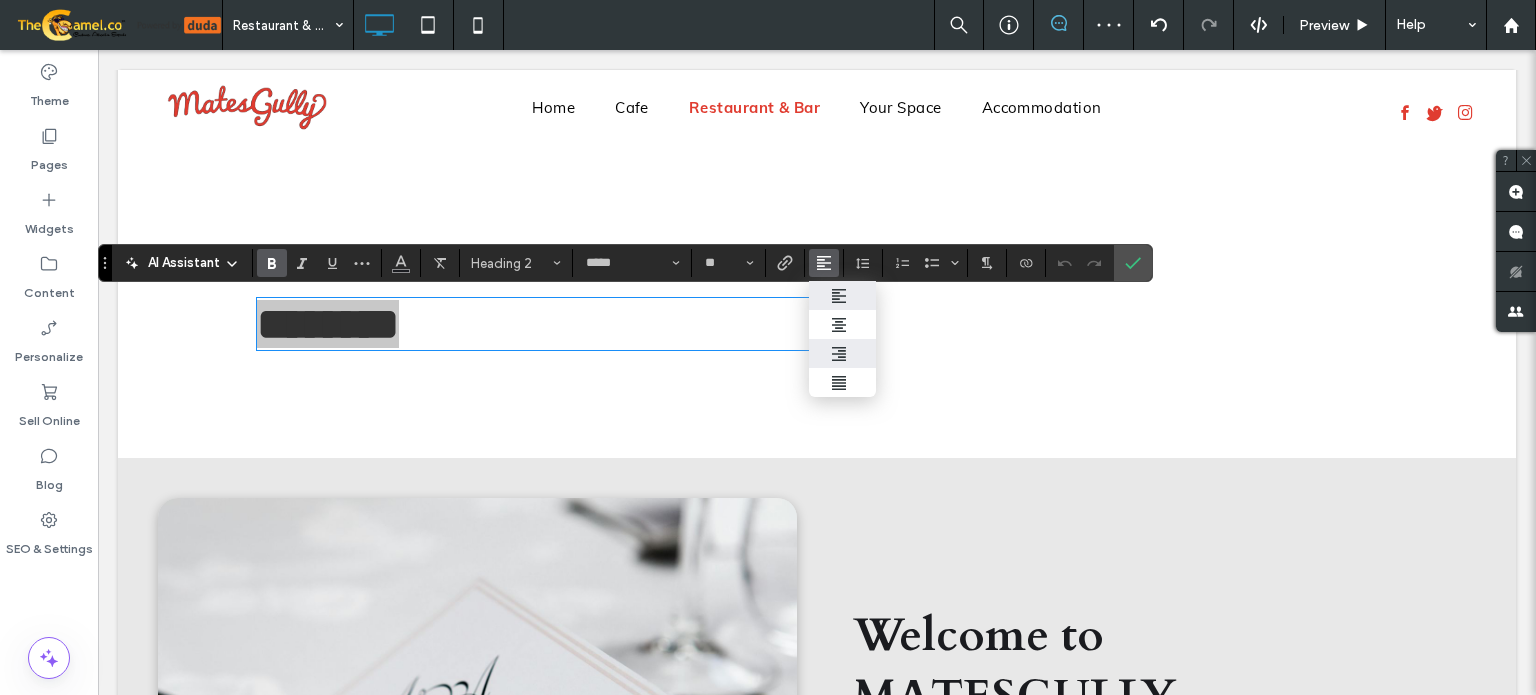 click at bounding box center [842, 353] 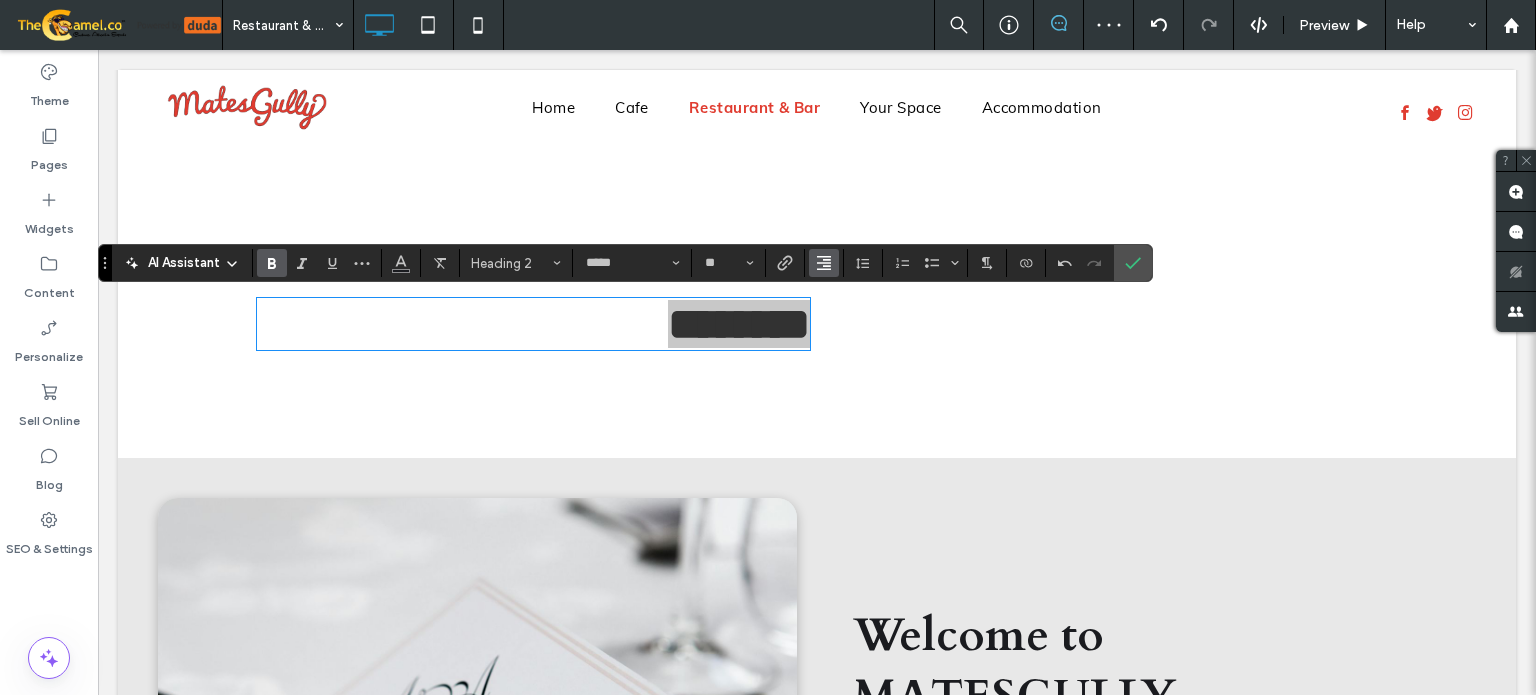 click 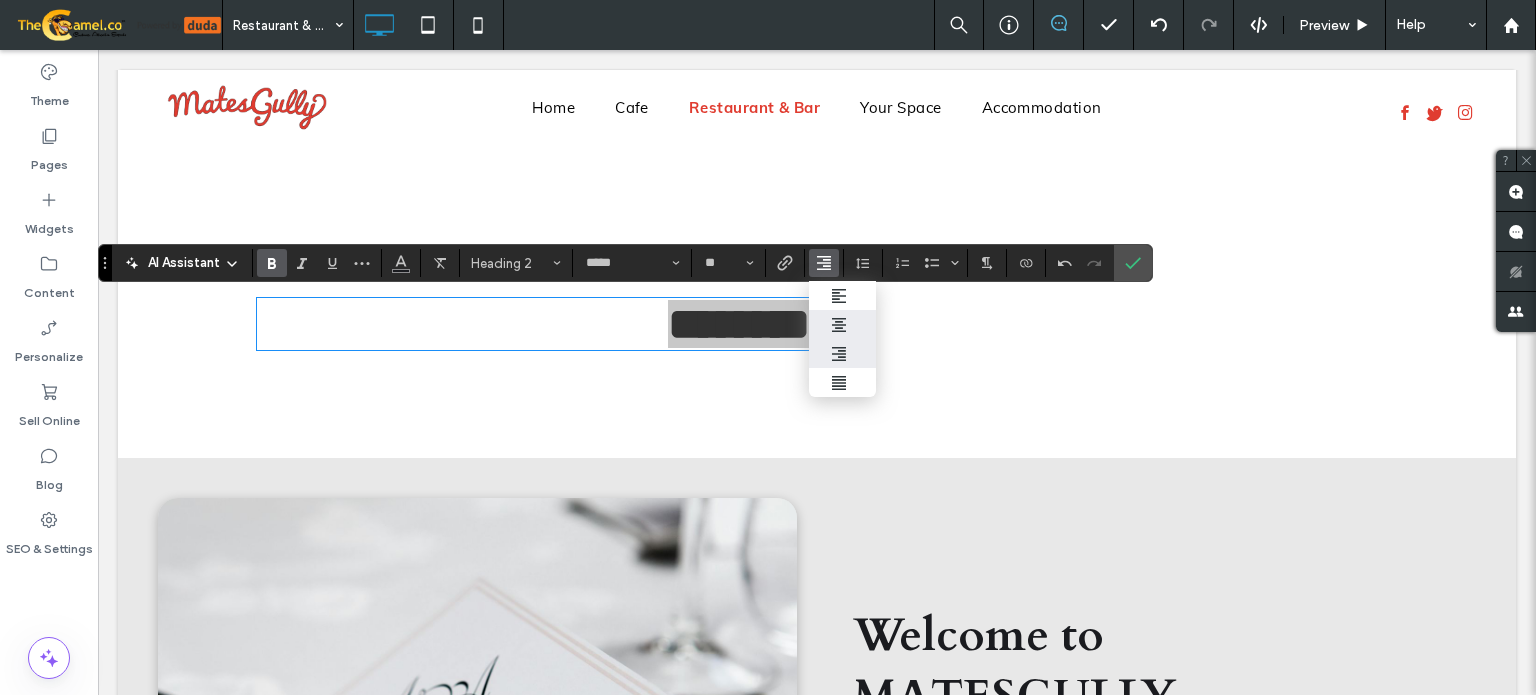 click at bounding box center (842, 324) 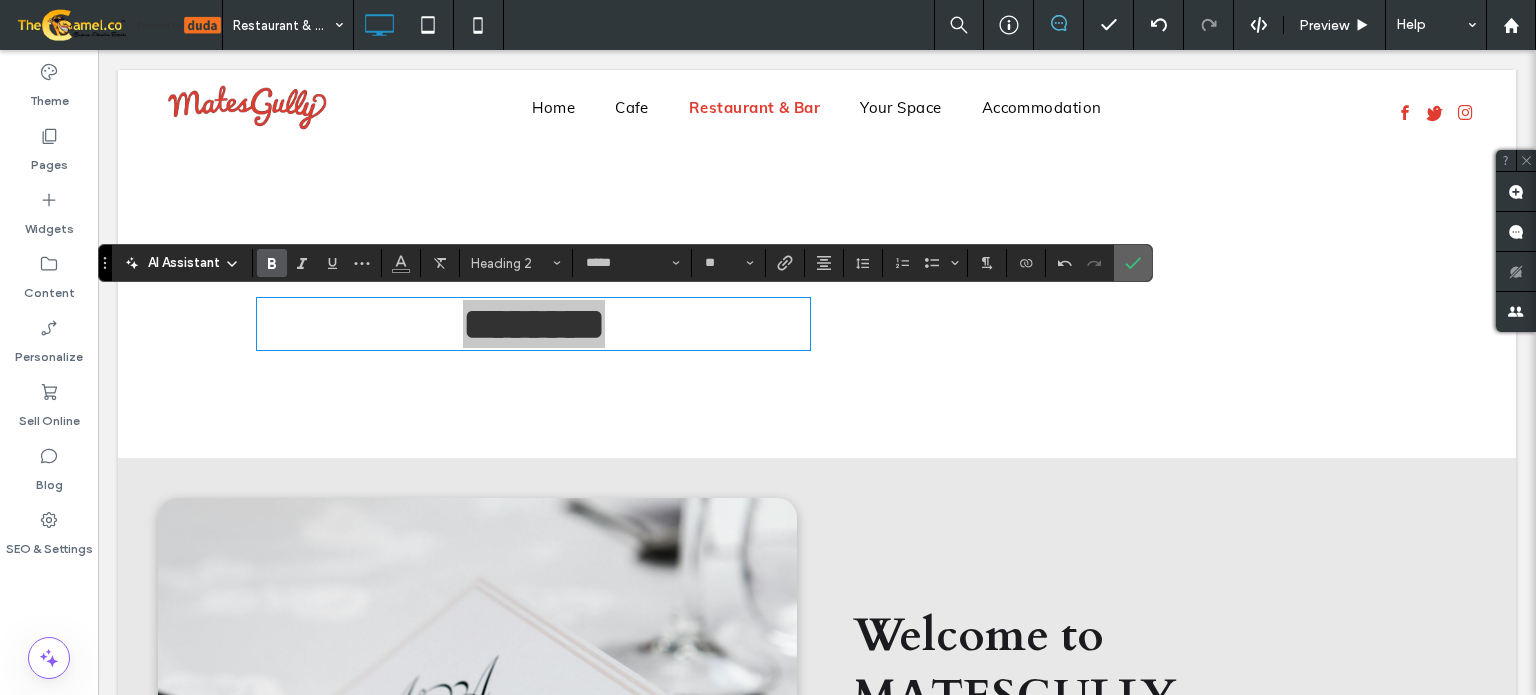 click 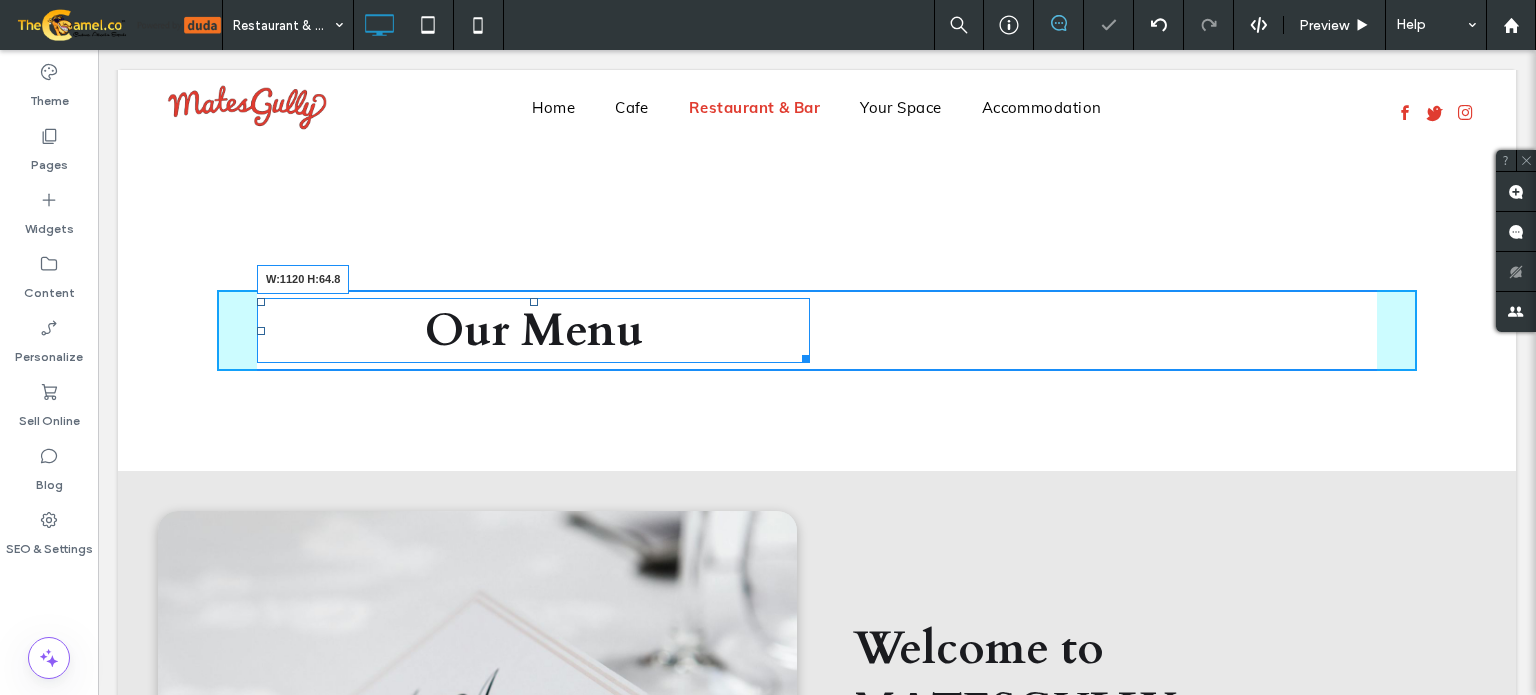 drag, startPoint x: 799, startPoint y: 353, endPoint x: 1535, endPoint y: 385, distance: 736.6953 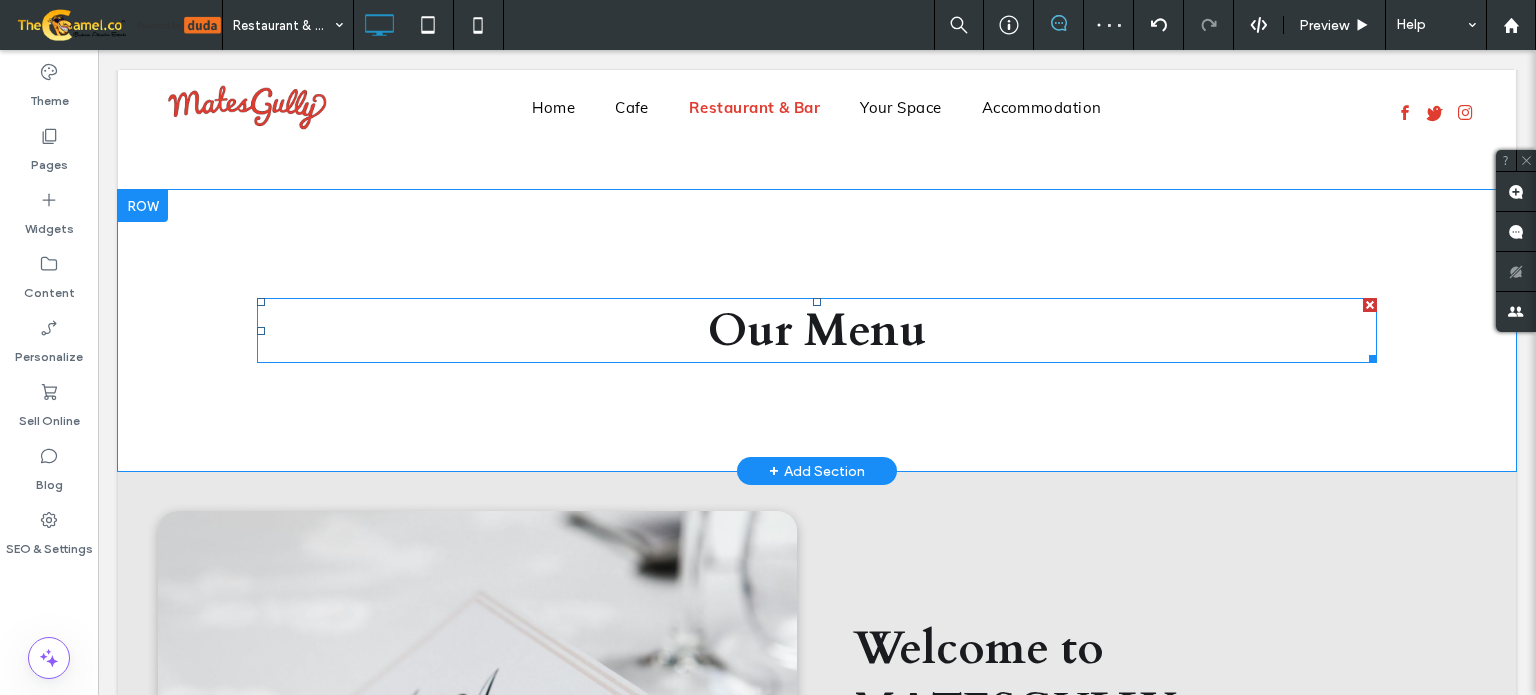 click on "Click To Paste     Our Menu
Row + Add Section" at bounding box center (817, 330) 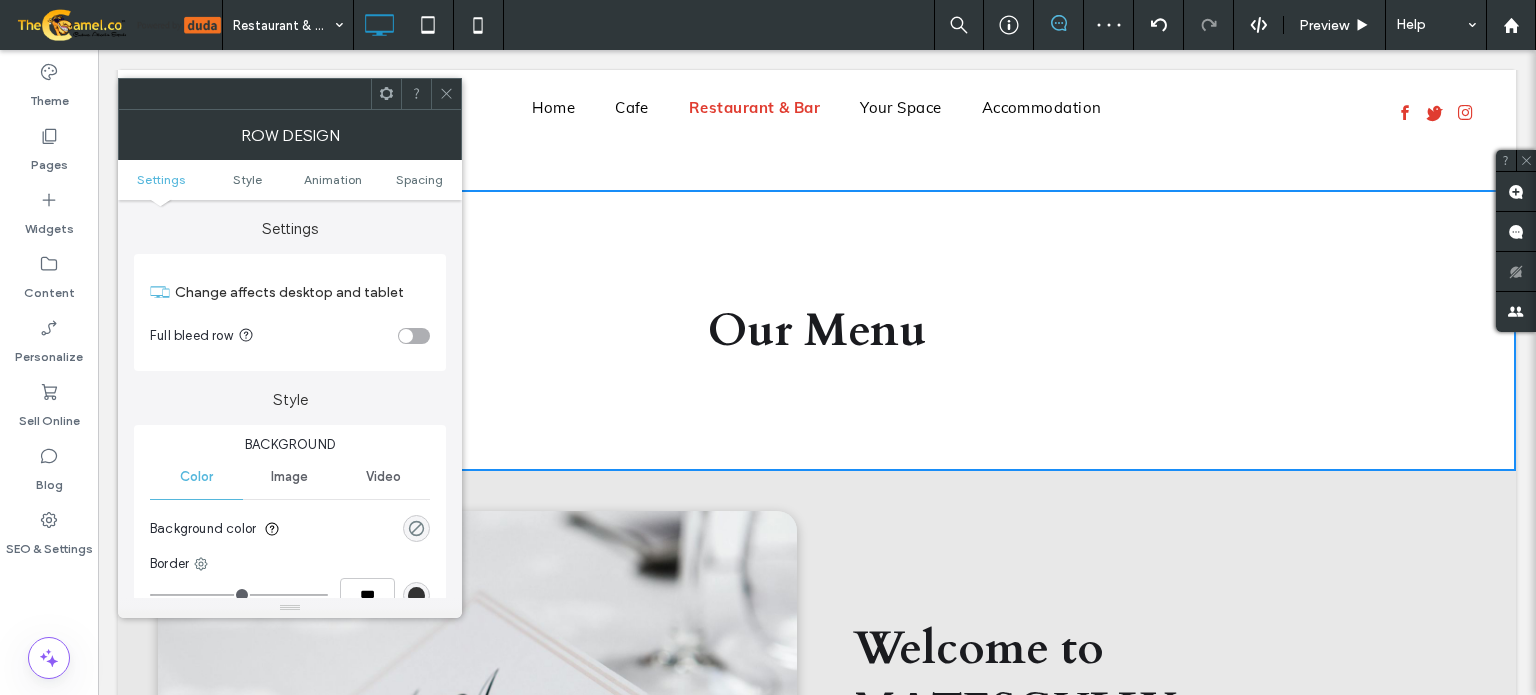 click at bounding box center [416, 528] 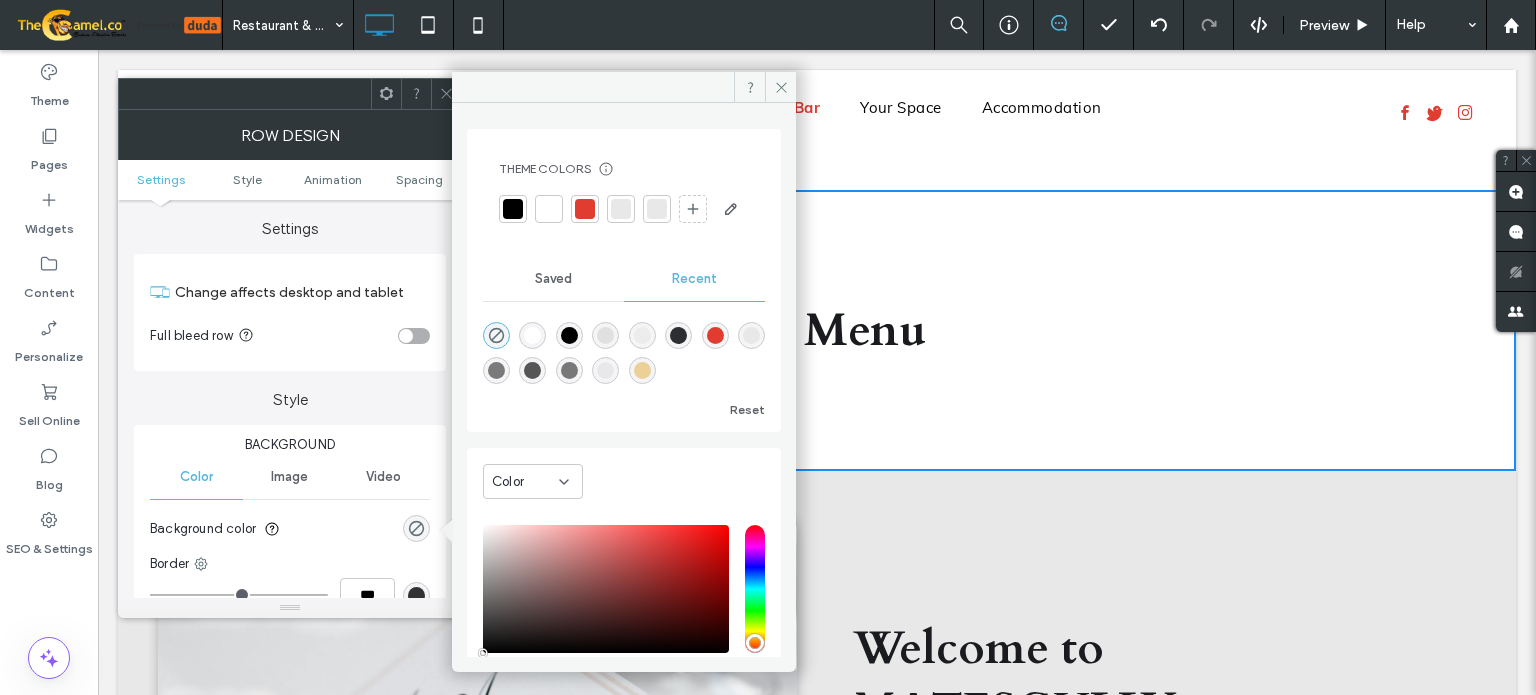 drag, startPoint x: 621, startPoint y: 215, endPoint x: 548, endPoint y: 179, distance: 81.394104 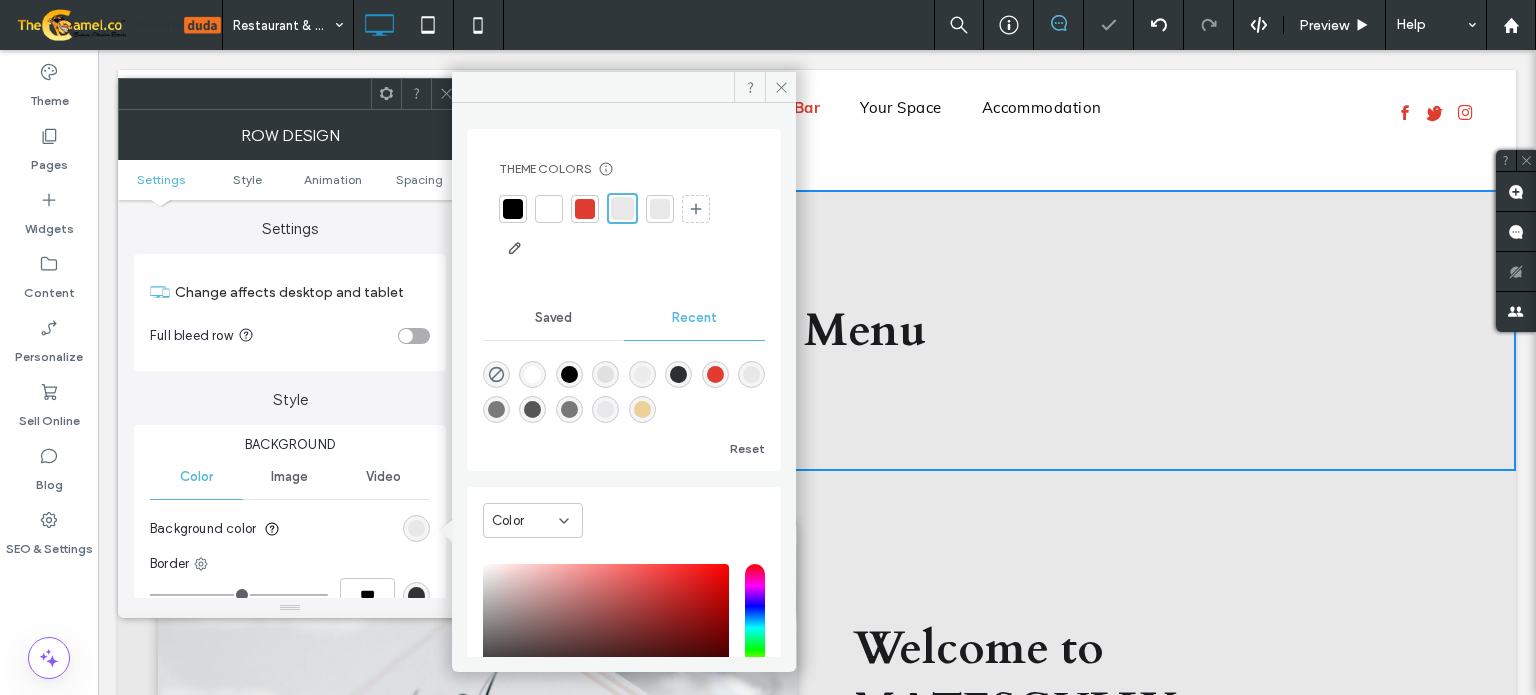 click 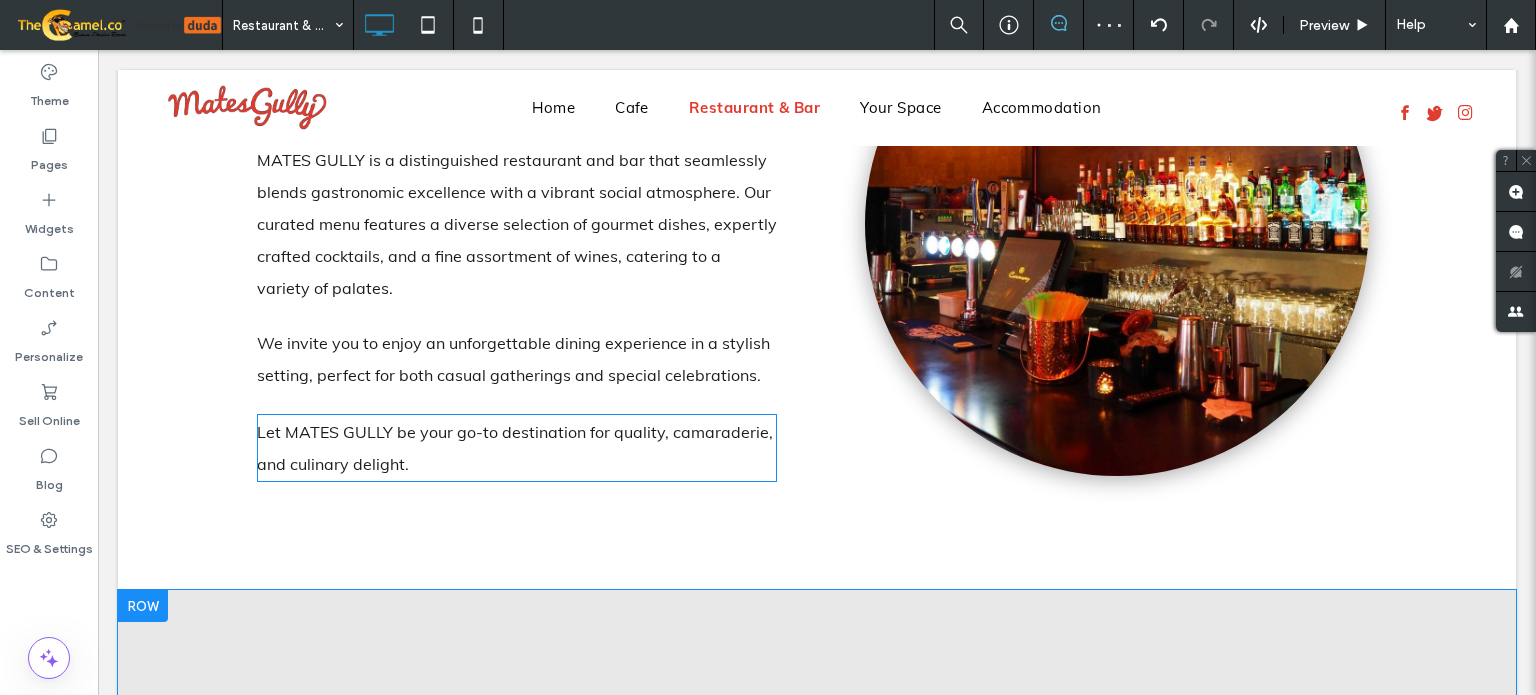 scroll, scrollTop: 900, scrollLeft: 0, axis: vertical 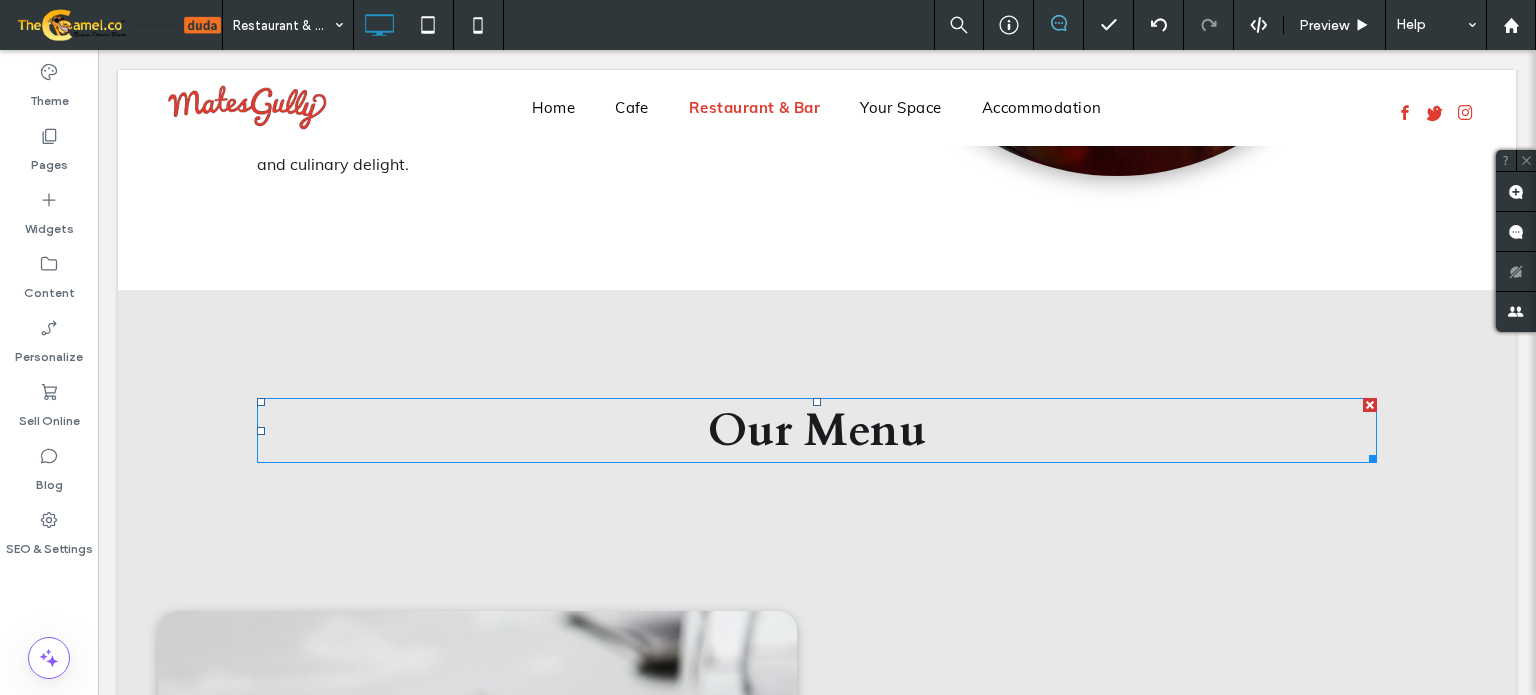click on "Our Menu" at bounding box center (817, 430) 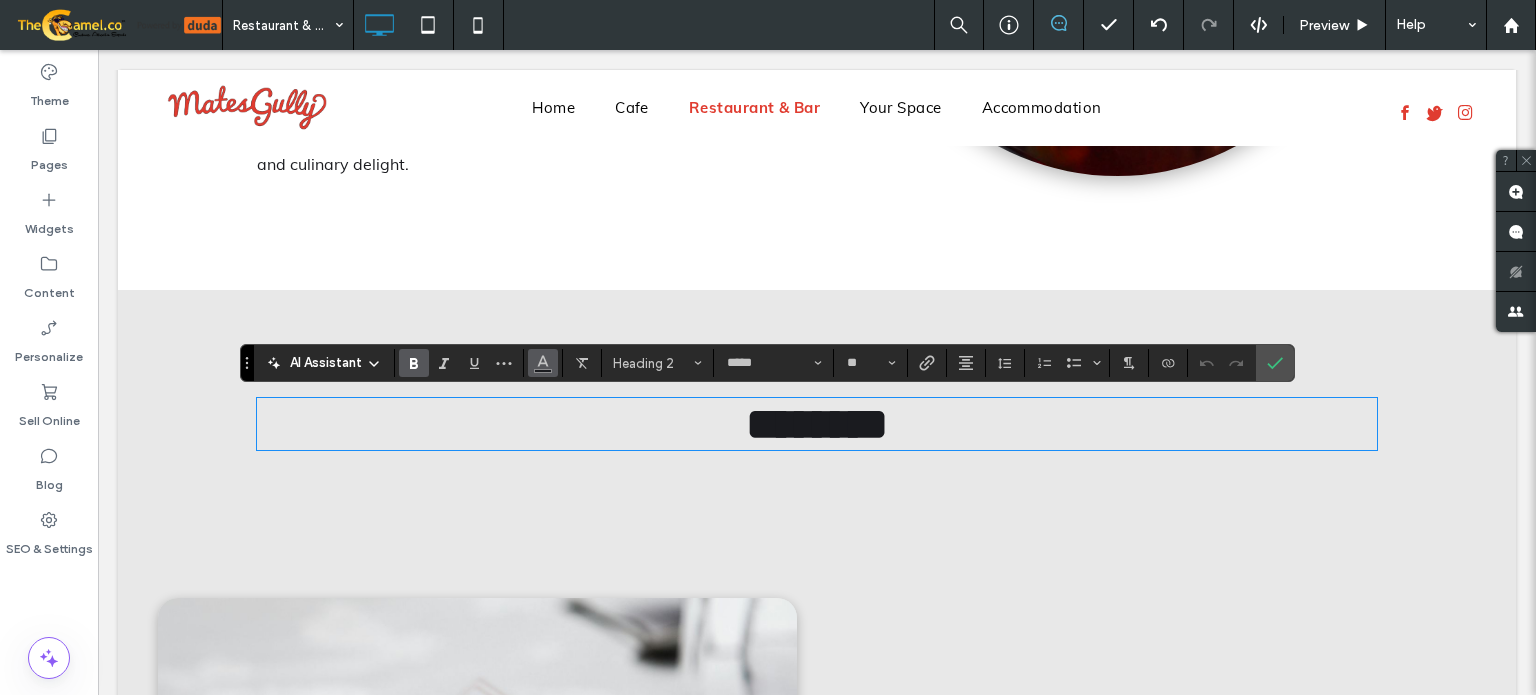 click 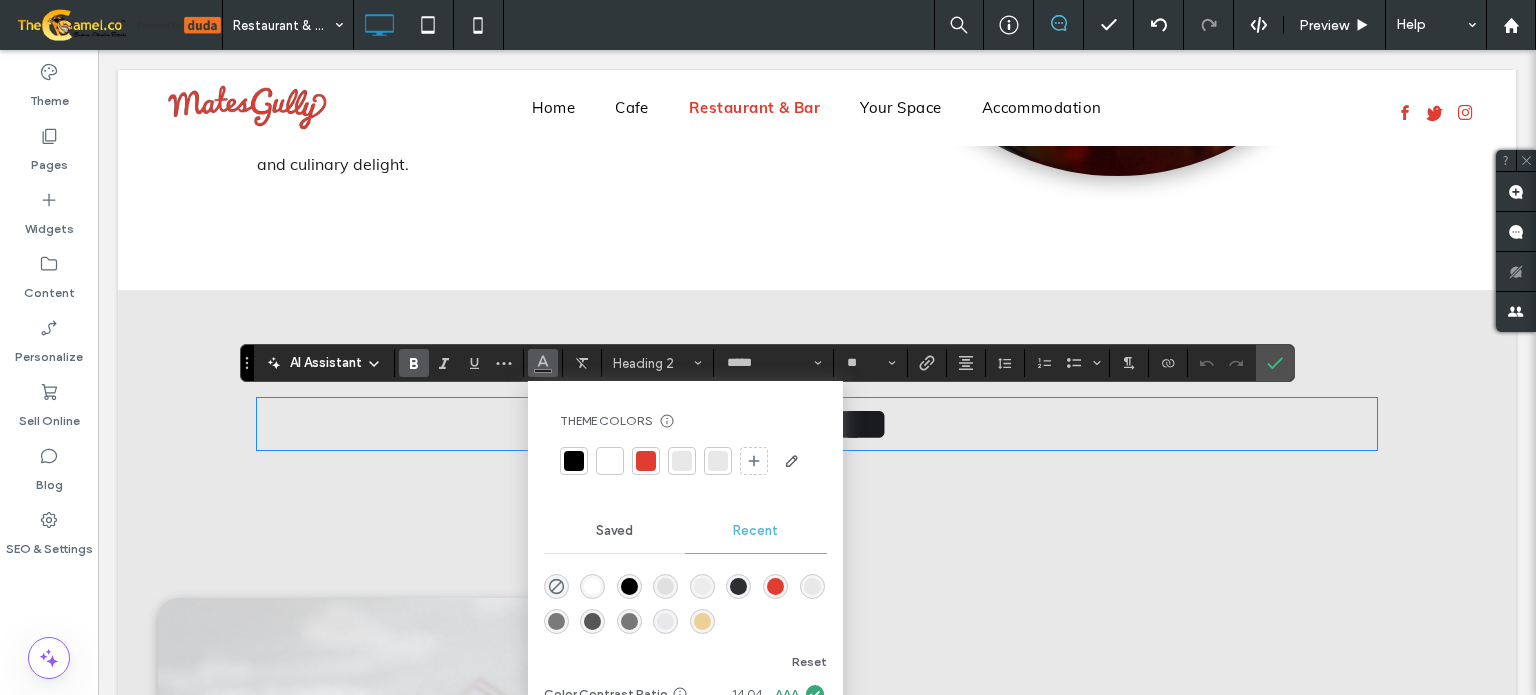 click at bounding box center [646, 461] 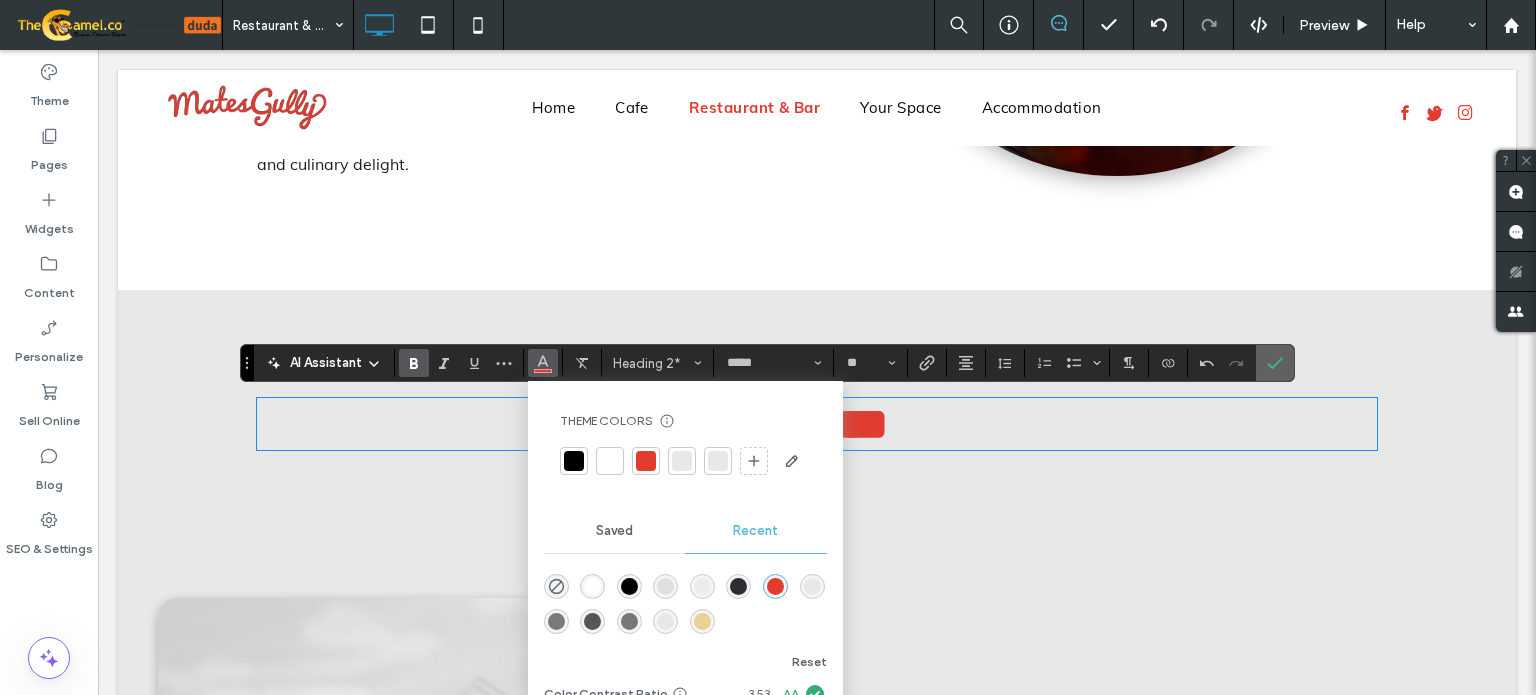 click 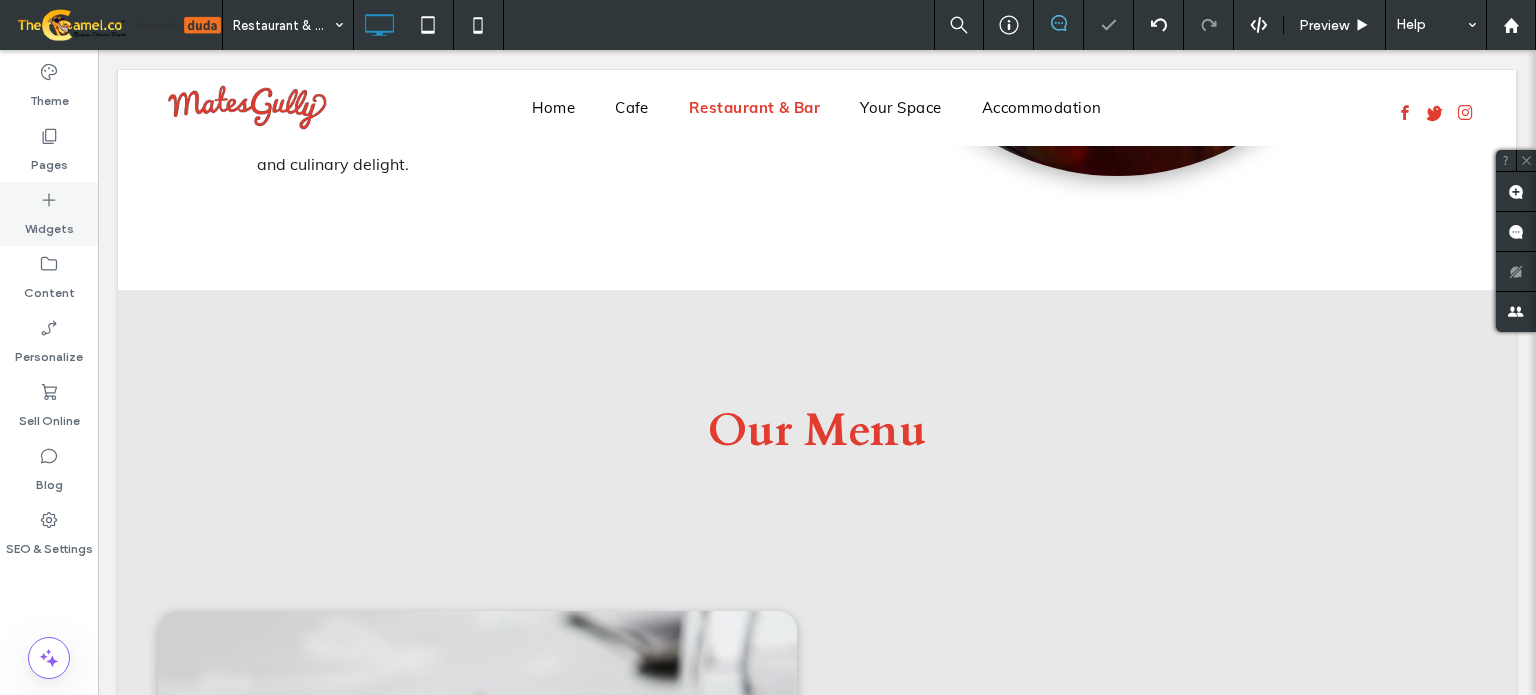 click on "Widgets" at bounding box center (49, 224) 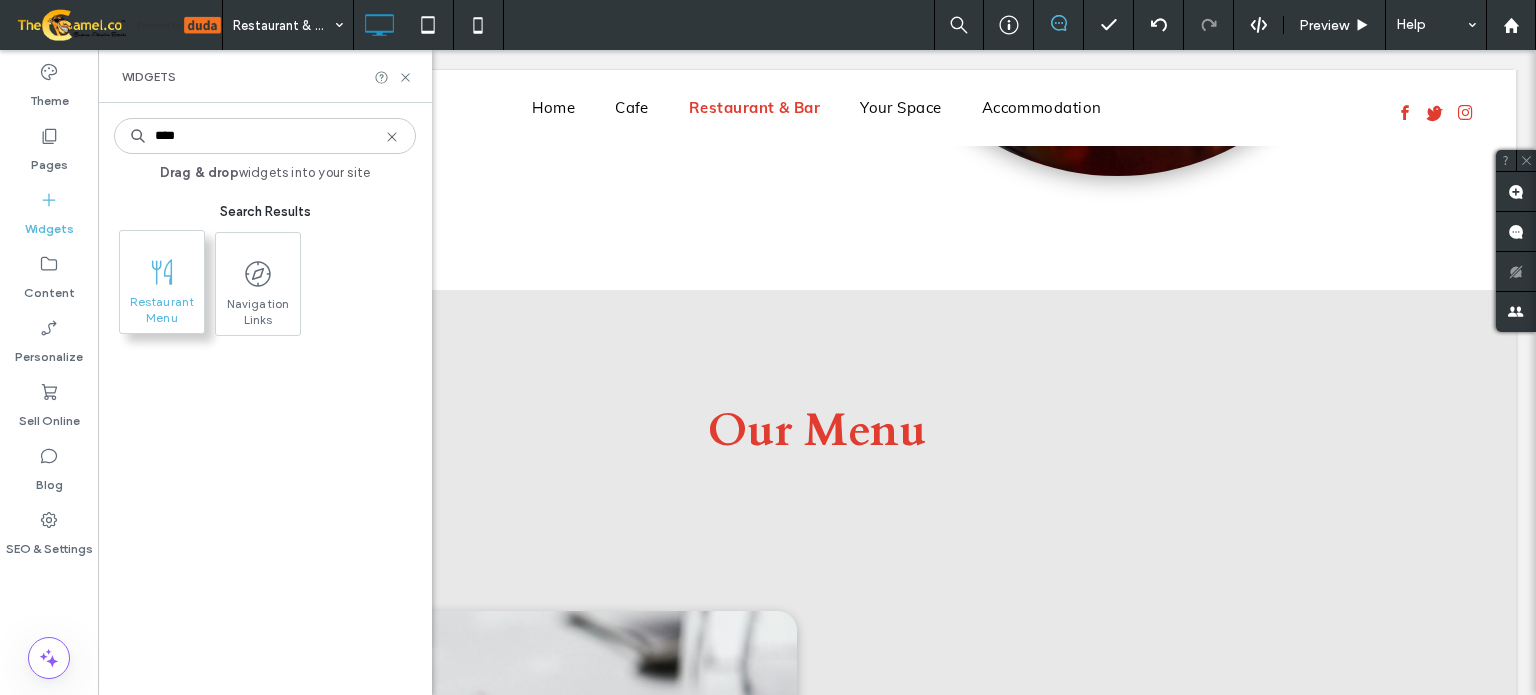 type on "****" 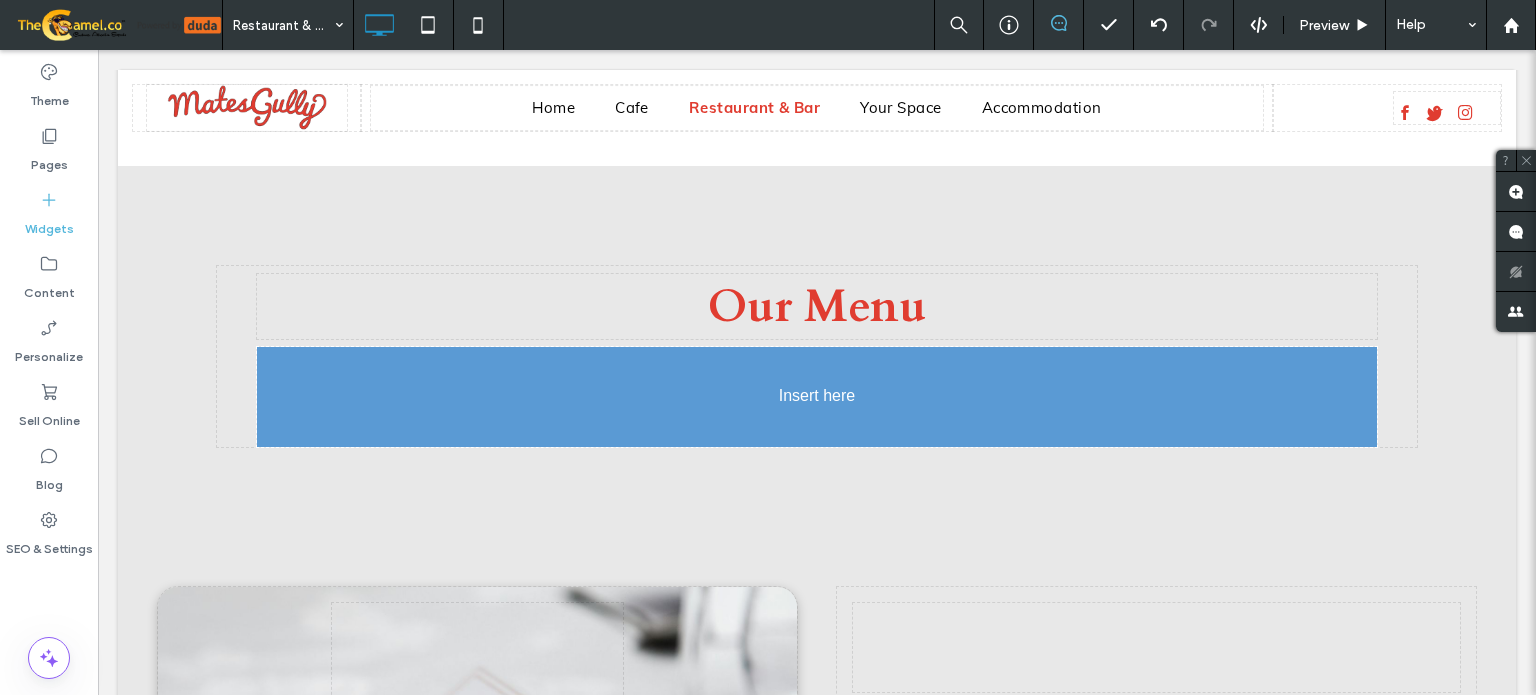 scroll, scrollTop: 1034, scrollLeft: 0, axis: vertical 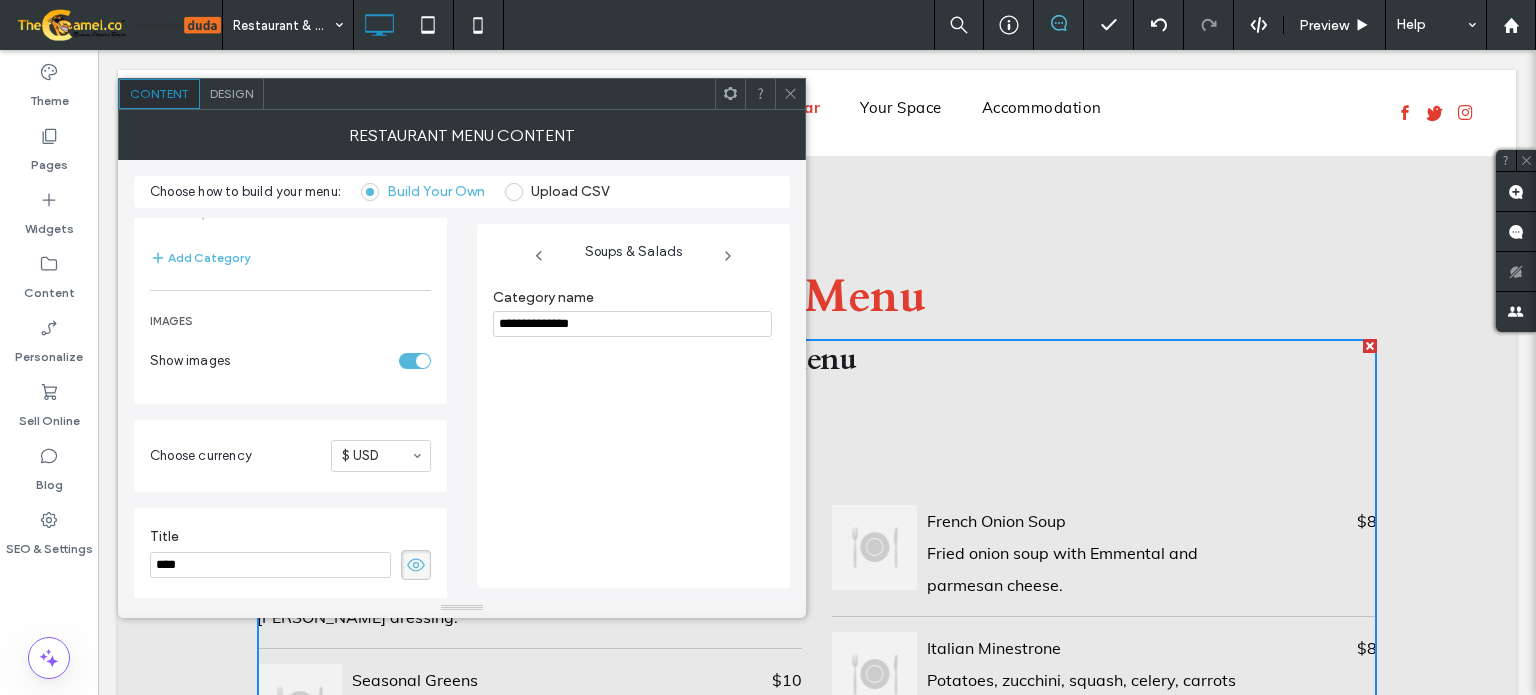 click 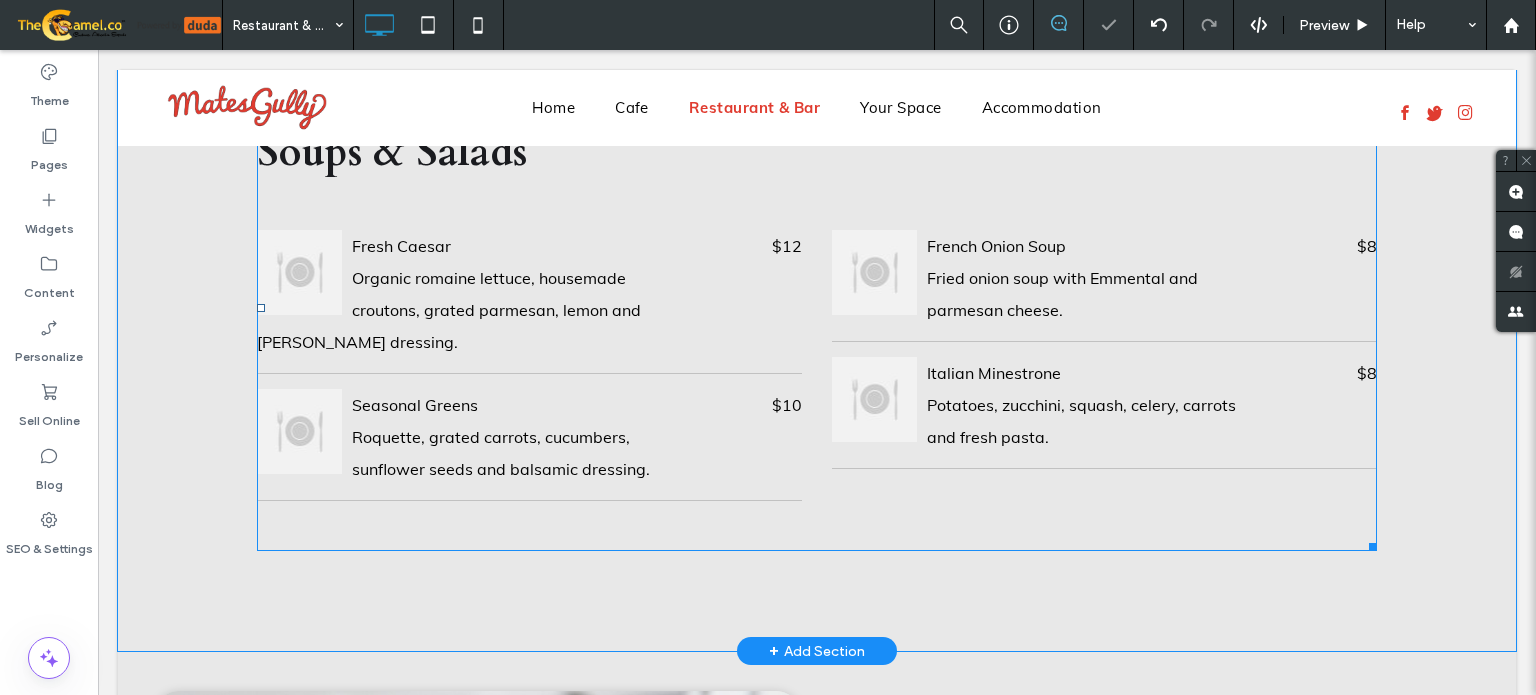 scroll, scrollTop: 1034, scrollLeft: 0, axis: vertical 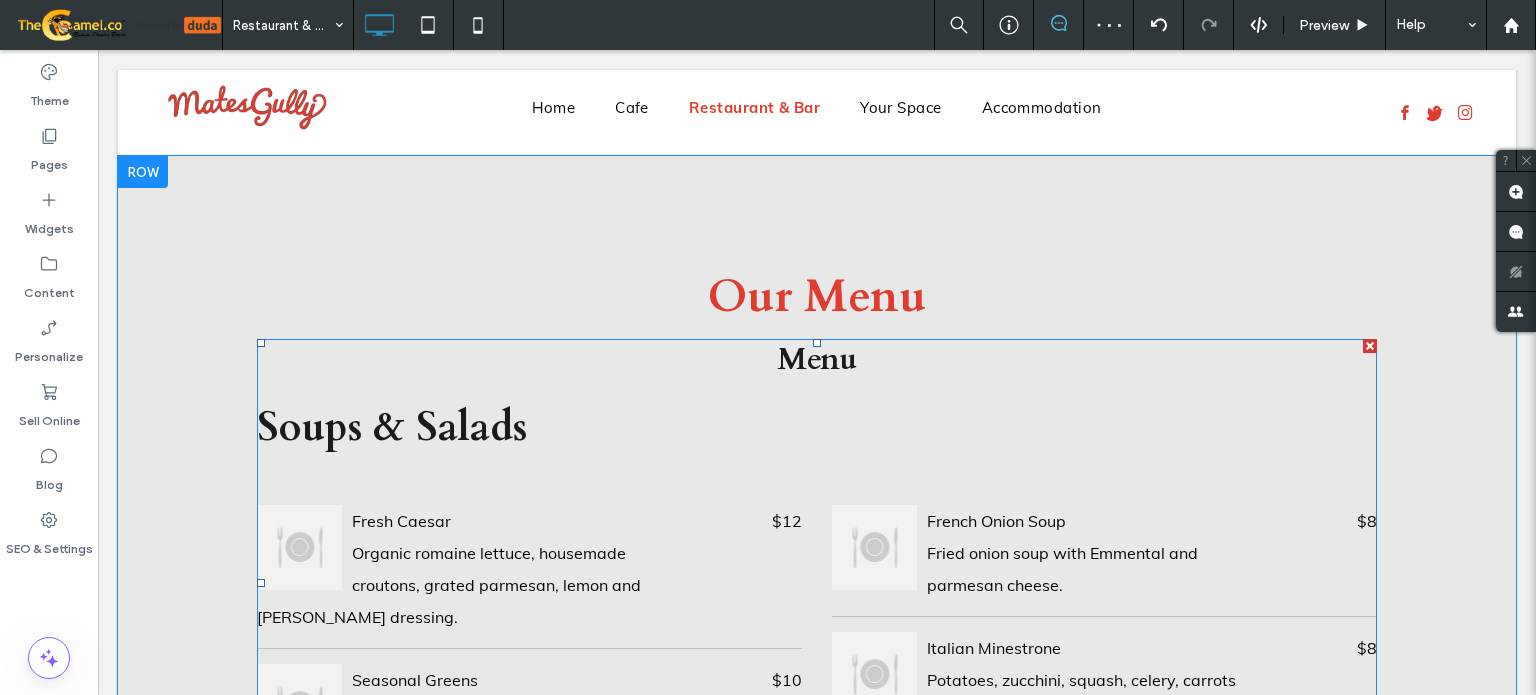 click on "Fresh Caesar
Organic romaine lettuce, housemade croutons, grated parmesan, lemon and [PERSON_NAME] dressing.
$12
Seasonal Greens
Roquette, grated carrots, cucumbers, sunflower seeds and balsamic dressing.
$10
French Onion Soup
Fried onion soup with Emmental and parmesan cheese.
$8
Italian Minestrone
Potatoes, zucchini, squash, celery, carrots and fresh pasta.
$8" at bounding box center (817, 628) 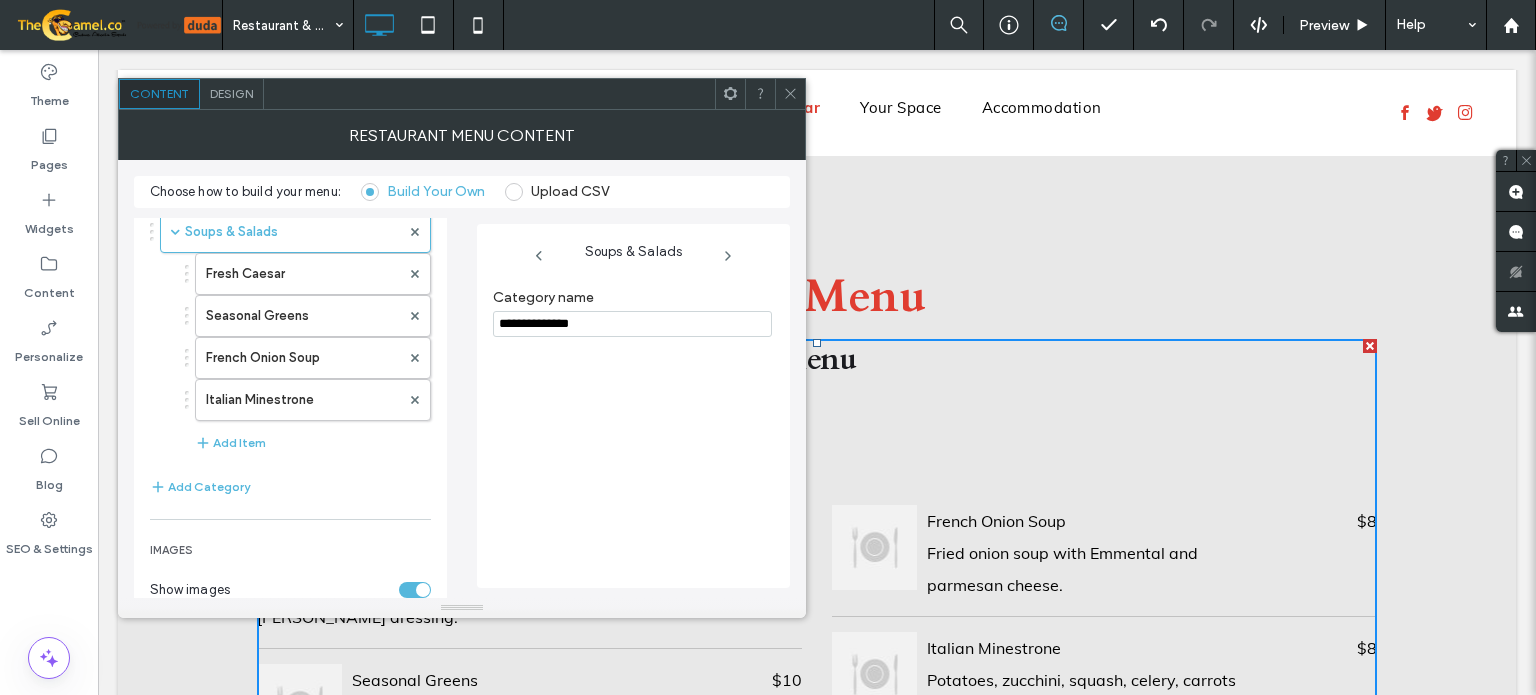 scroll, scrollTop: 0, scrollLeft: 0, axis: both 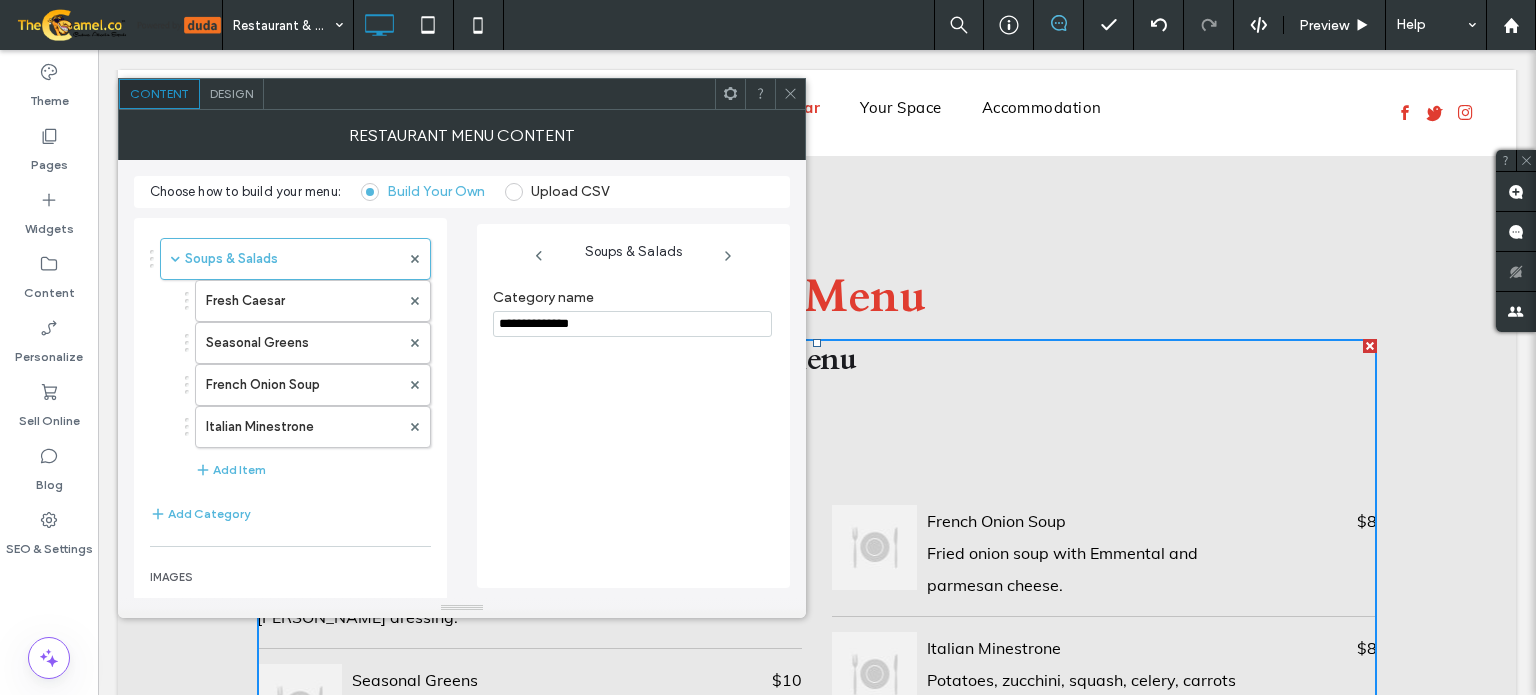 click 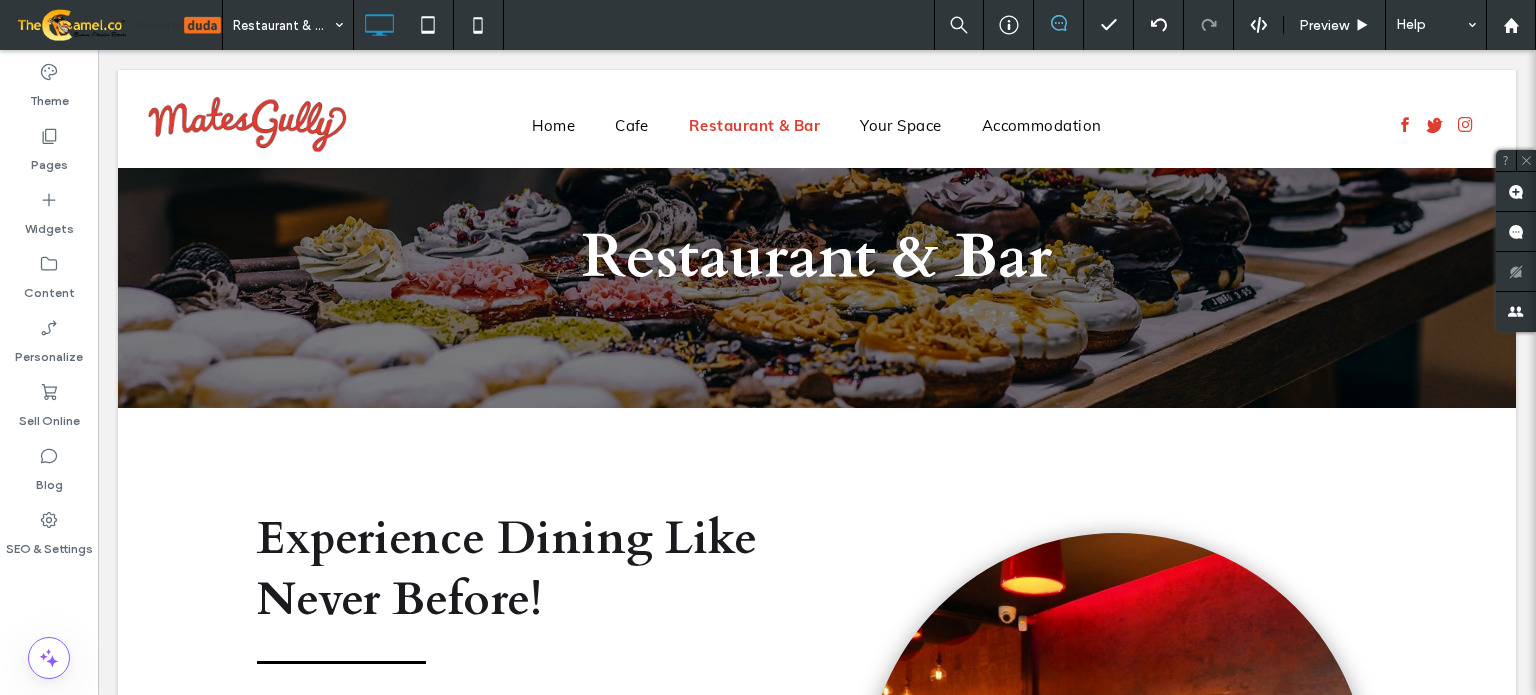 scroll, scrollTop: 0, scrollLeft: 0, axis: both 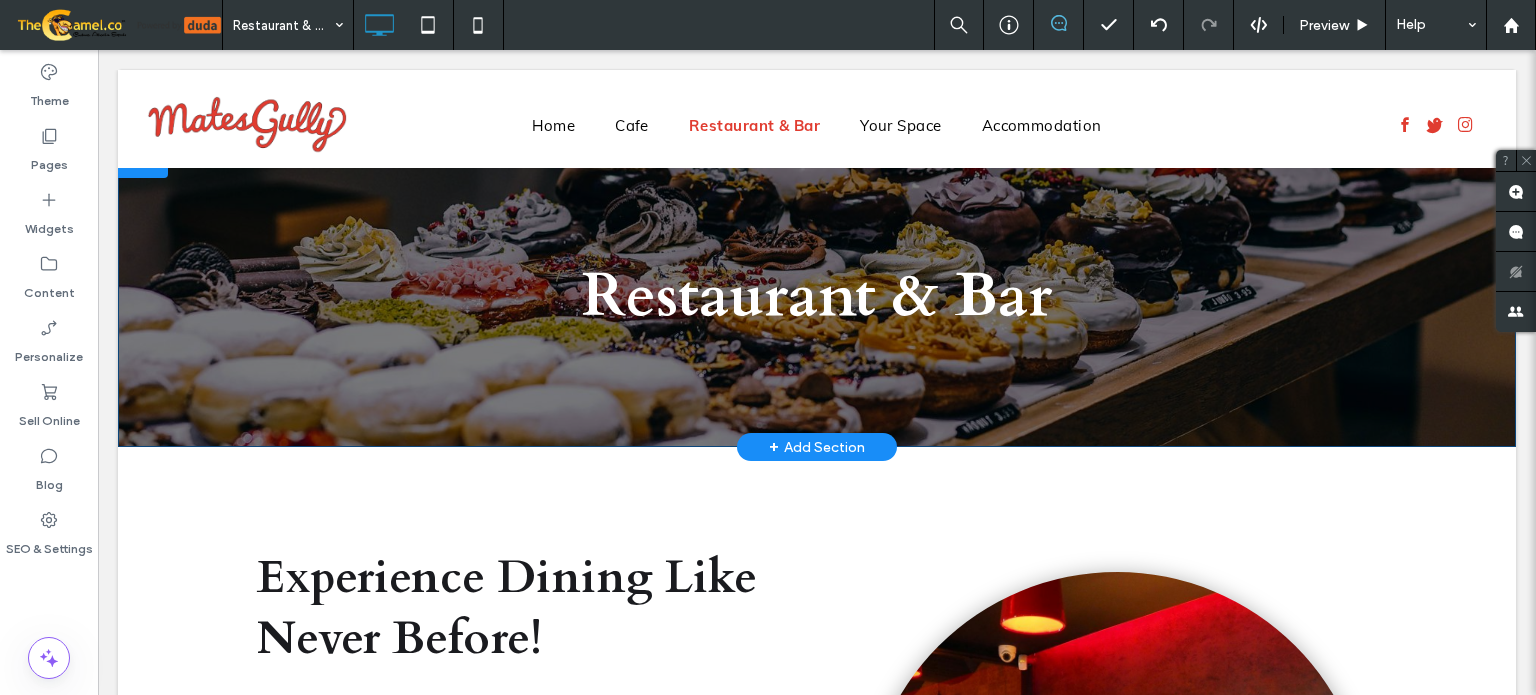 click on "Restaurant & Bar
Click To Paste
Row + Add Section" at bounding box center (817, 296) 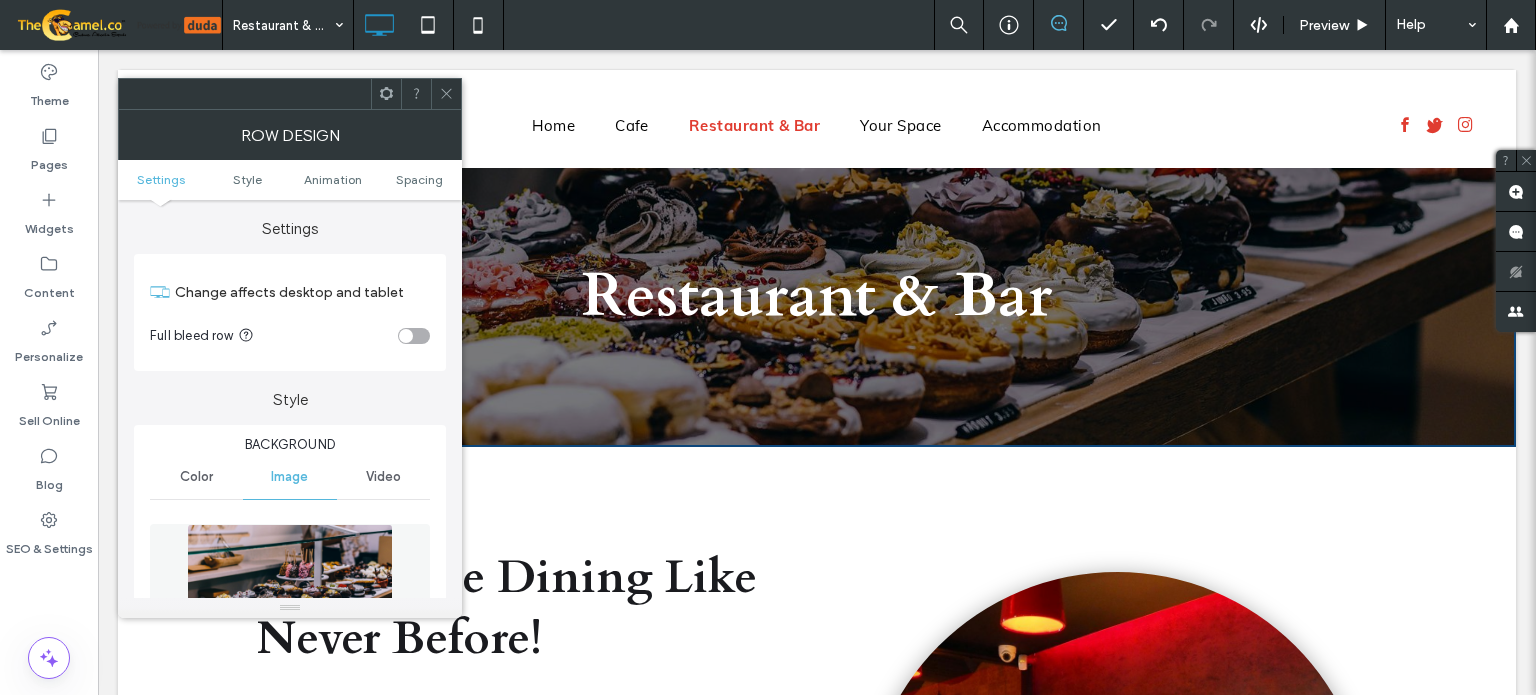 click at bounding box center [290, 593] 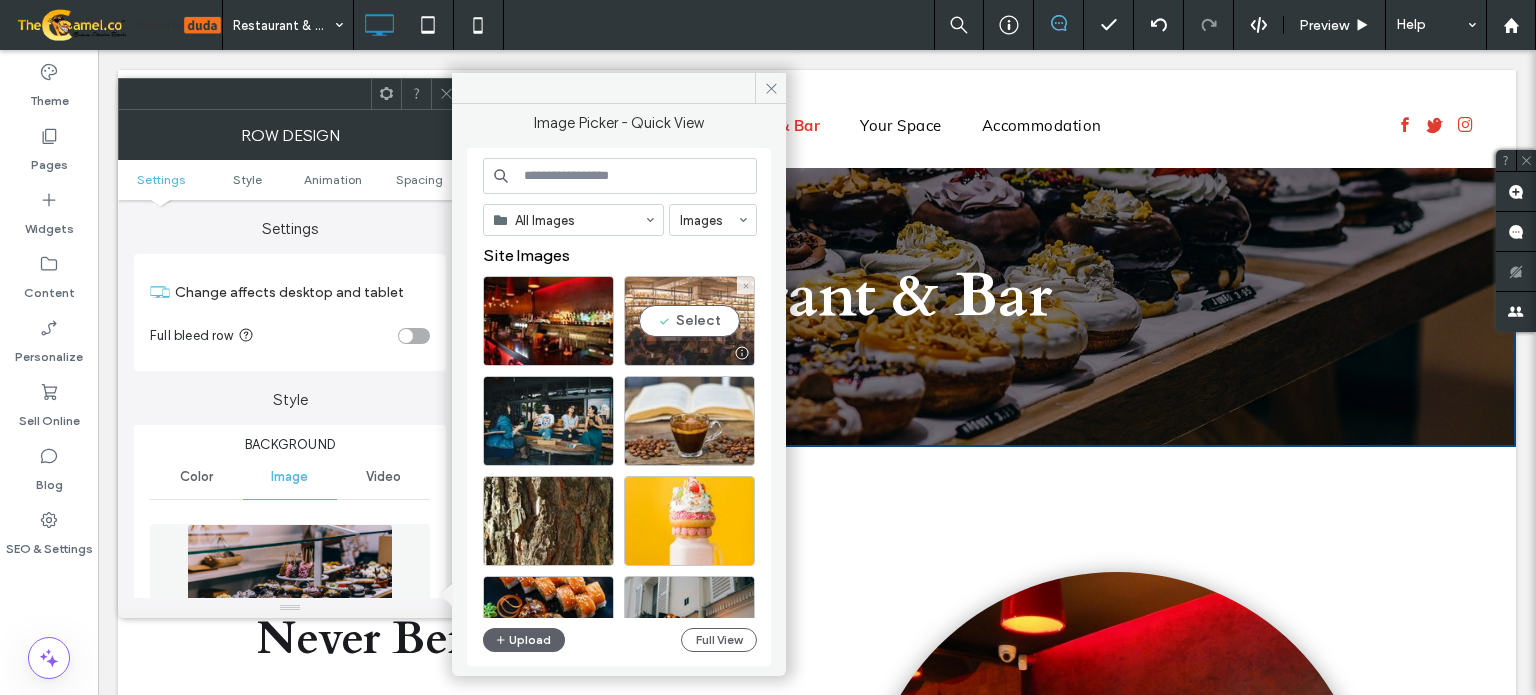 click on "Select" at bounding box center [689, 321] 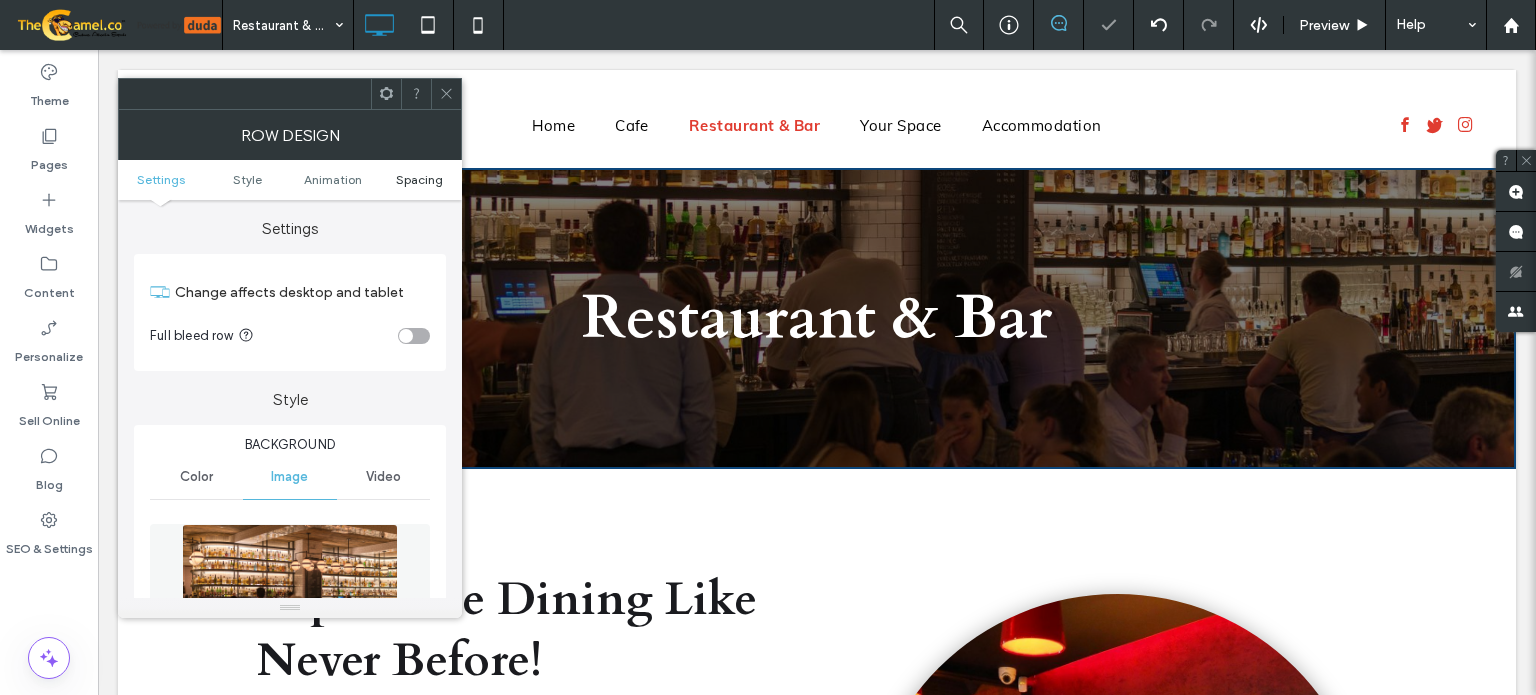 click on "Spacing" at bounding box center (419, 179) 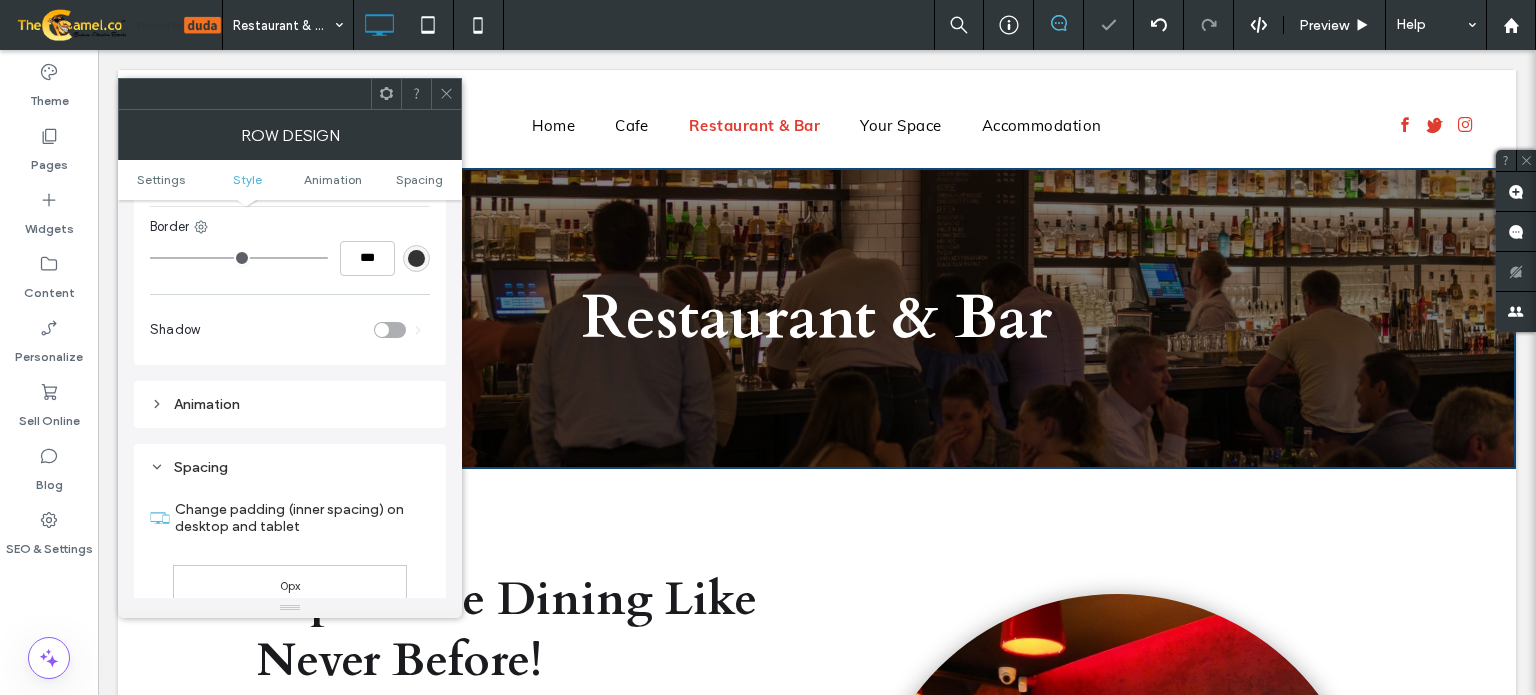 scroll, scrollTop: 1320, scrollLeft: 0, axis: vertical 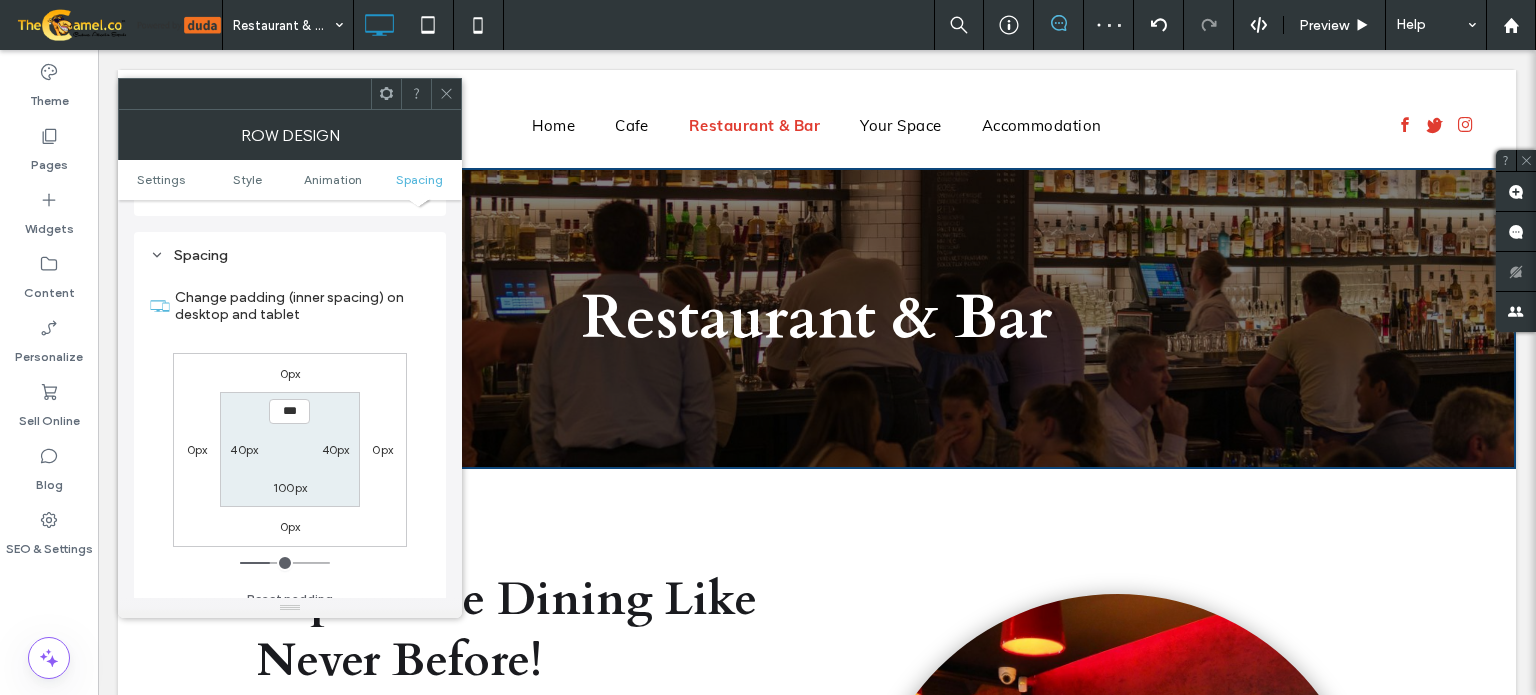 type on "*****" 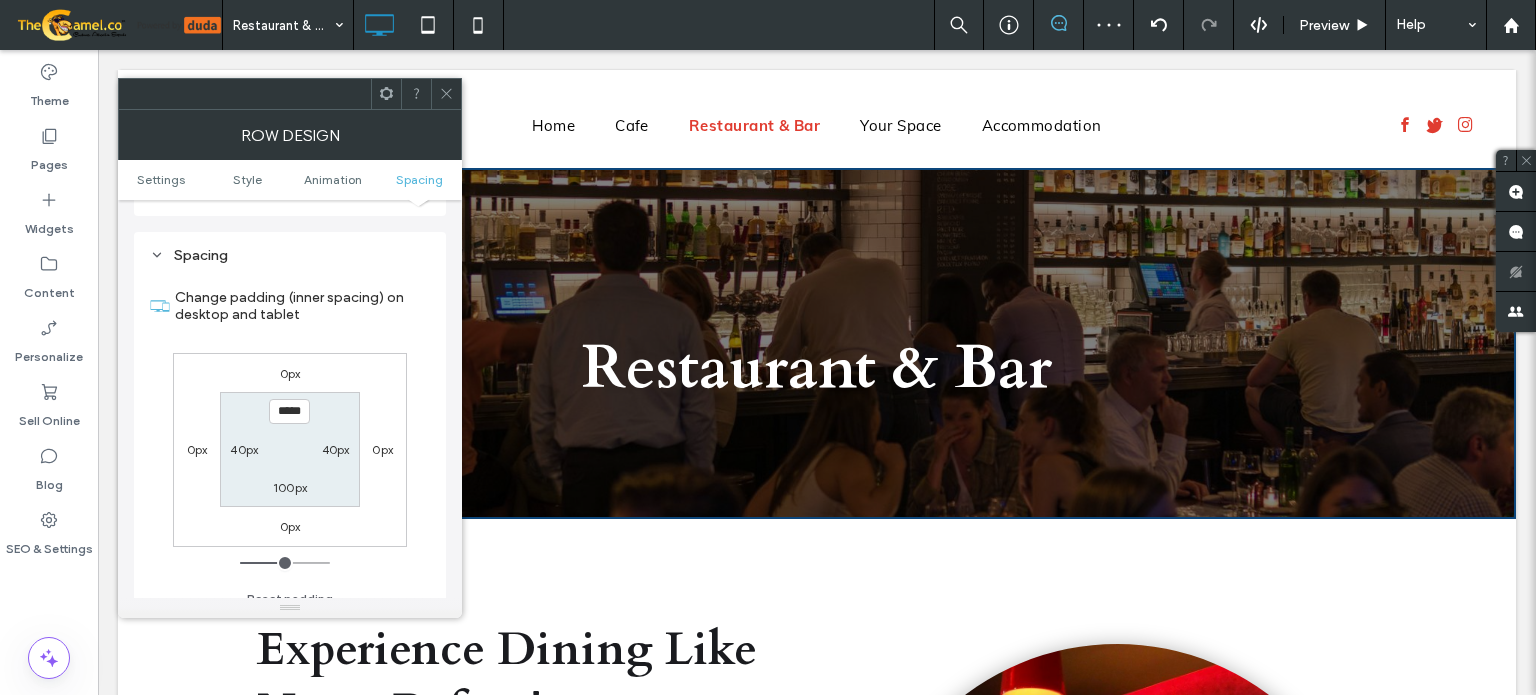 click on "100px" at bounding box center (290, 487) 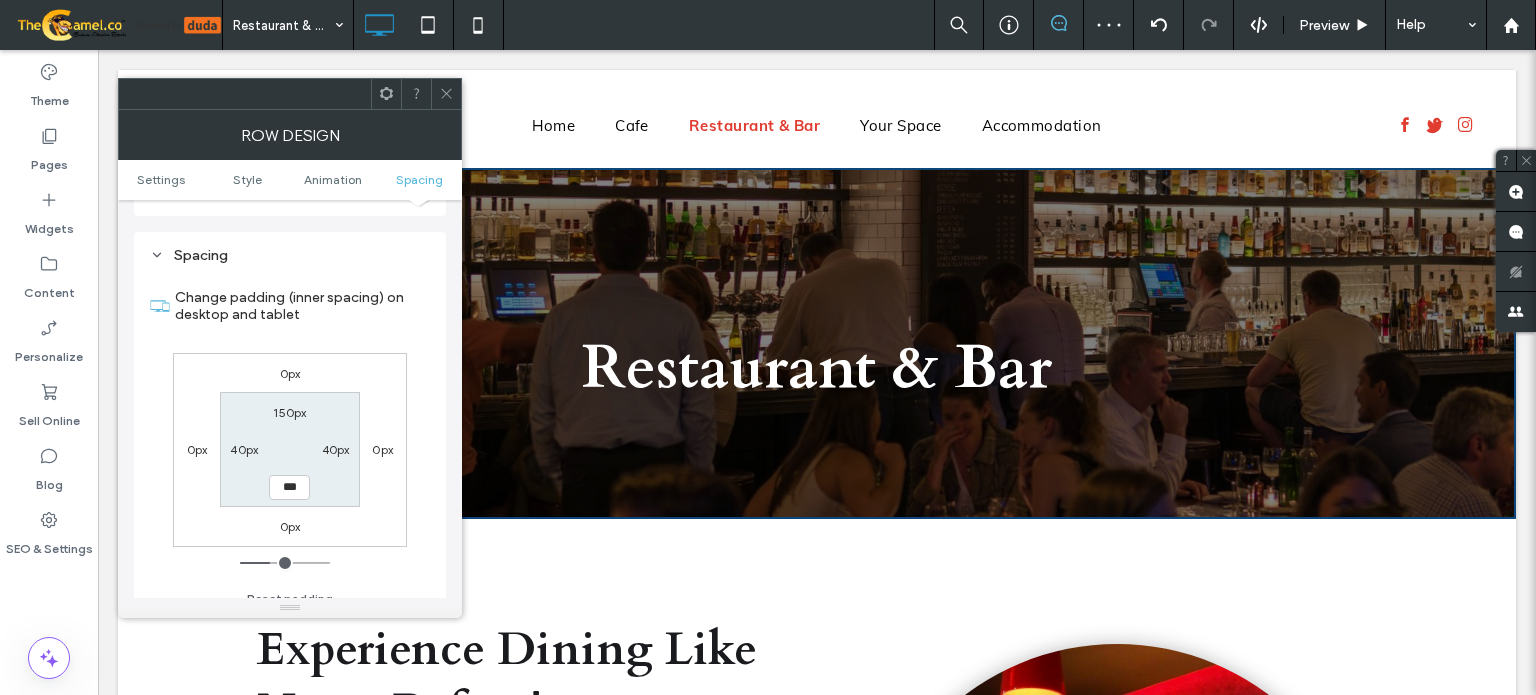 type on "***" 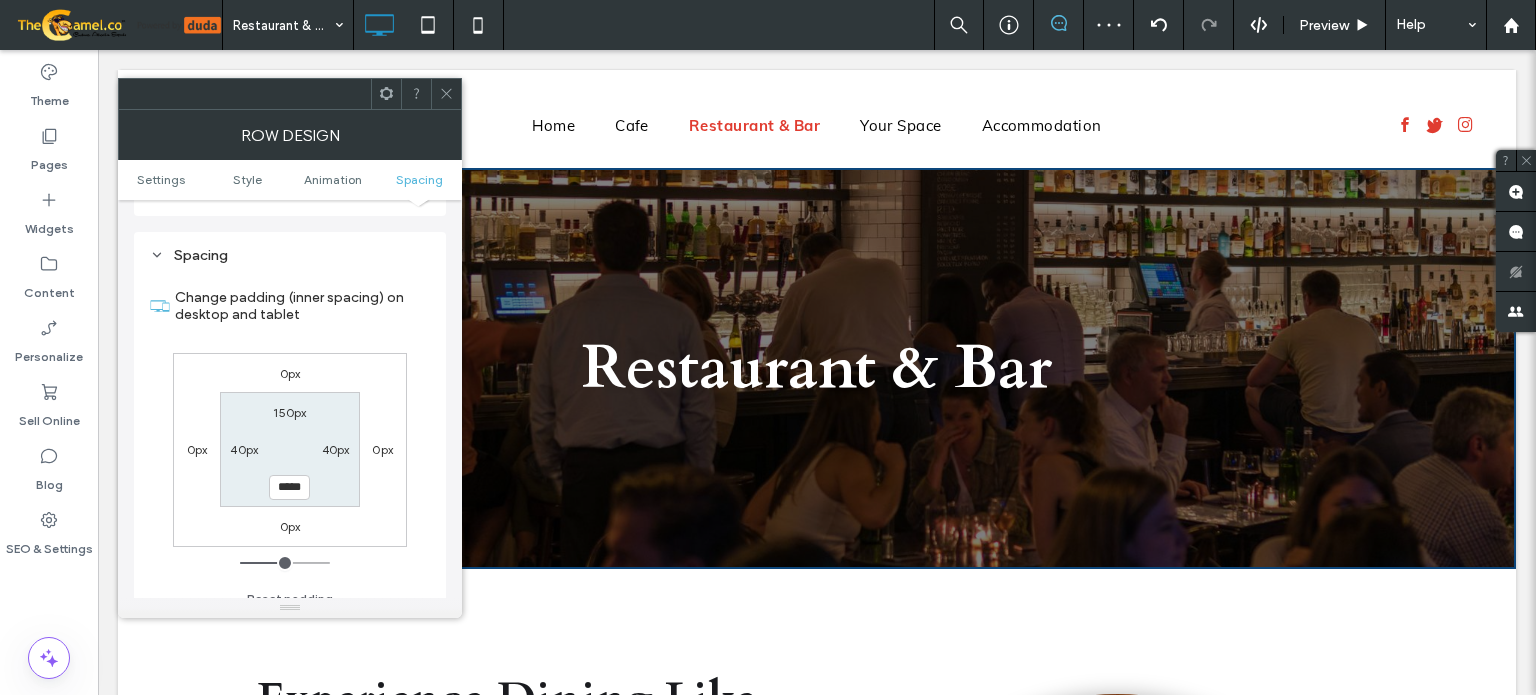 click on "150px" at bounding box center (289, 412) 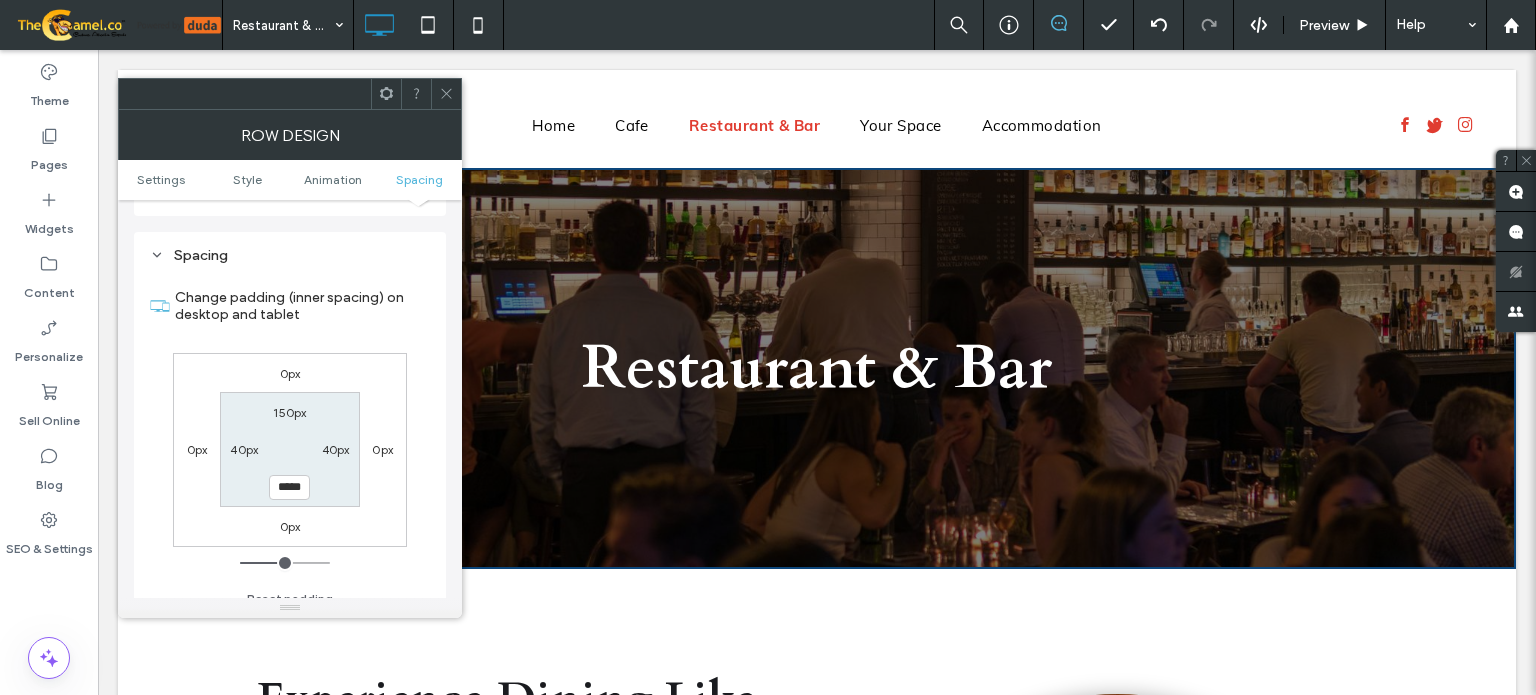 click on "150px" at bounding box center (289, 412) 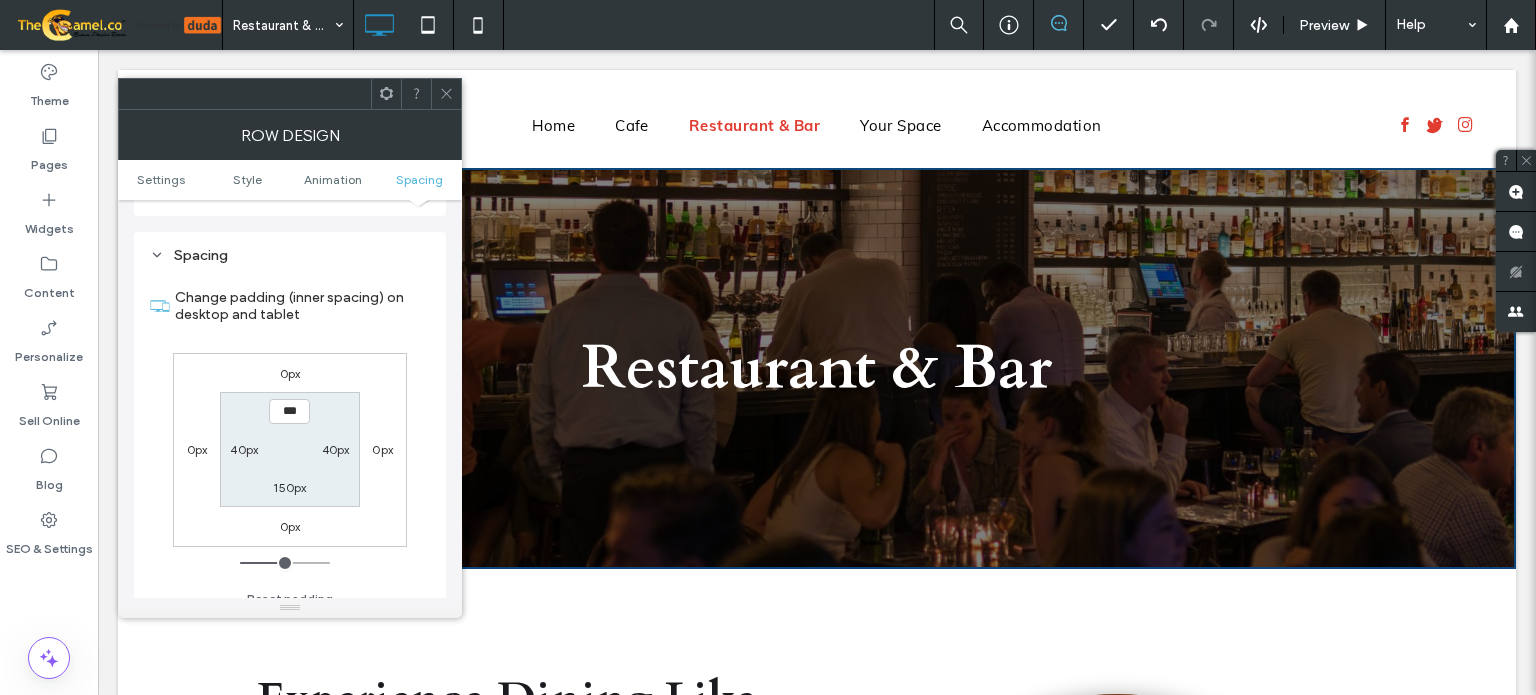 type on "***" 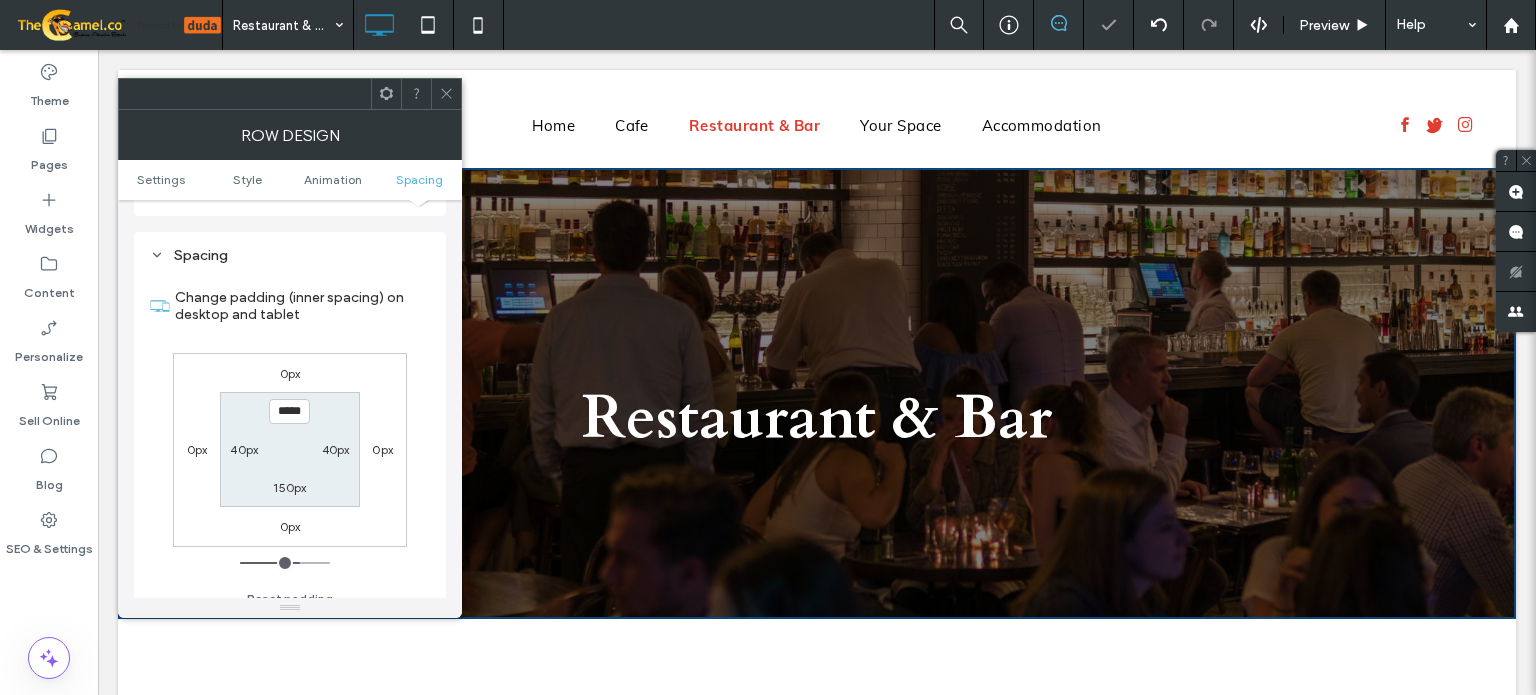 click on "150px" at bounding box center (289, 487) 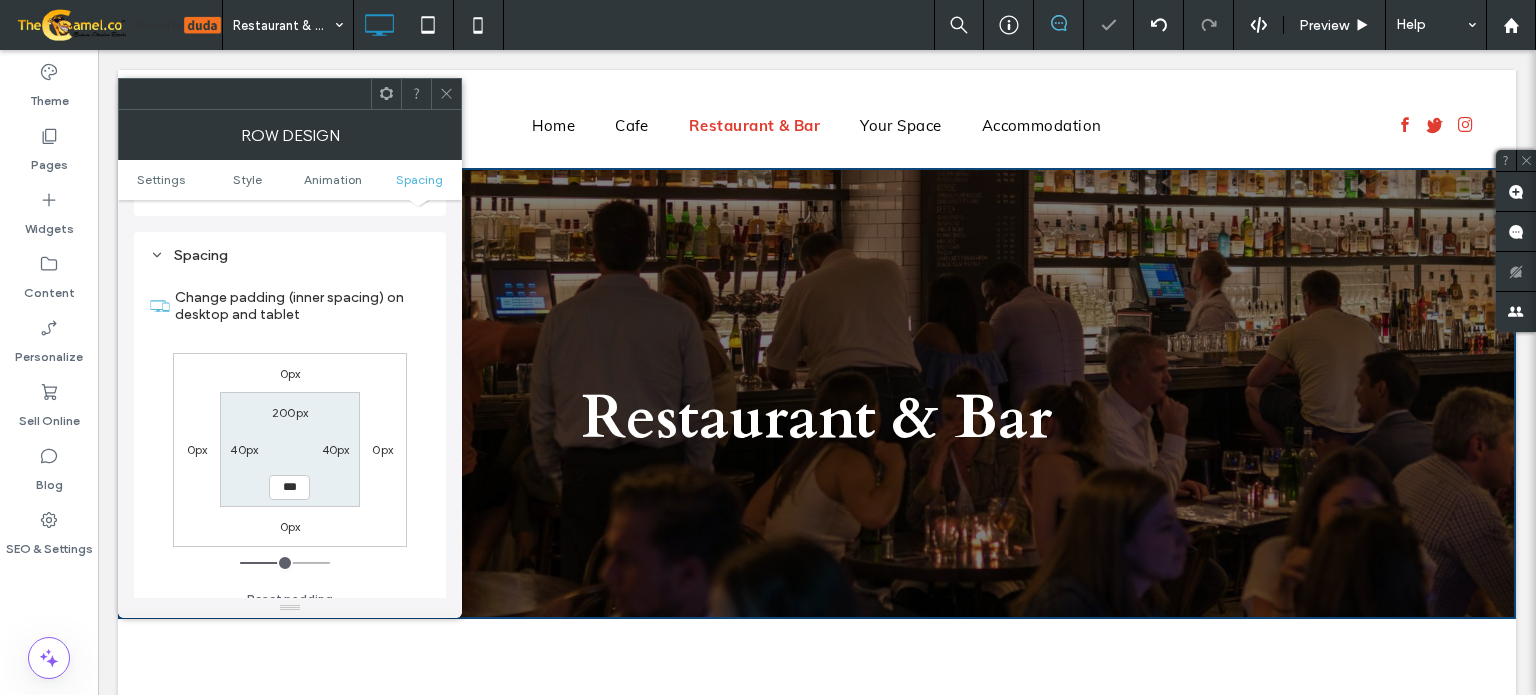 type on "***" 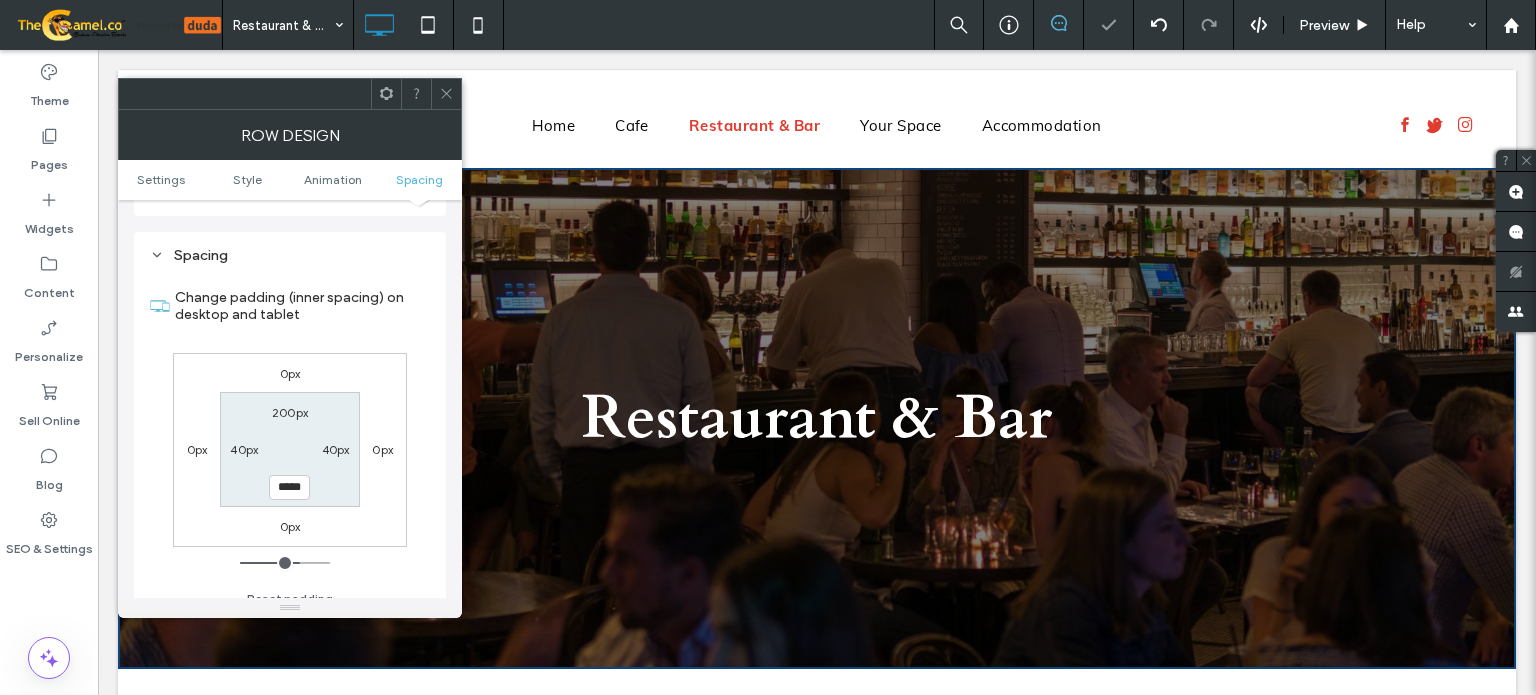 click 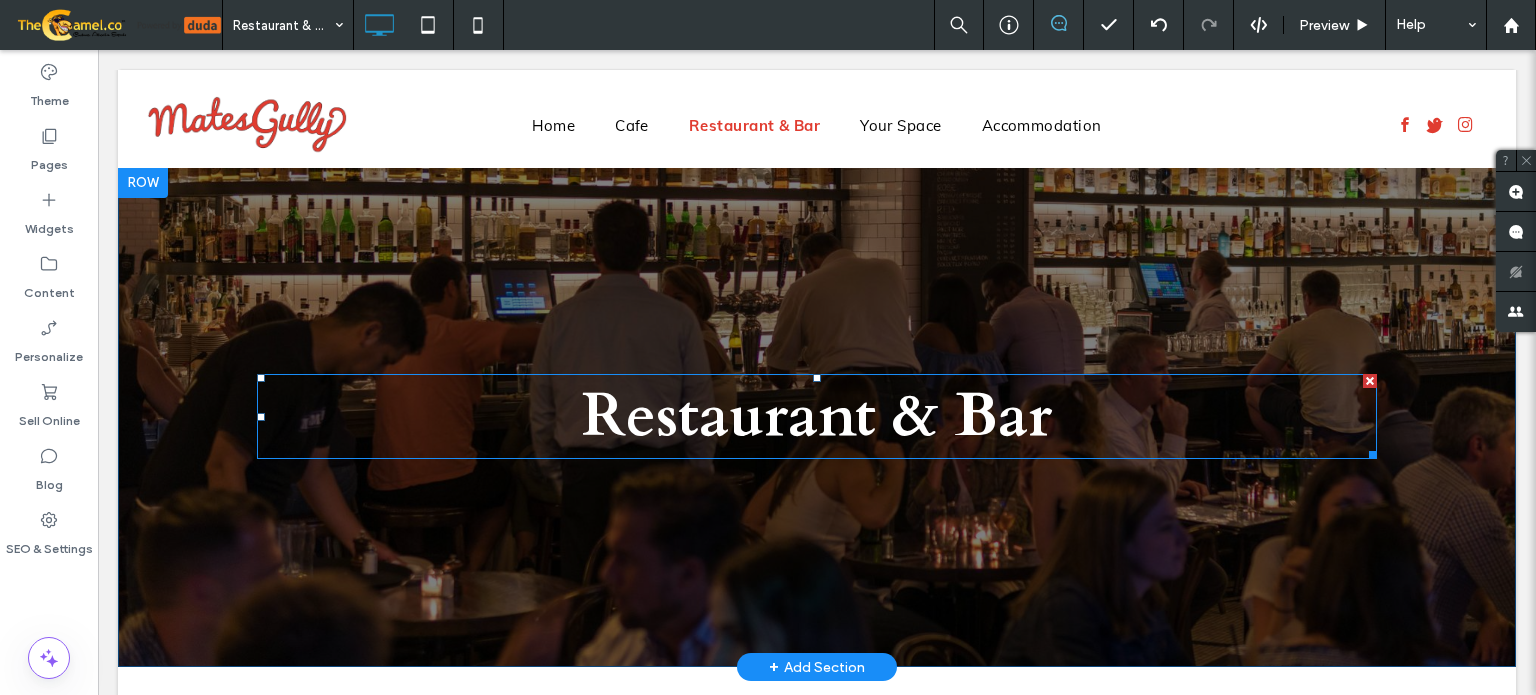 scroll, scrollTop: 0, scrollLeft: 0, axis: both 